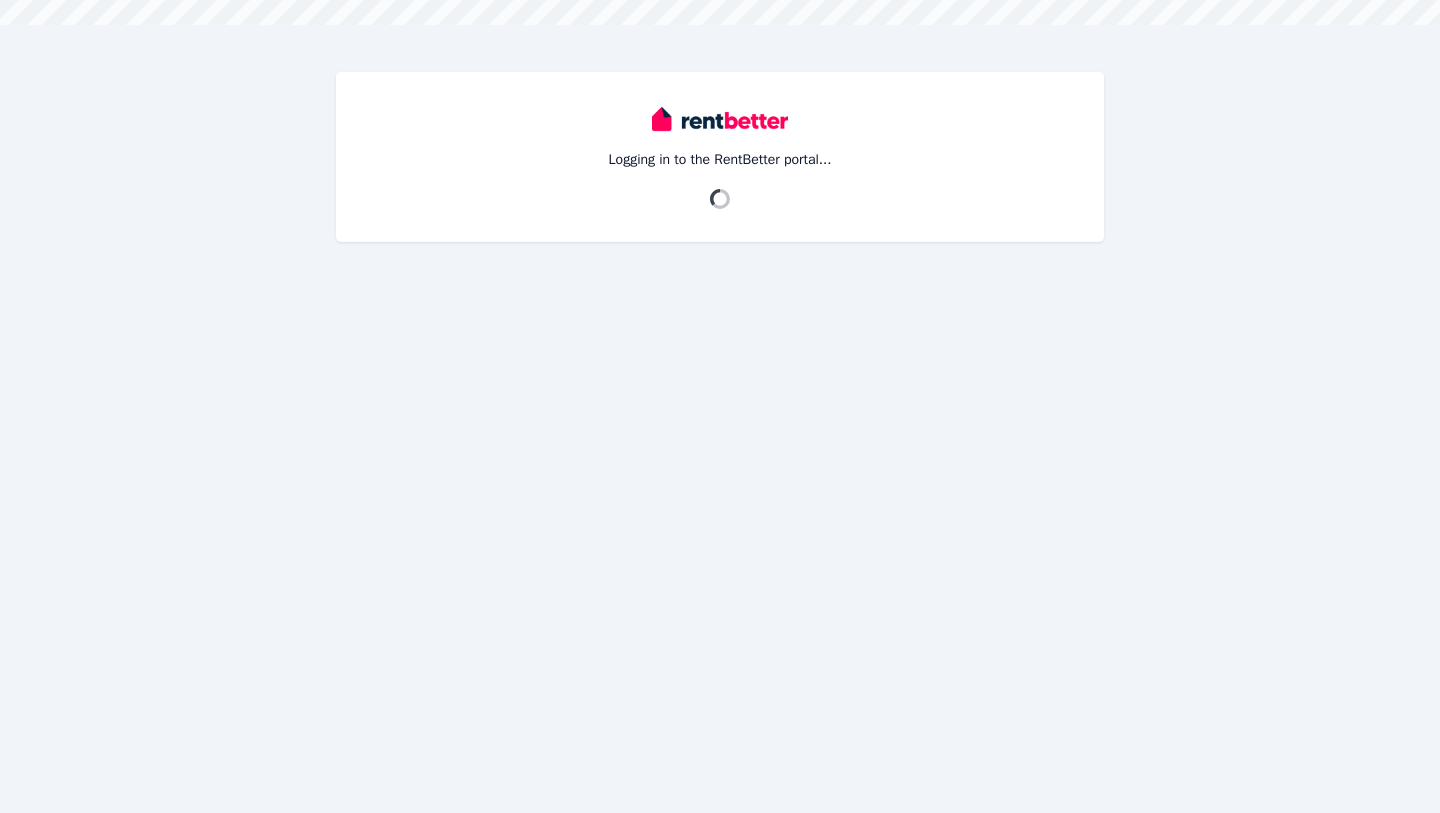 scroll, scrollTop: 0, scrollLeft: 0, axis: both 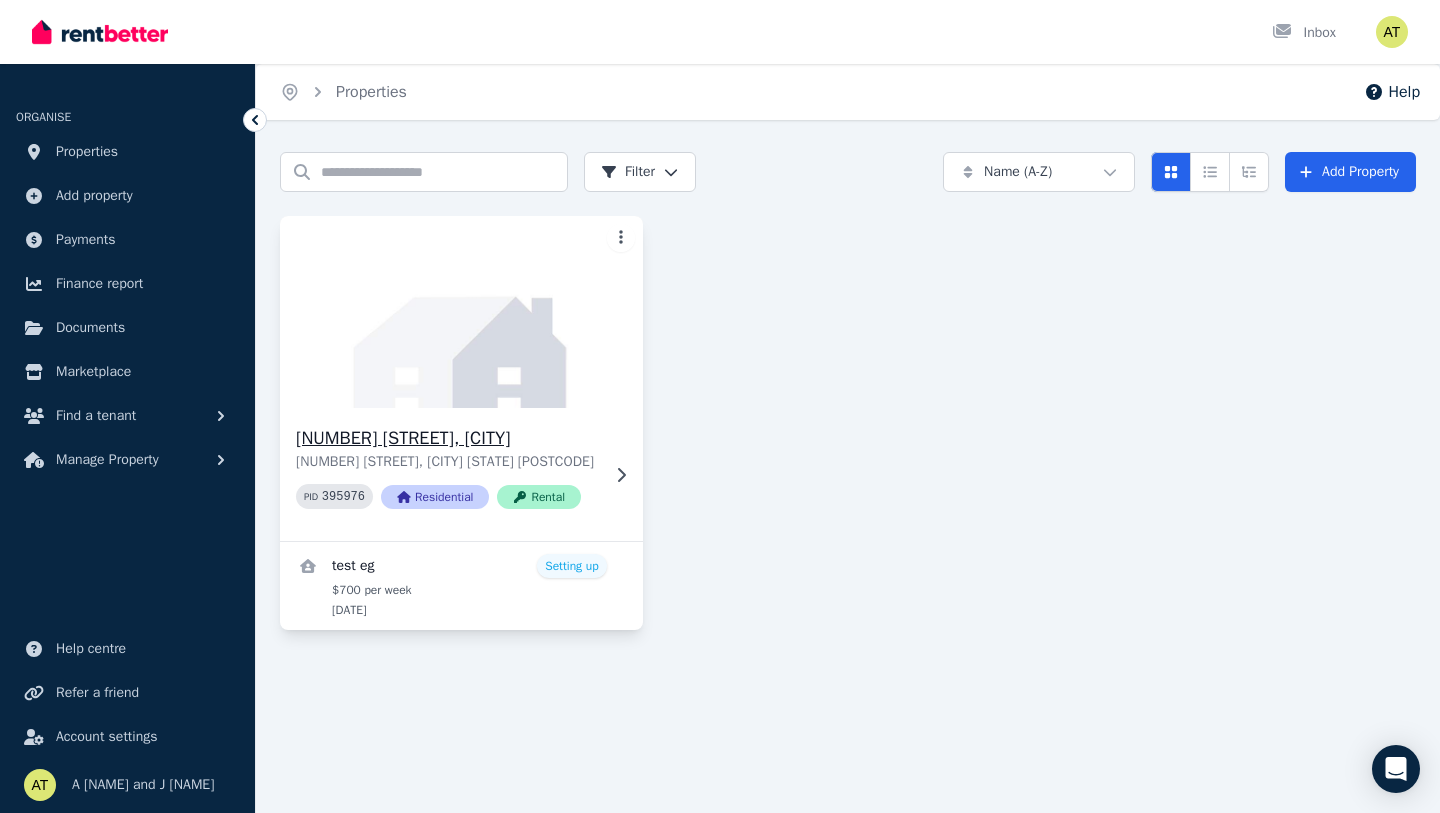 click 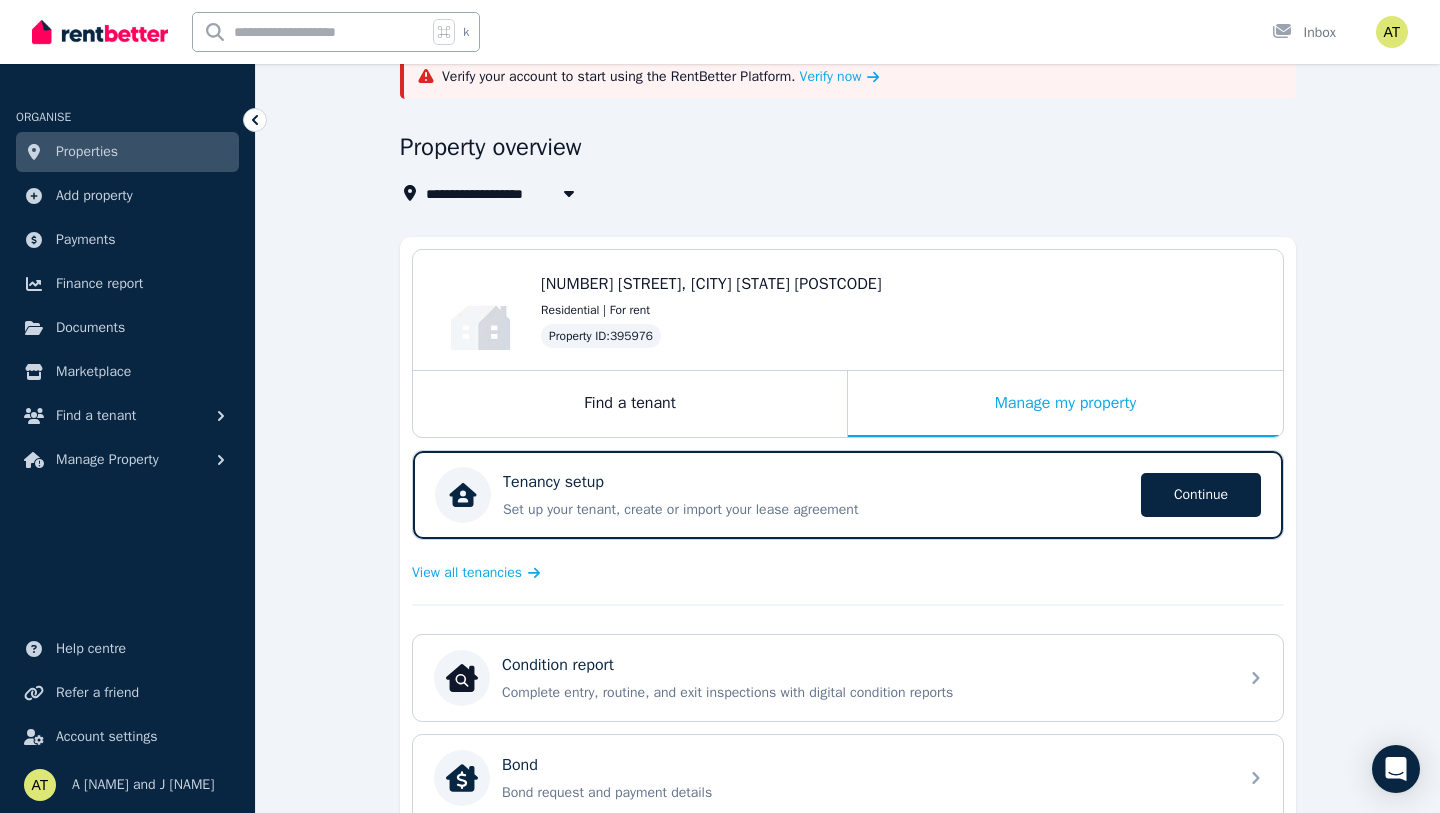 scroll, scrollTop: 110, scrollLeft: 0, axis: vertical 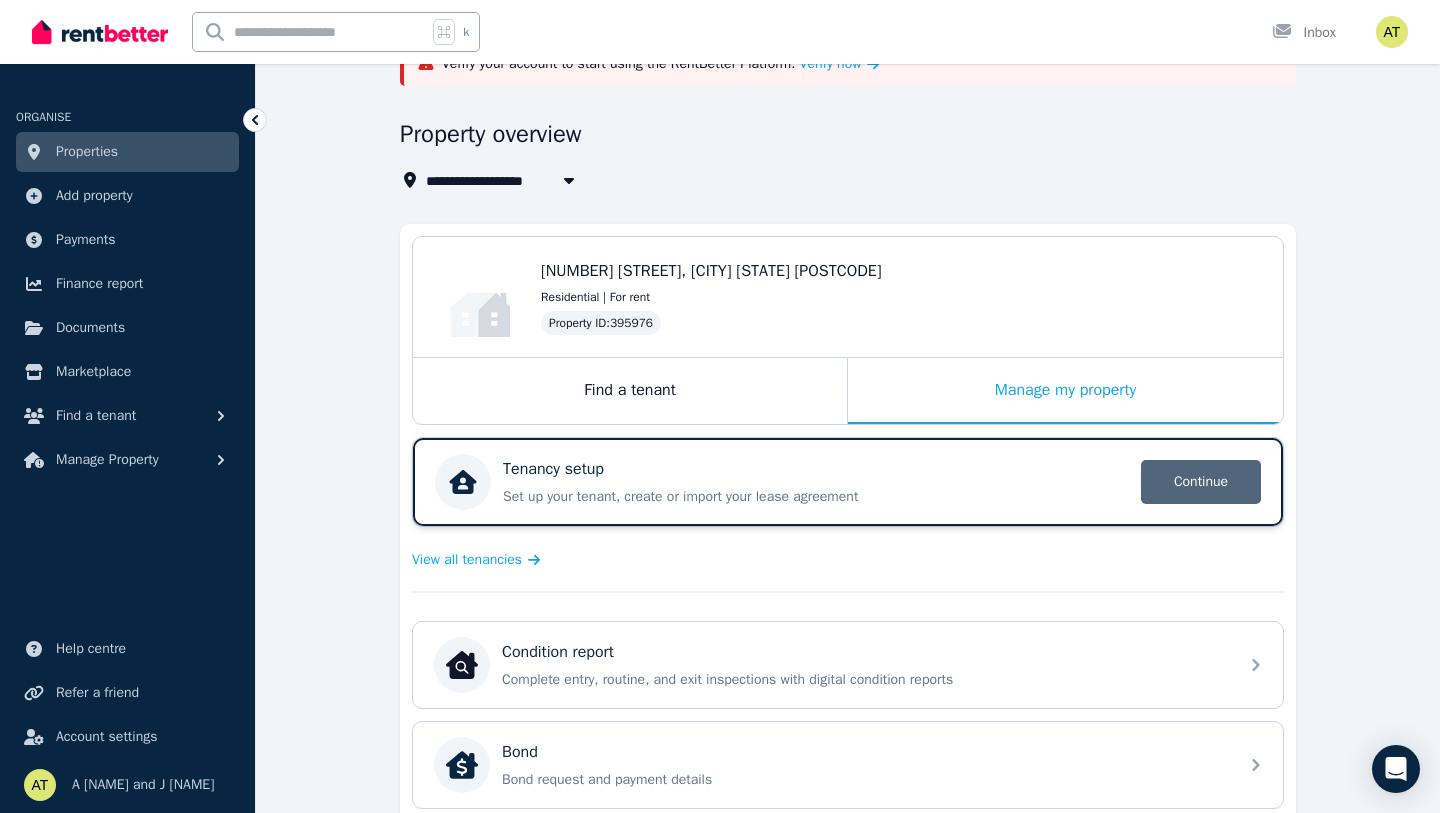 click on "Continue" at bounding box center [1201, 482] 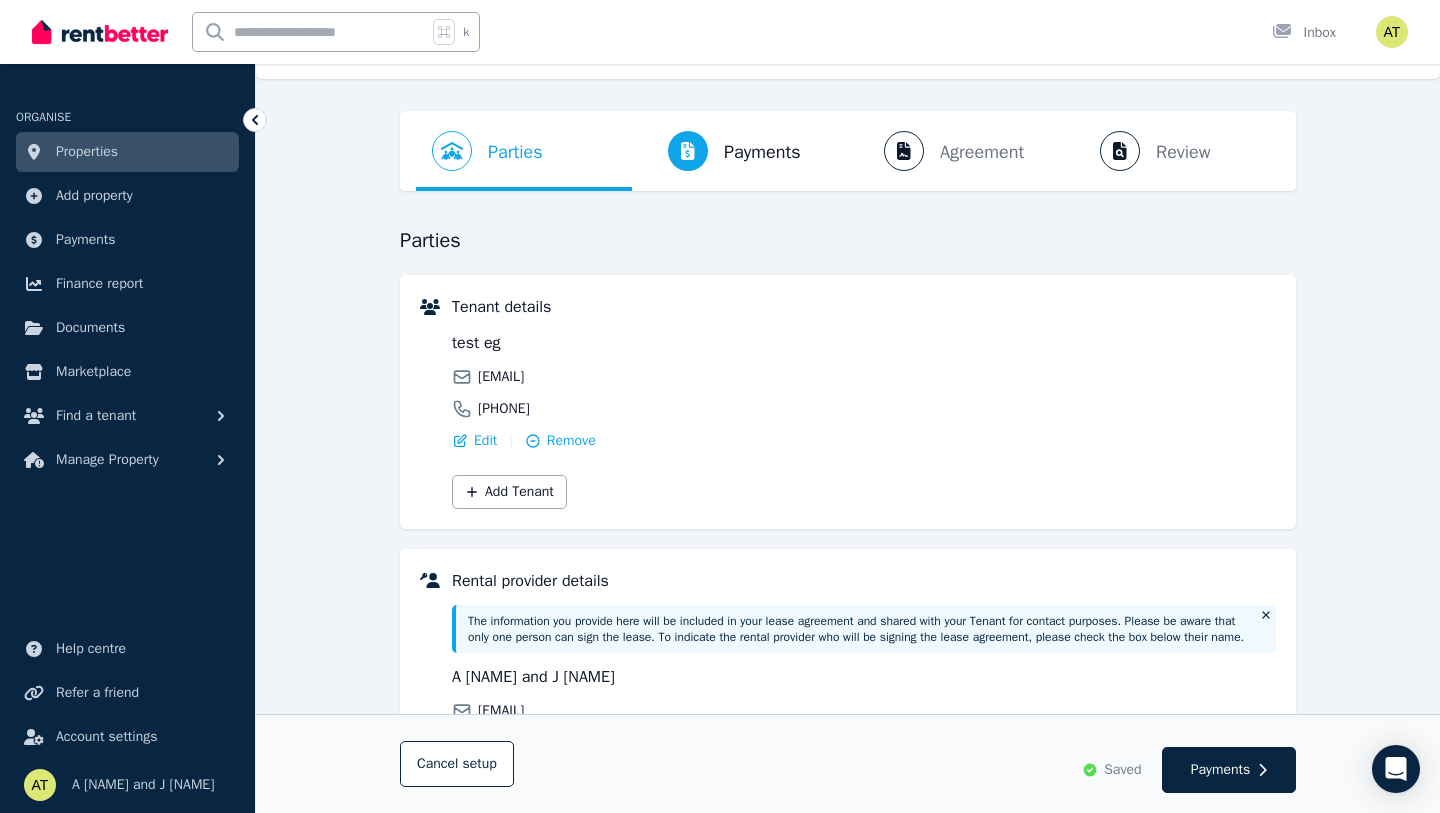 scroll, scrollTop: 64, scrollLeft: 0, axis: vertical 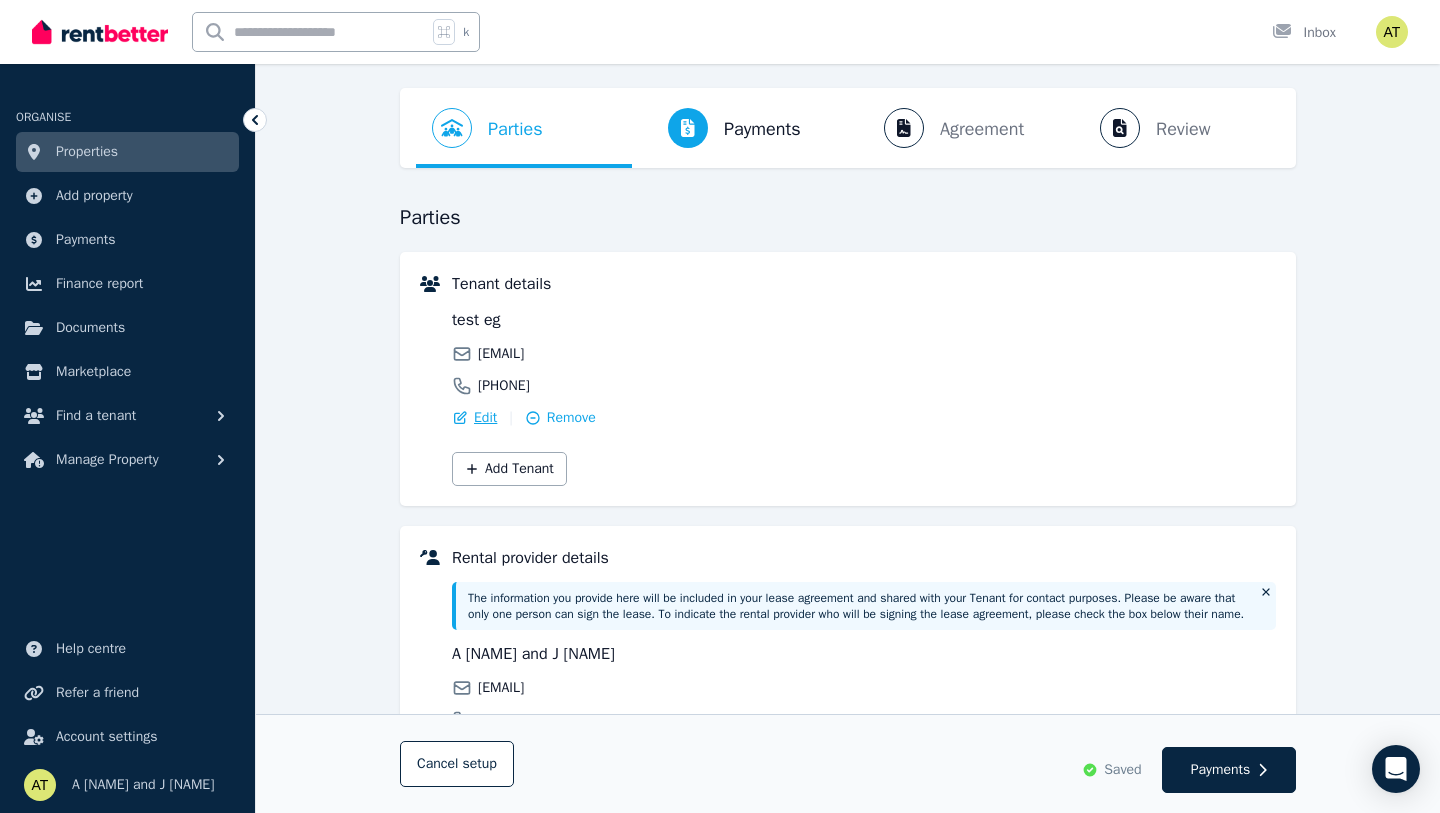 click on "Edit" at bounding box center [485, 418] 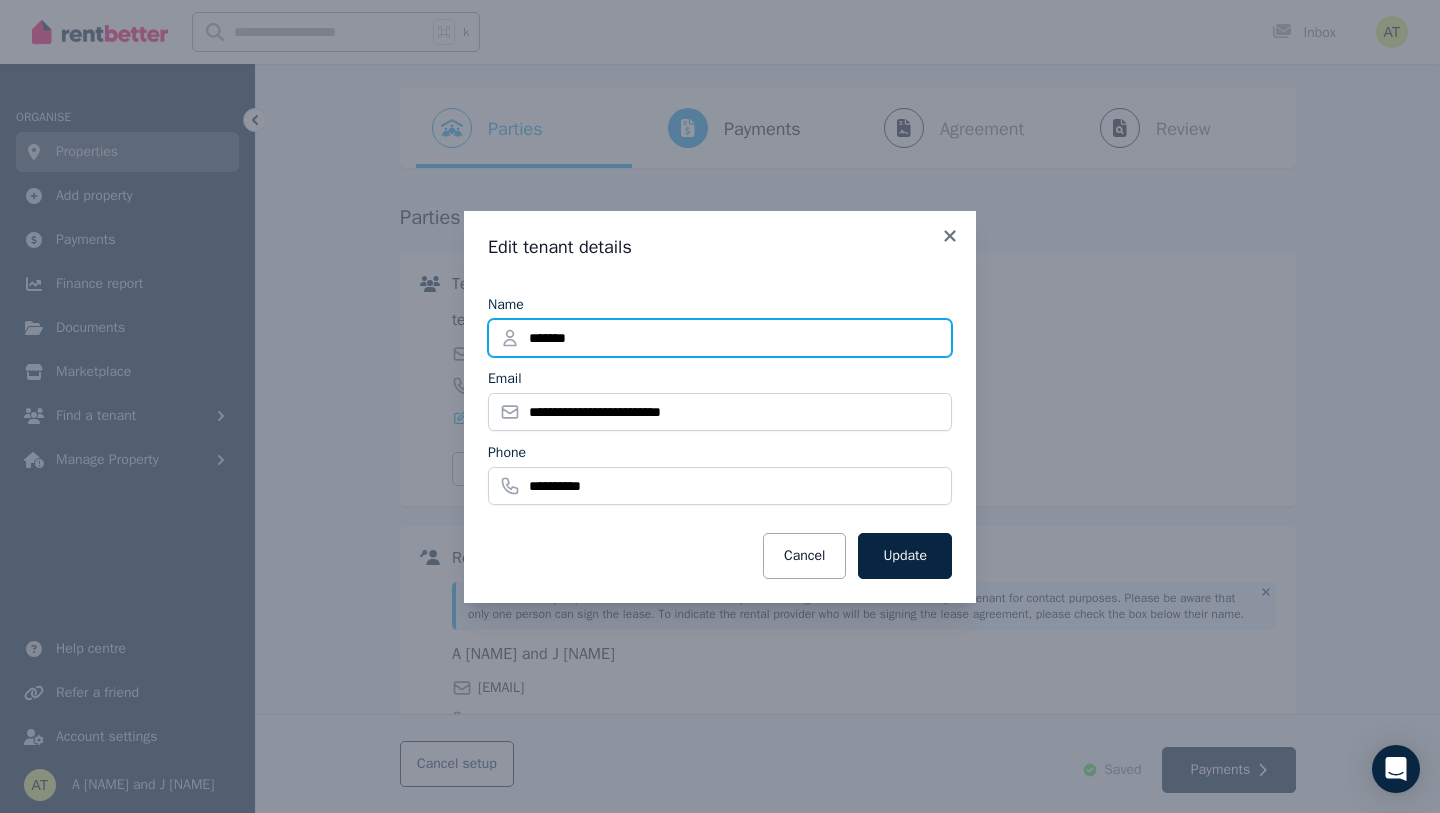 drag, startPoint x: 625, startPoint y: 340, endPoint x: 481, endPoint y: 317, distance: 145.82524 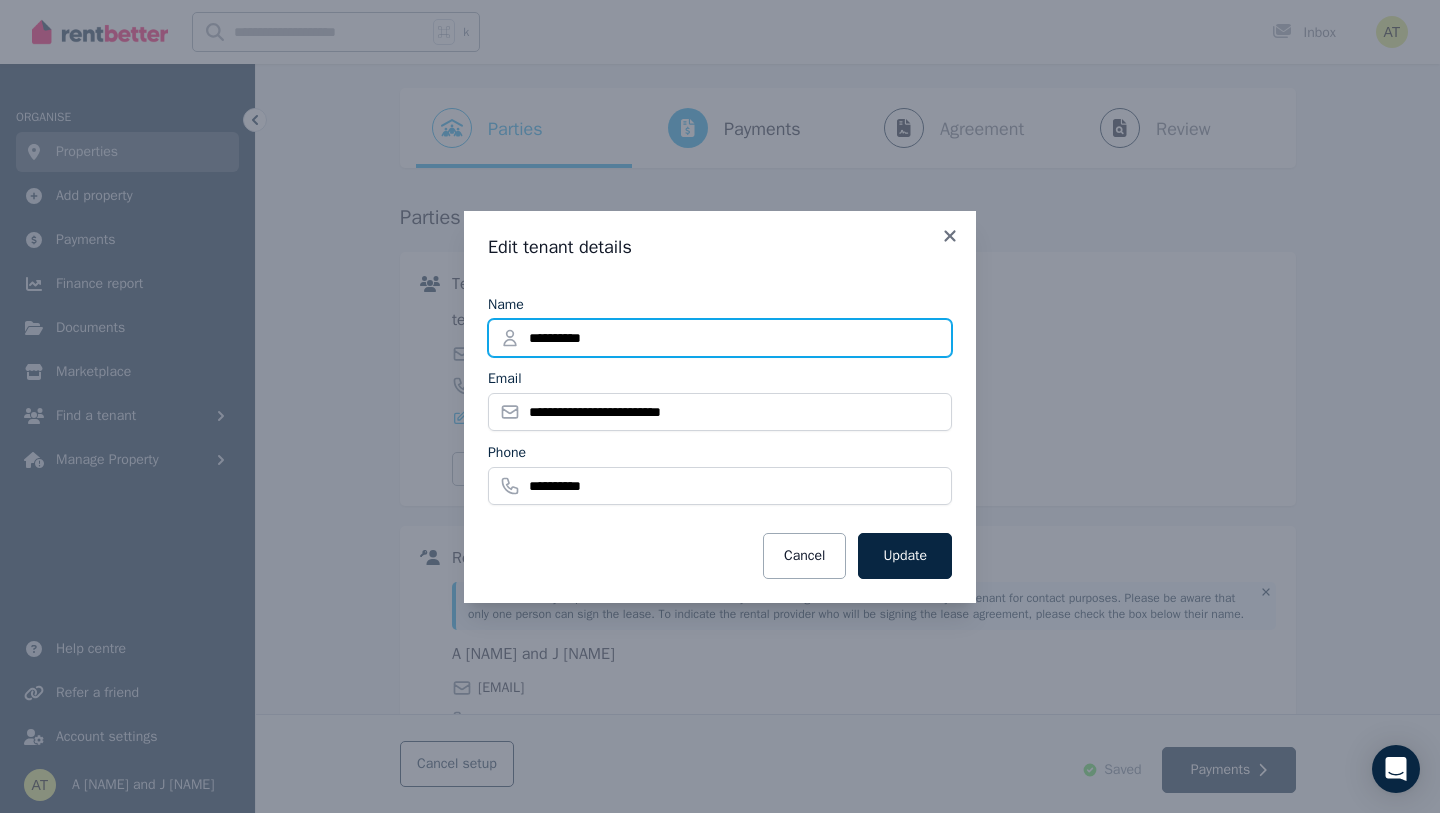 type on "**********" 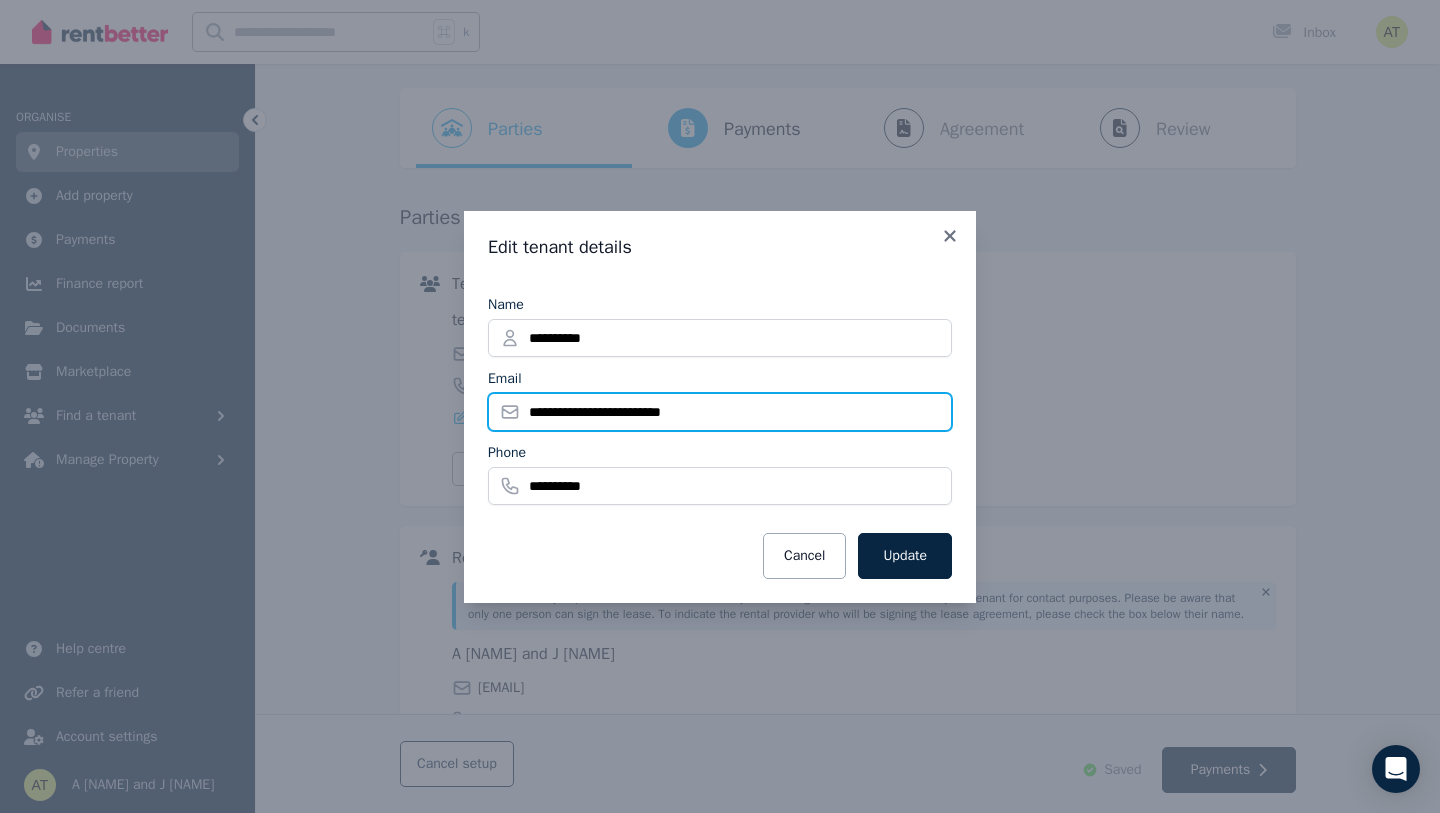 drag, startPoint x: 627, startPoint y: 408, endPoint x: 451, endPoint y: 401, distance: 176.13914 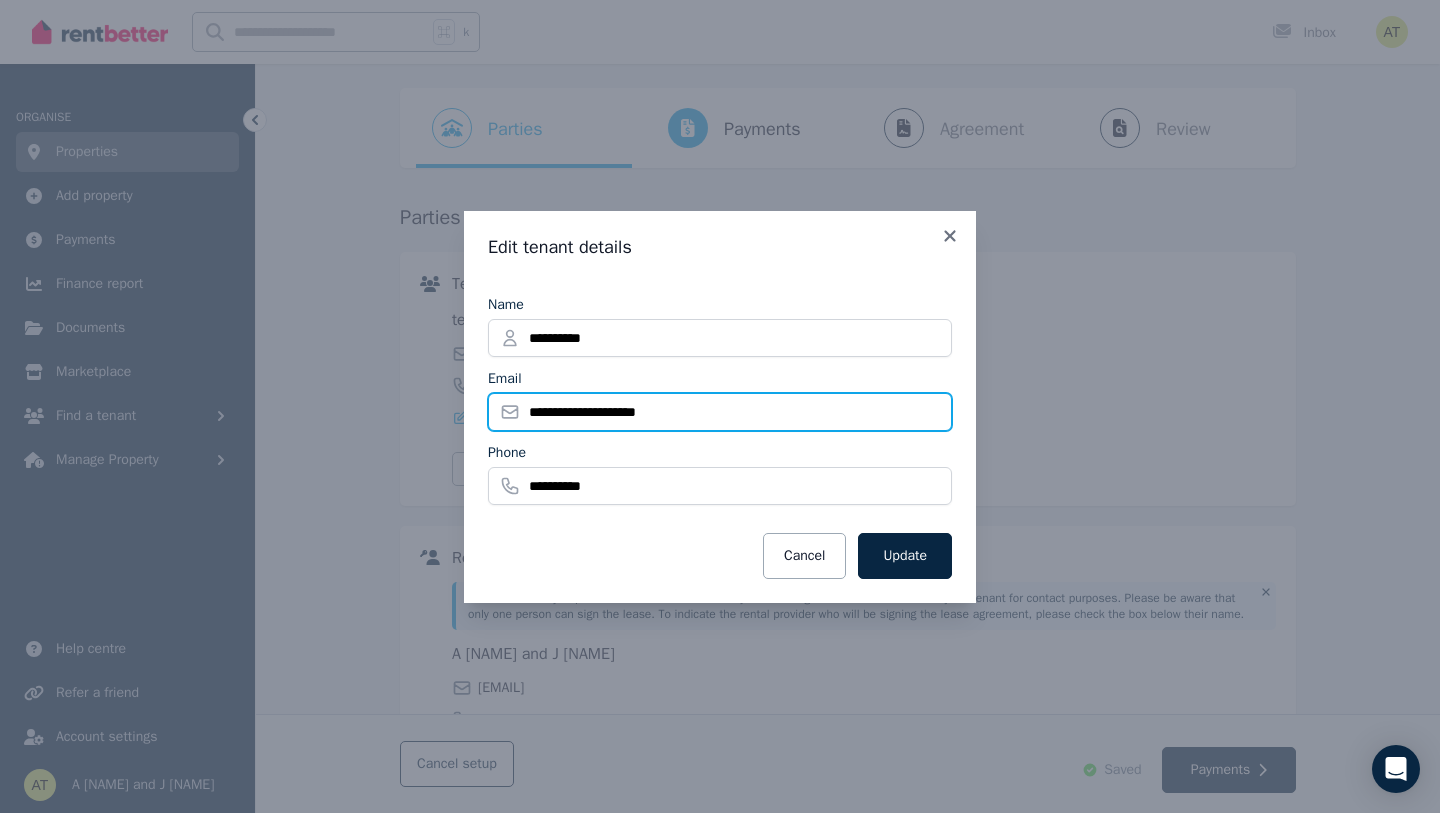 type on "**********" 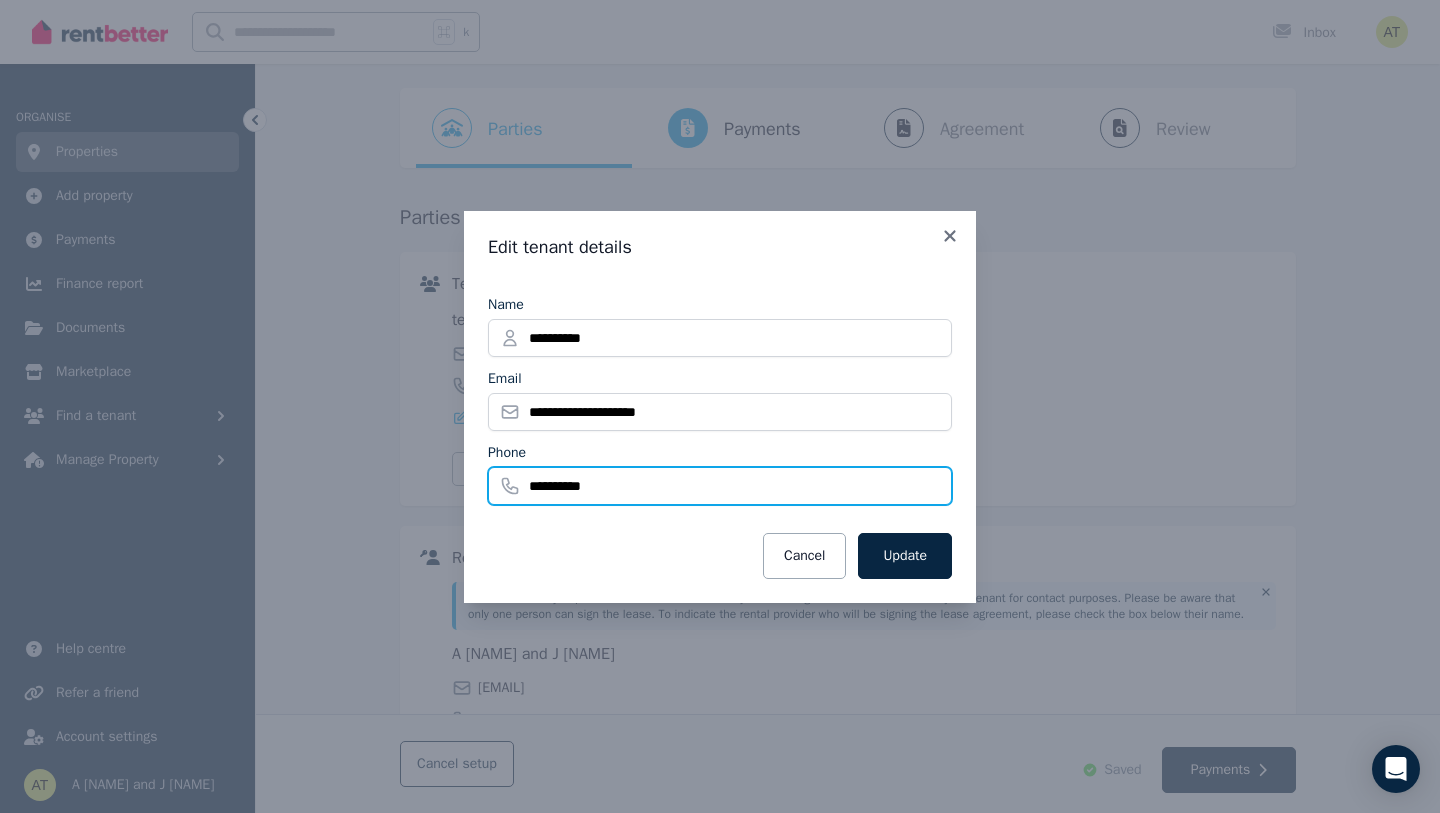 drag, startPoint x: 646, startPoint y: 488, endPoint x: 509, endPoint y: 480, distance: 137.23338 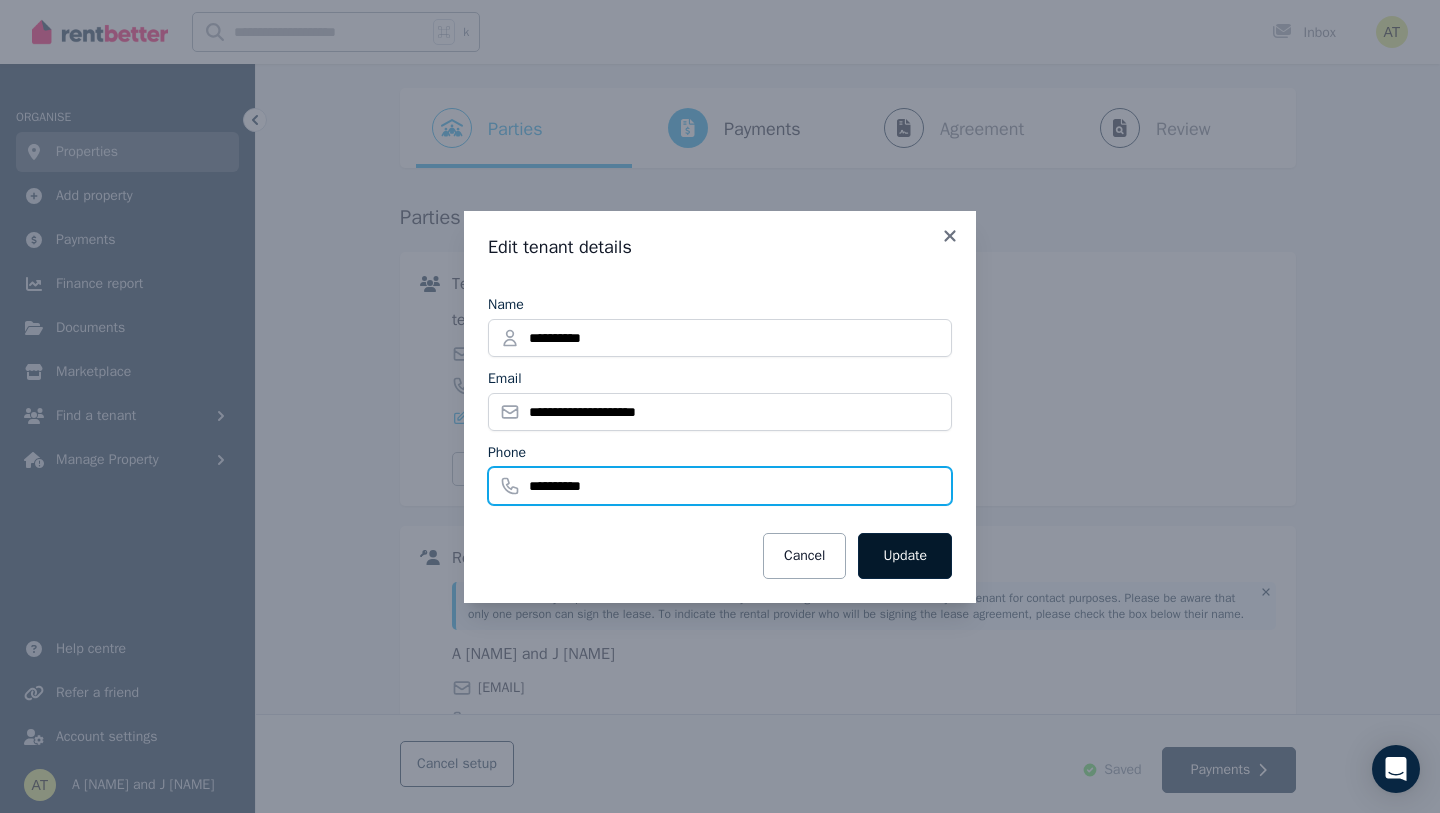 type on "**********" 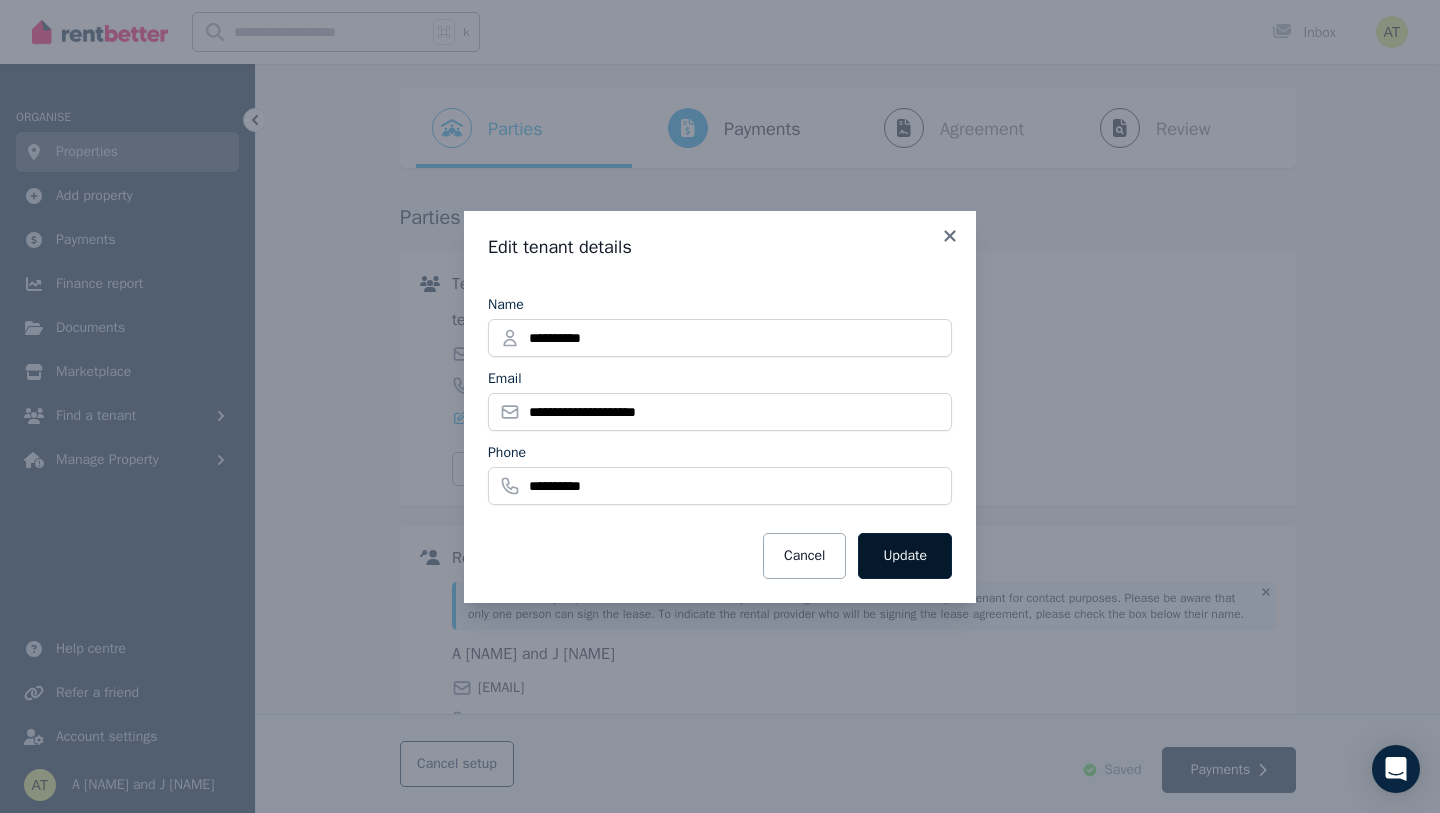 click on "Update" at bounding box center (905, 556) 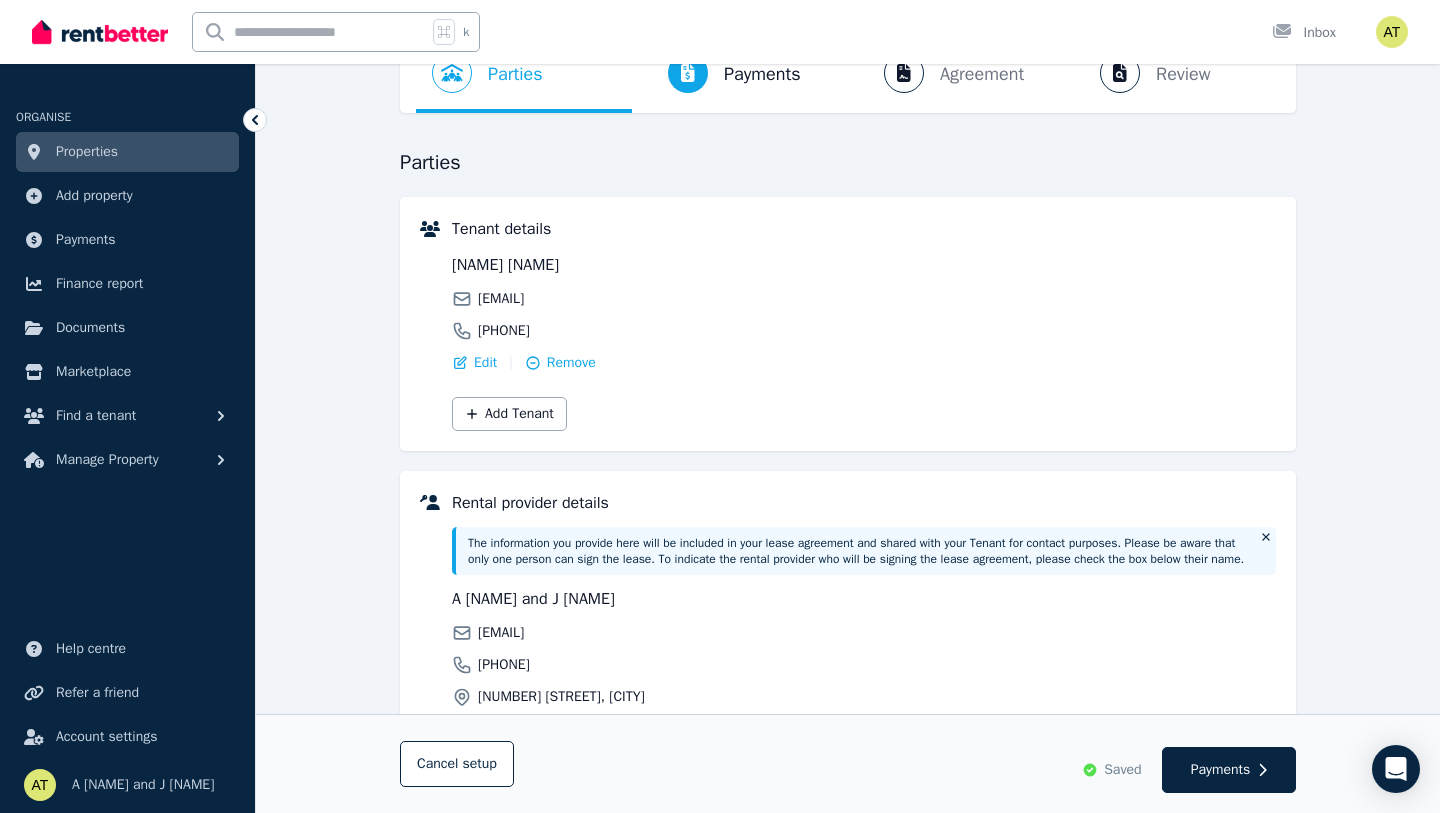 scroll, scrollTop: 0, scrollLeft: 0, axis: both 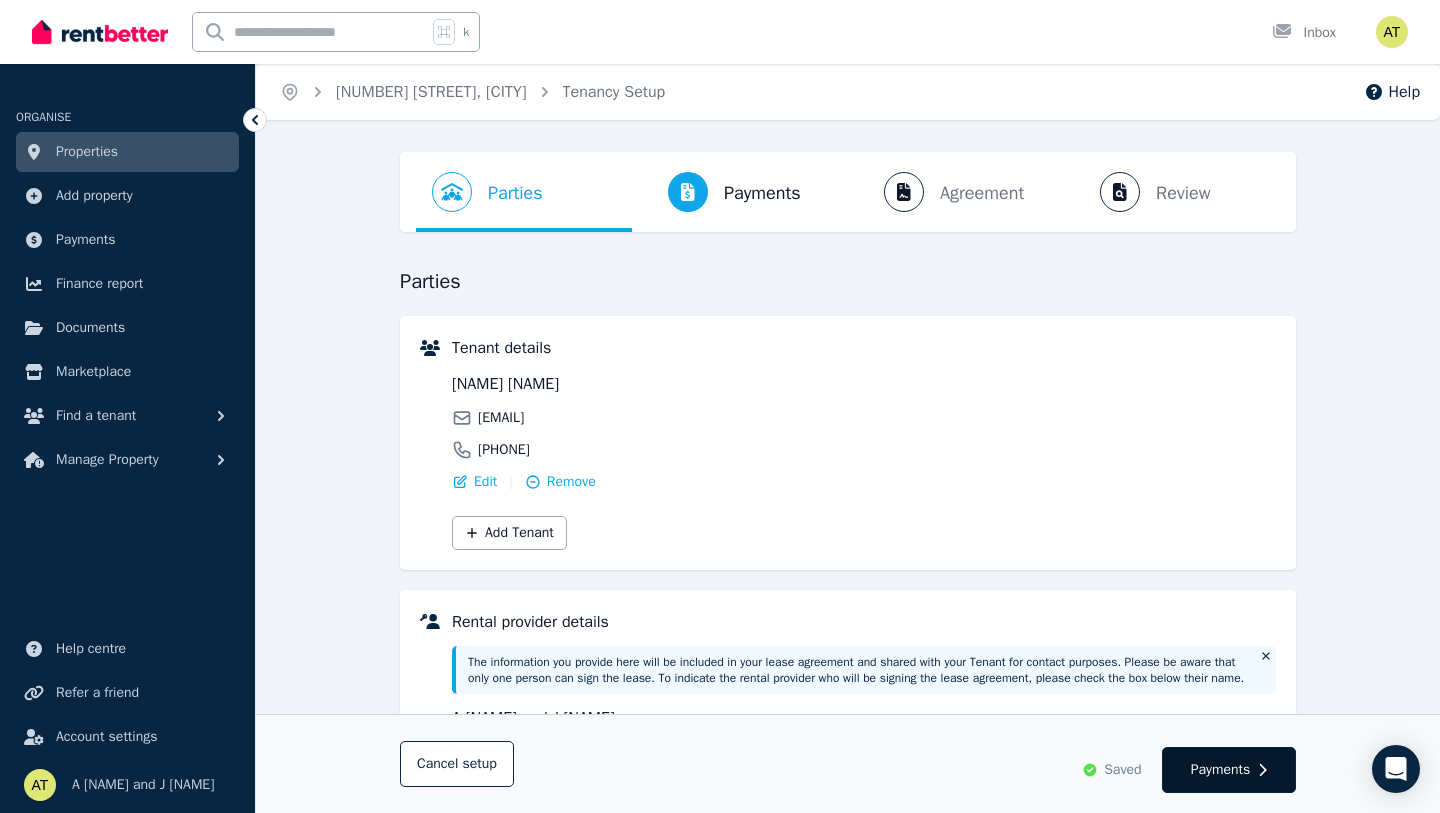 click on "Payments" at bounding box center (1221, 770) 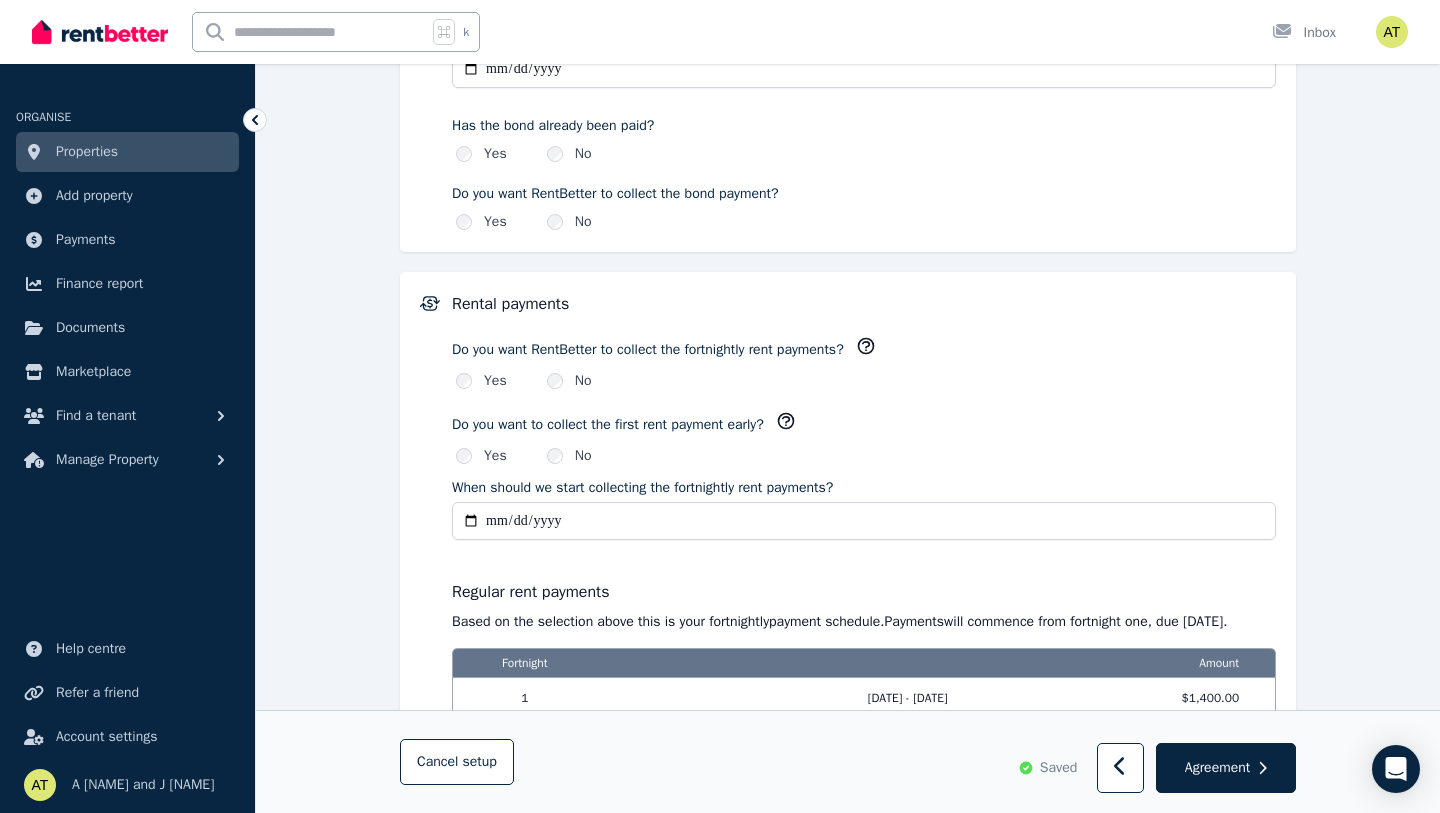 scroll, scrollTop: 1197, scrollLeft: 0, axis: vertical 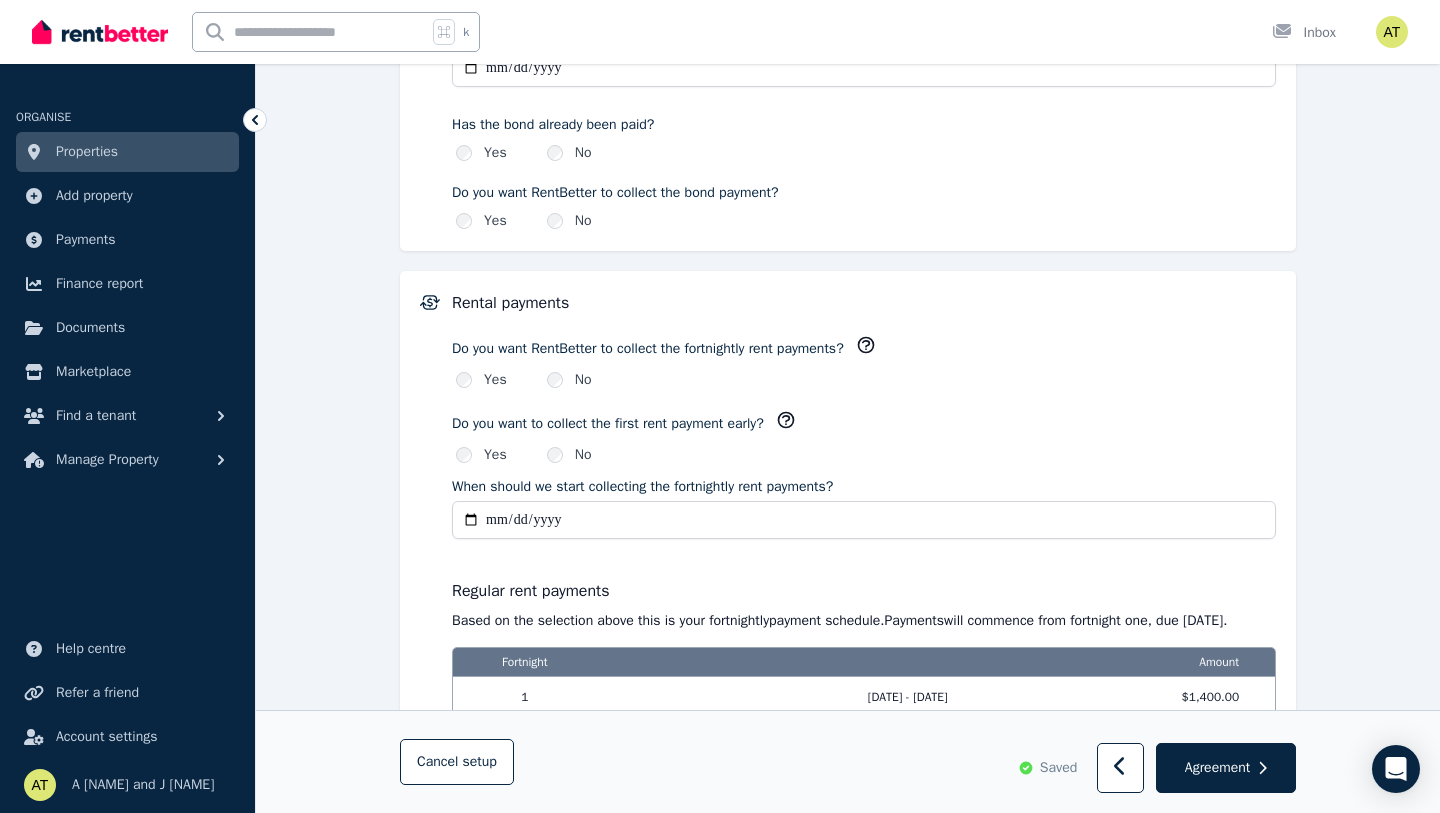 click on "No" at bounding box center [569, 380] 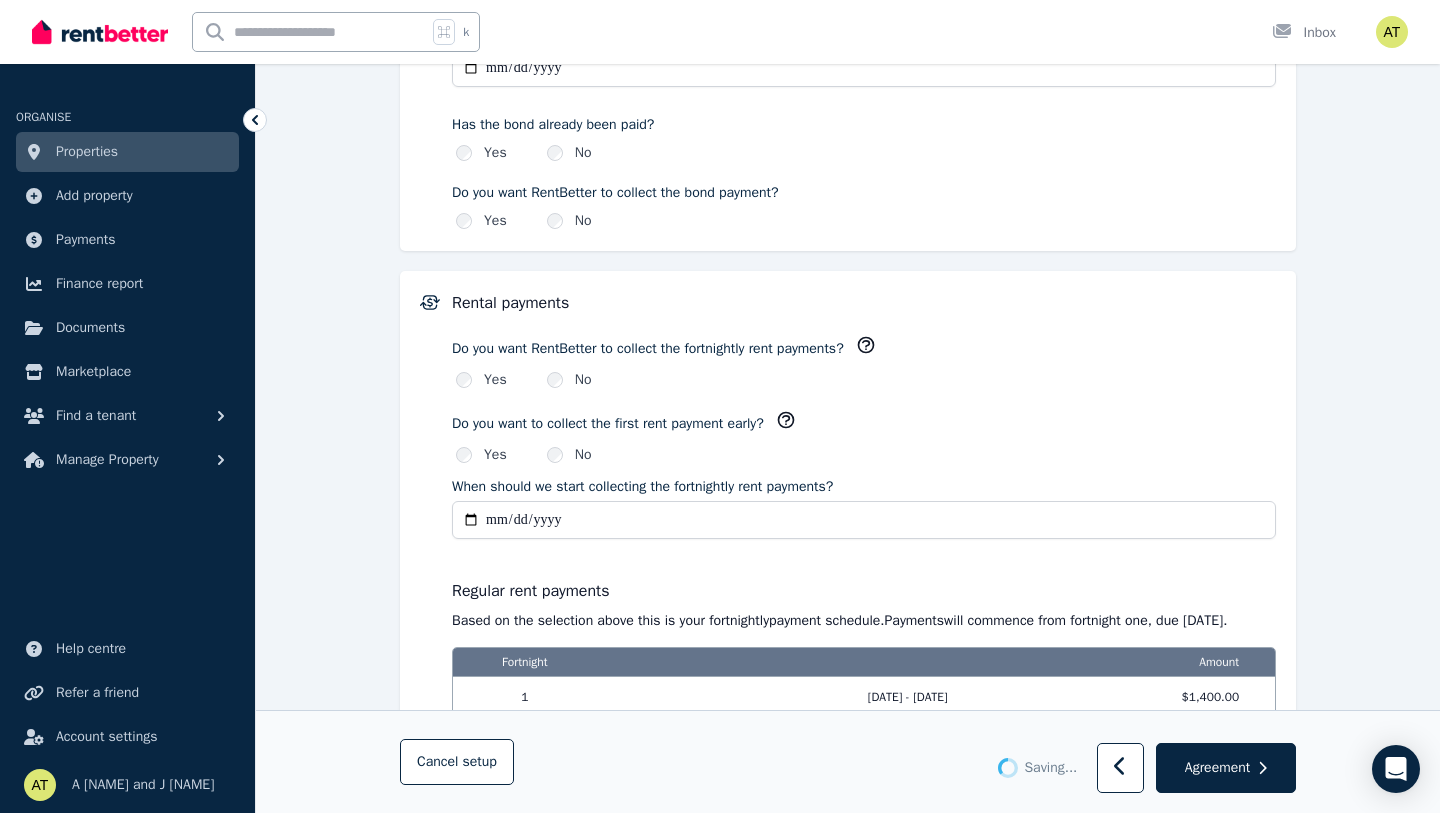 click on "Yes" at bounding box center [495, 380] 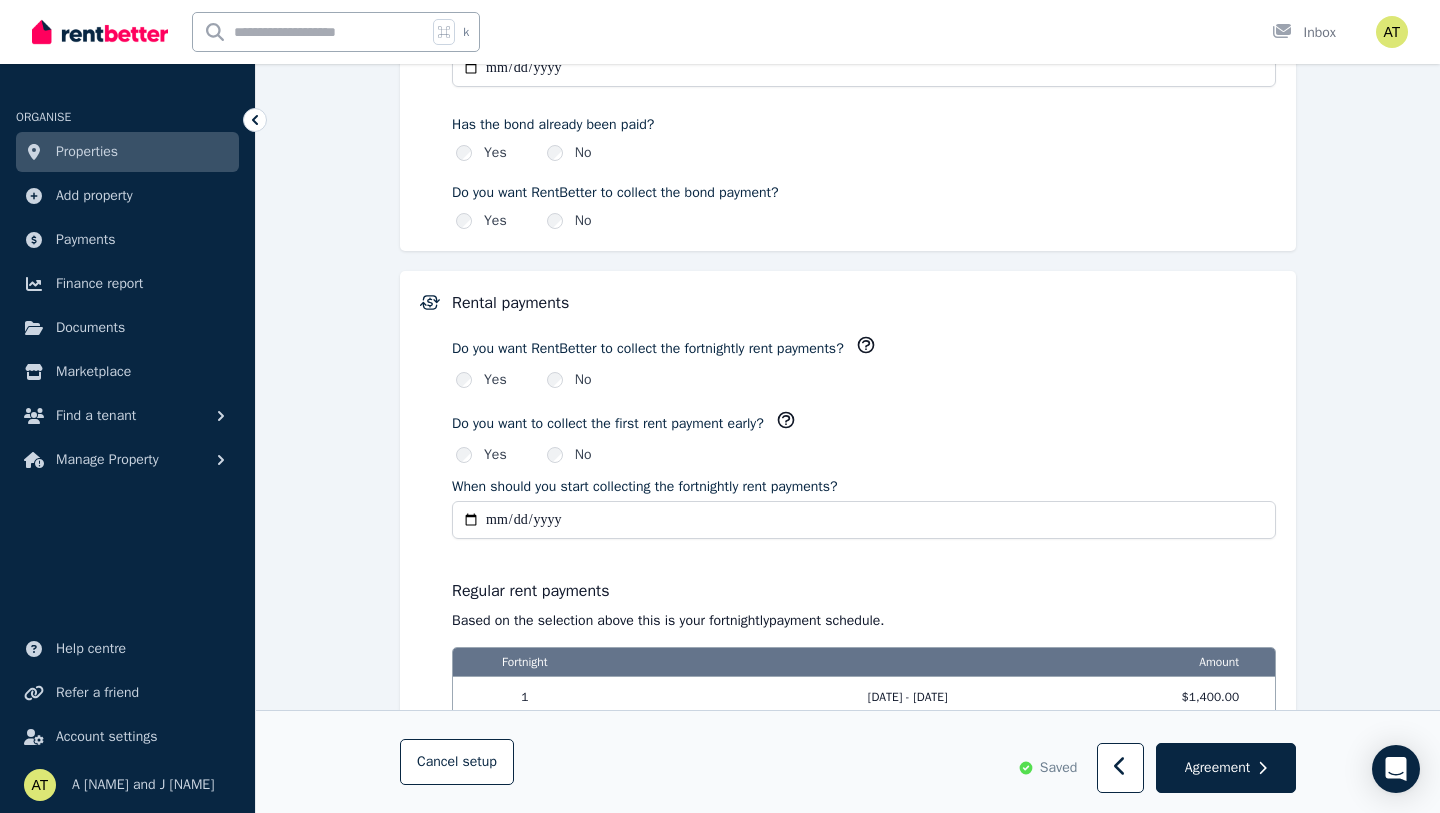 click on "No" at bounding box center (569, 221) 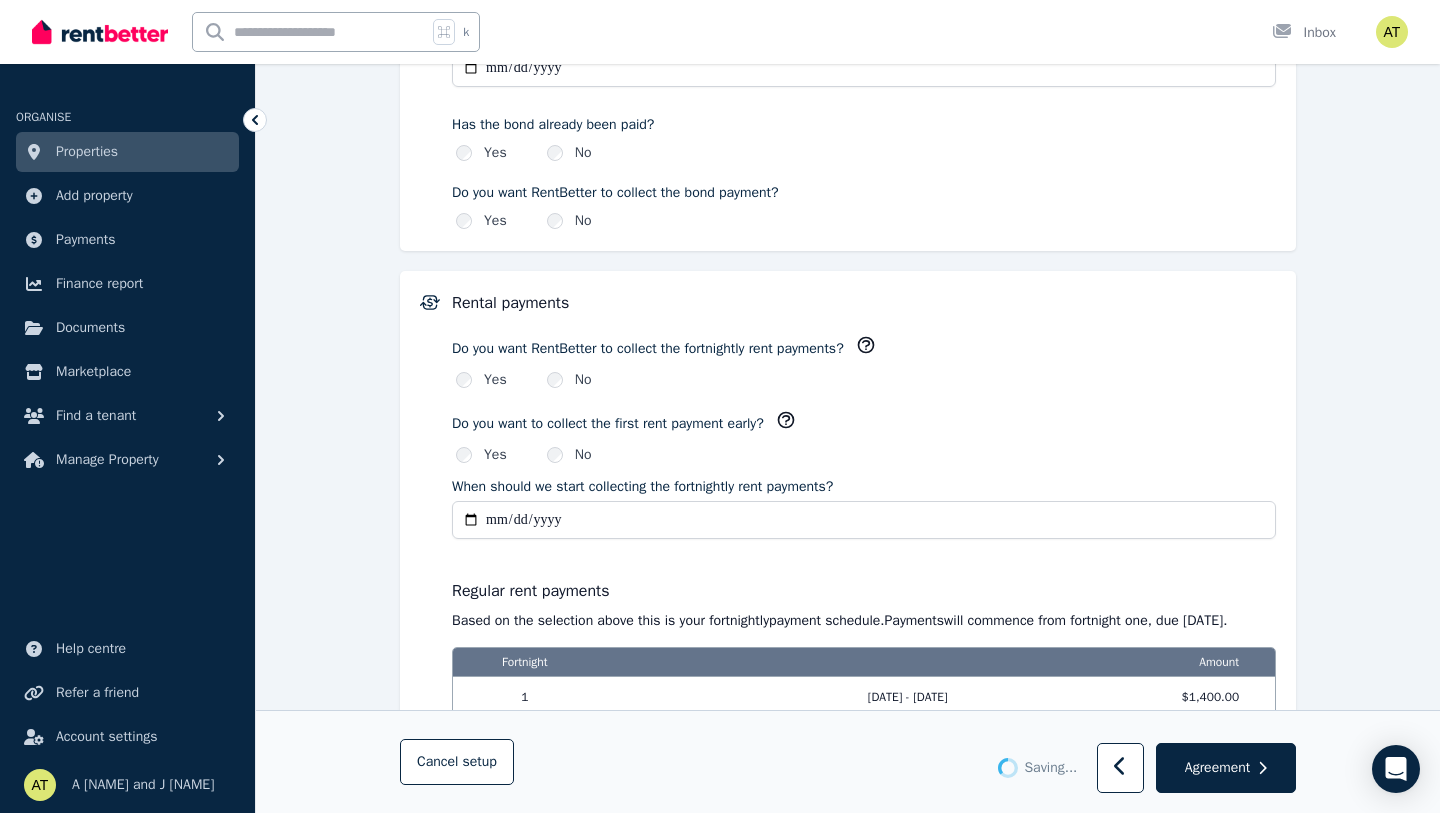 click on "Yes" at bounding box center (481, 221) 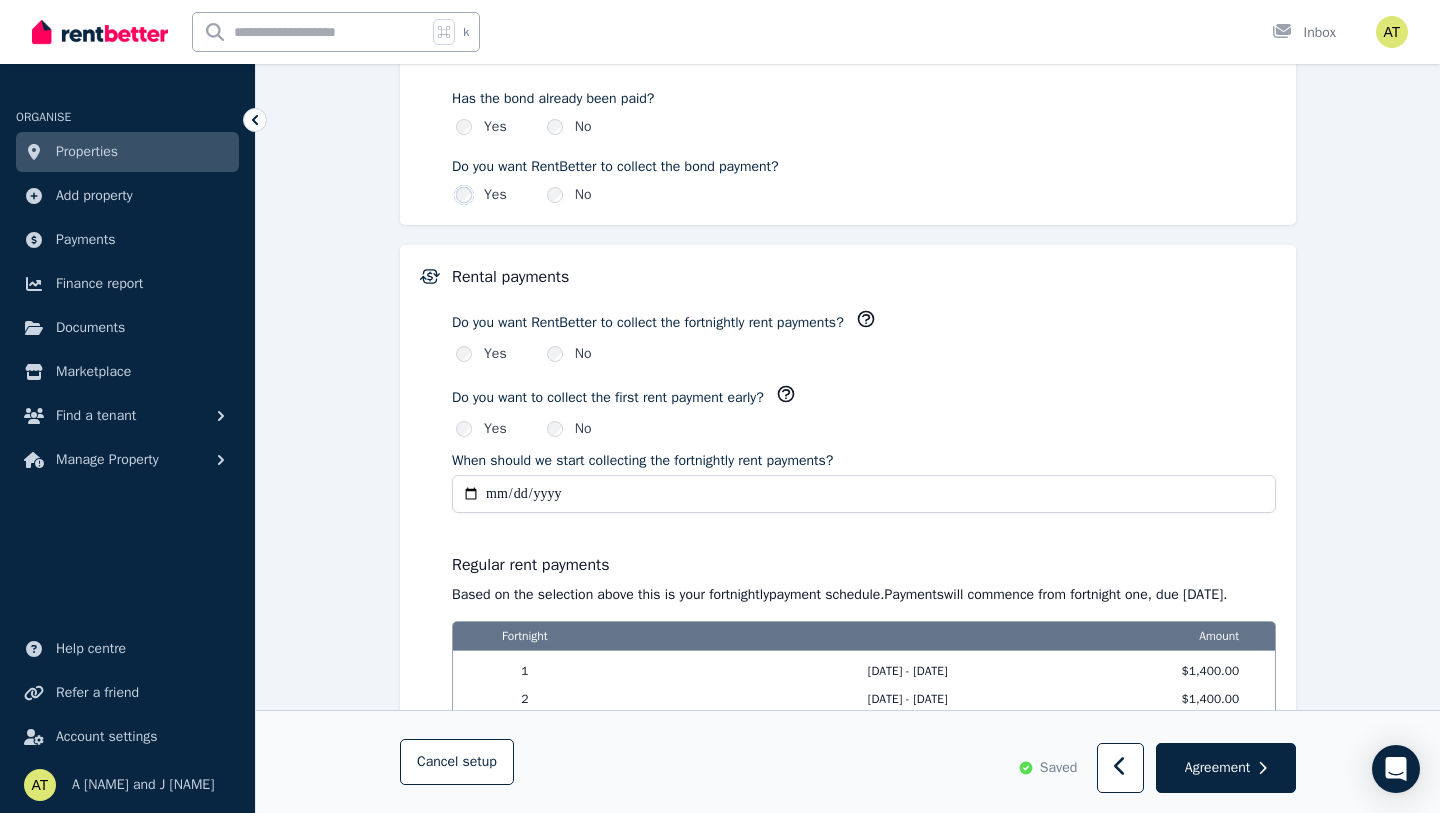 scroll, scrollTop: 1230, scrollLeft: 0, axis: vertical 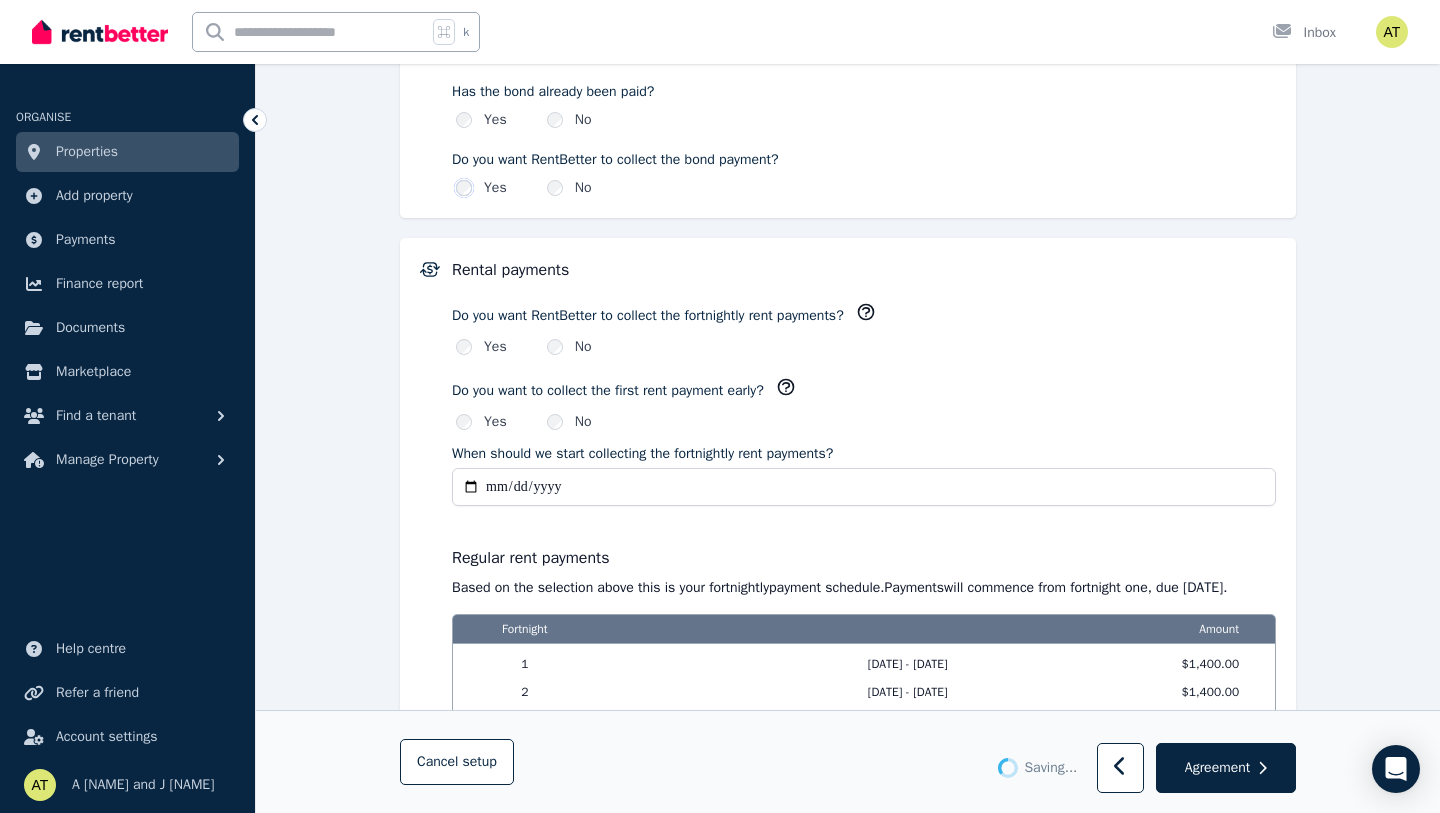 click 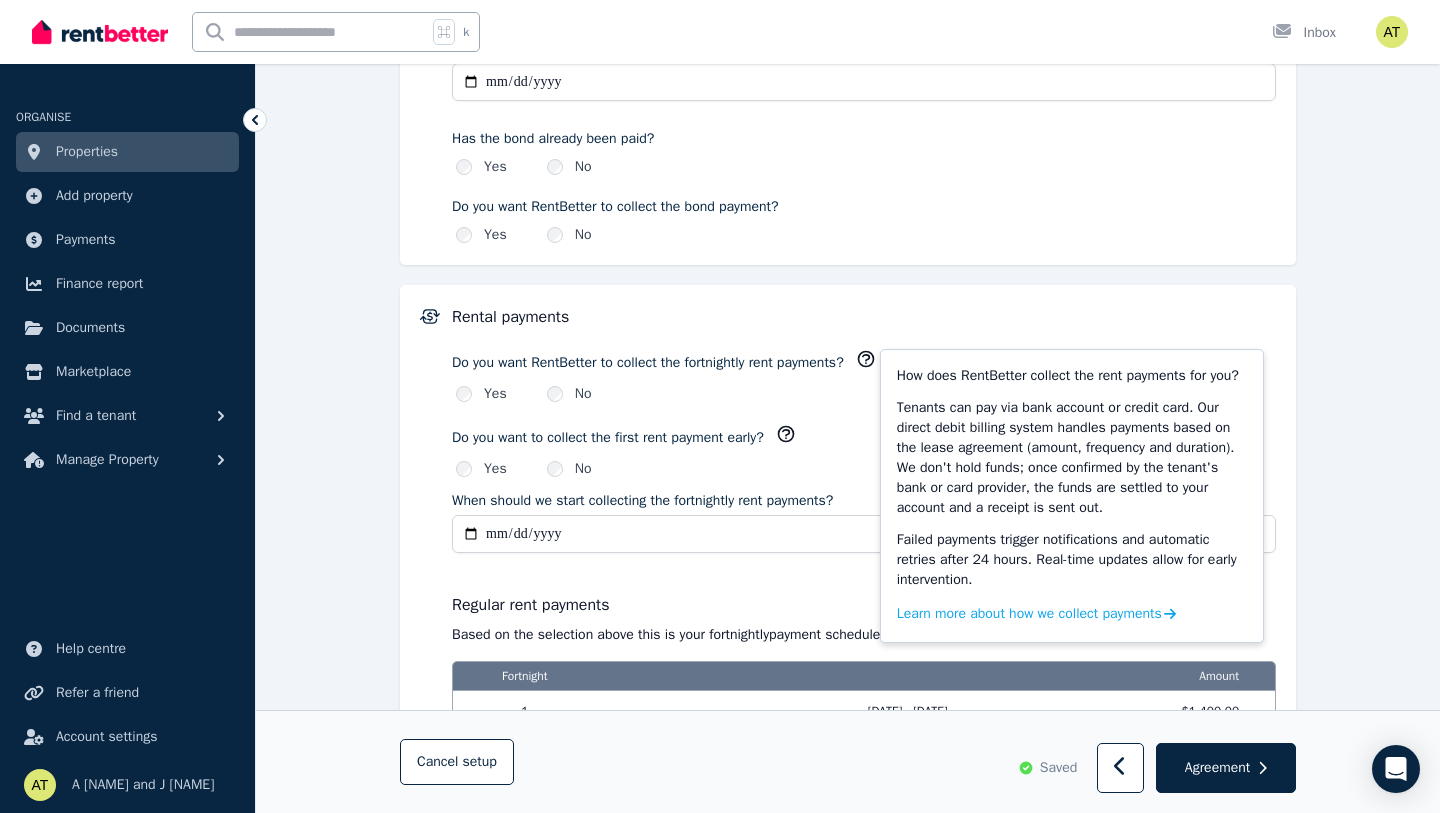 scroll, scrollTop: 1184, scrollLeft: 0, axis: vertical 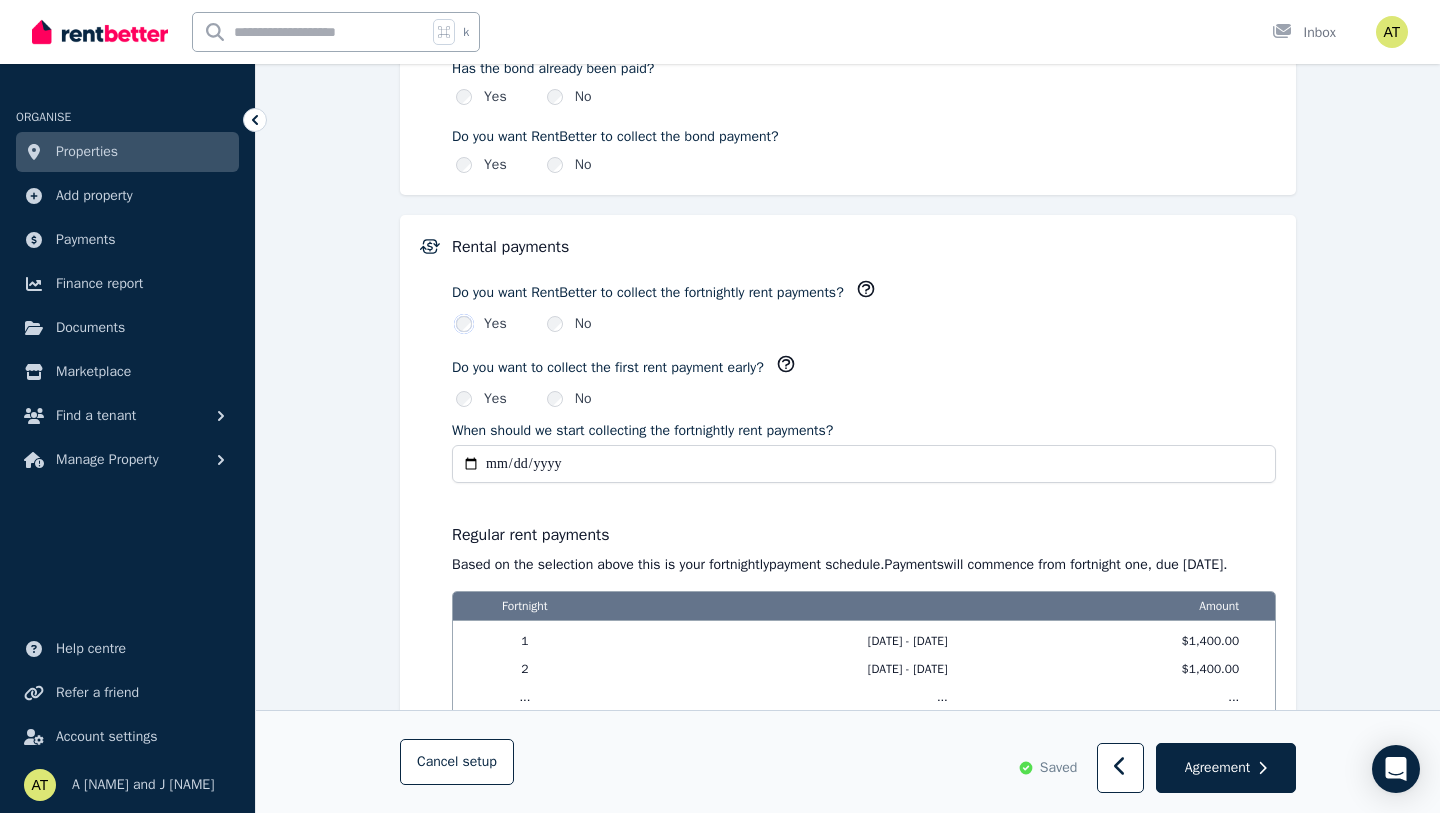 click 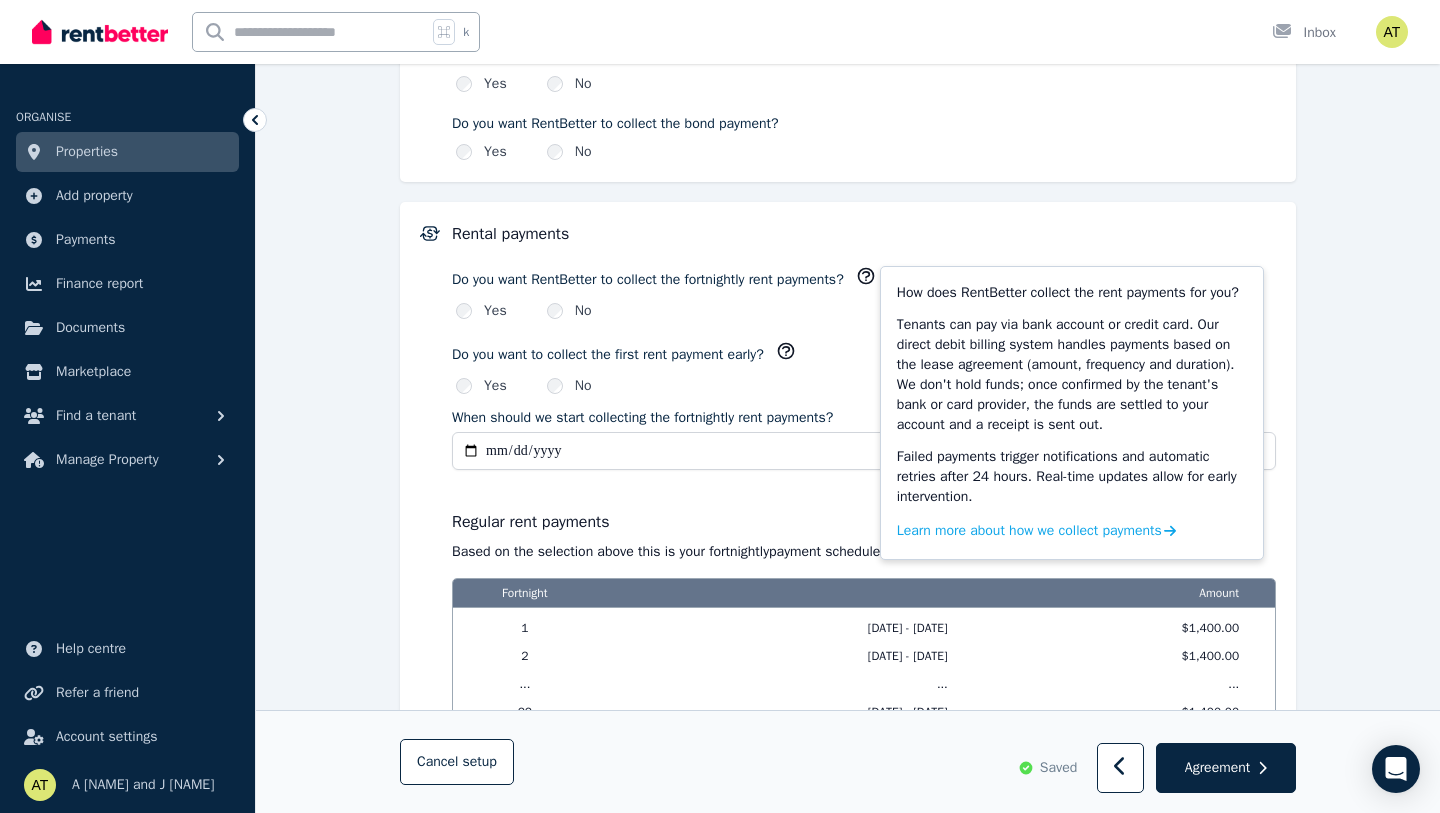 scroll, scrollTop: 1272, scrollLeft: 0, axis: vertical 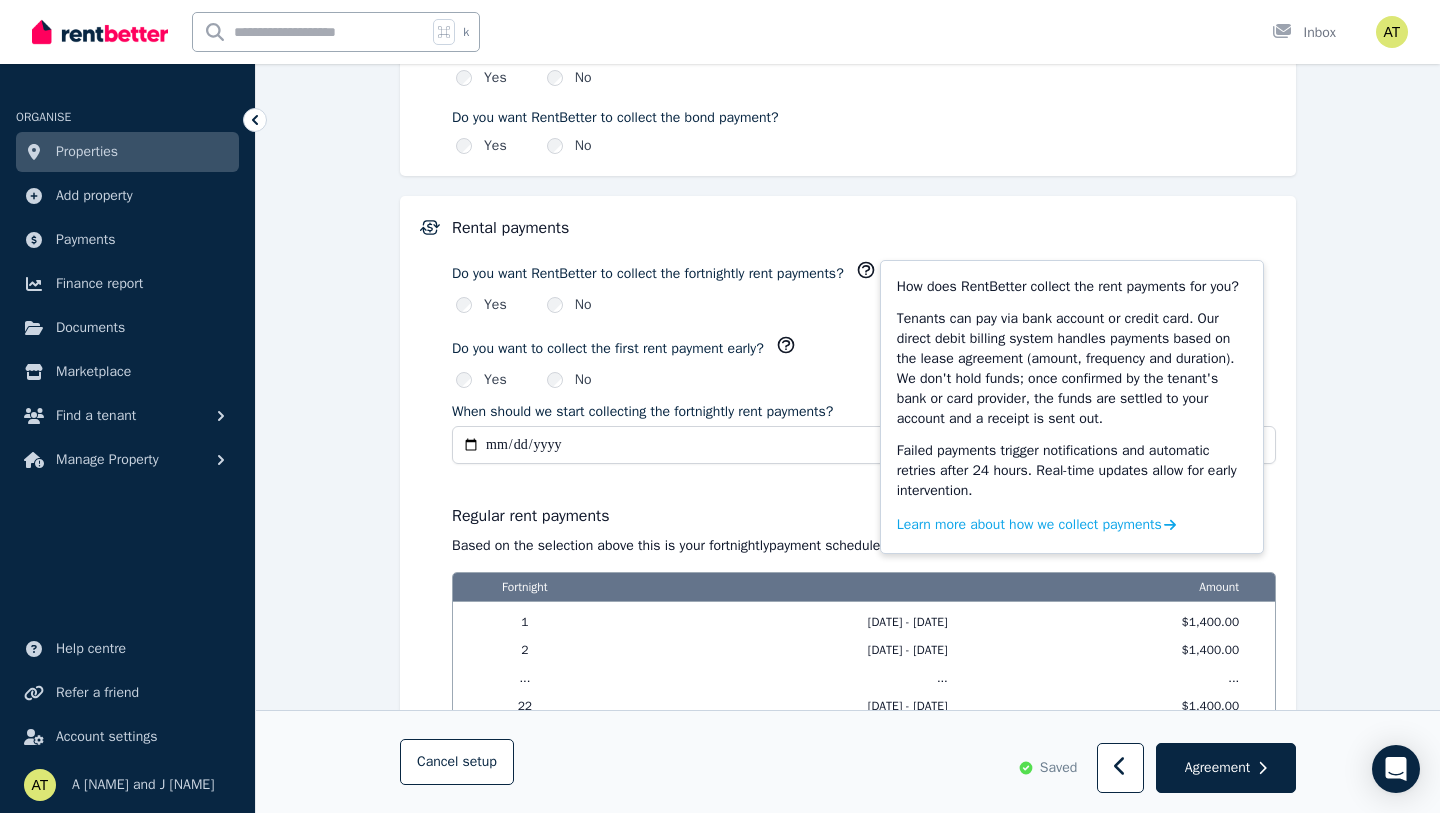 click on "Do you want to collect the first rent payment early?" at bounding box center (864, 348) 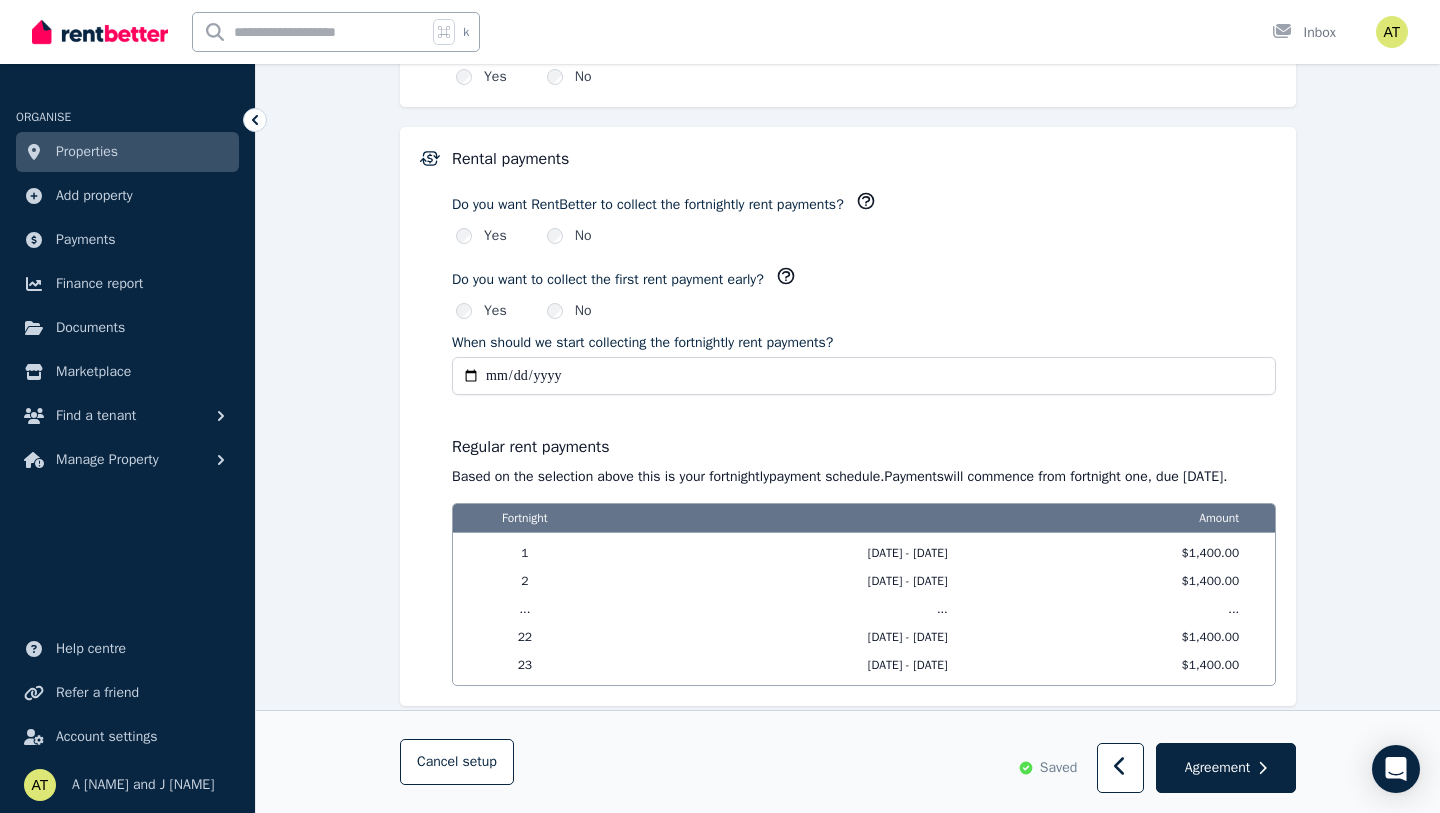 scroll, scrollTop: 1342, scrollLeft: 0, axis: vertical 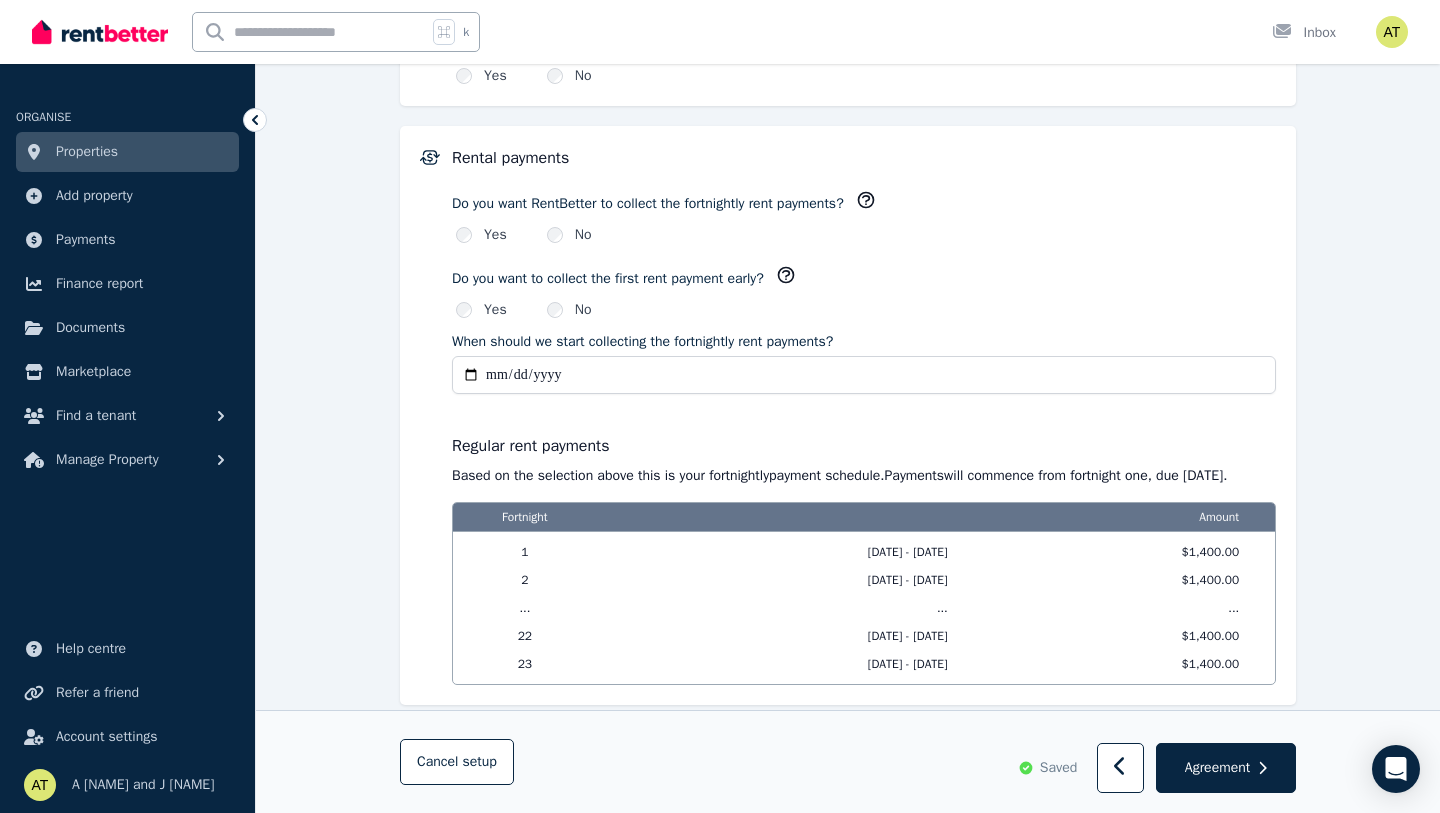 click 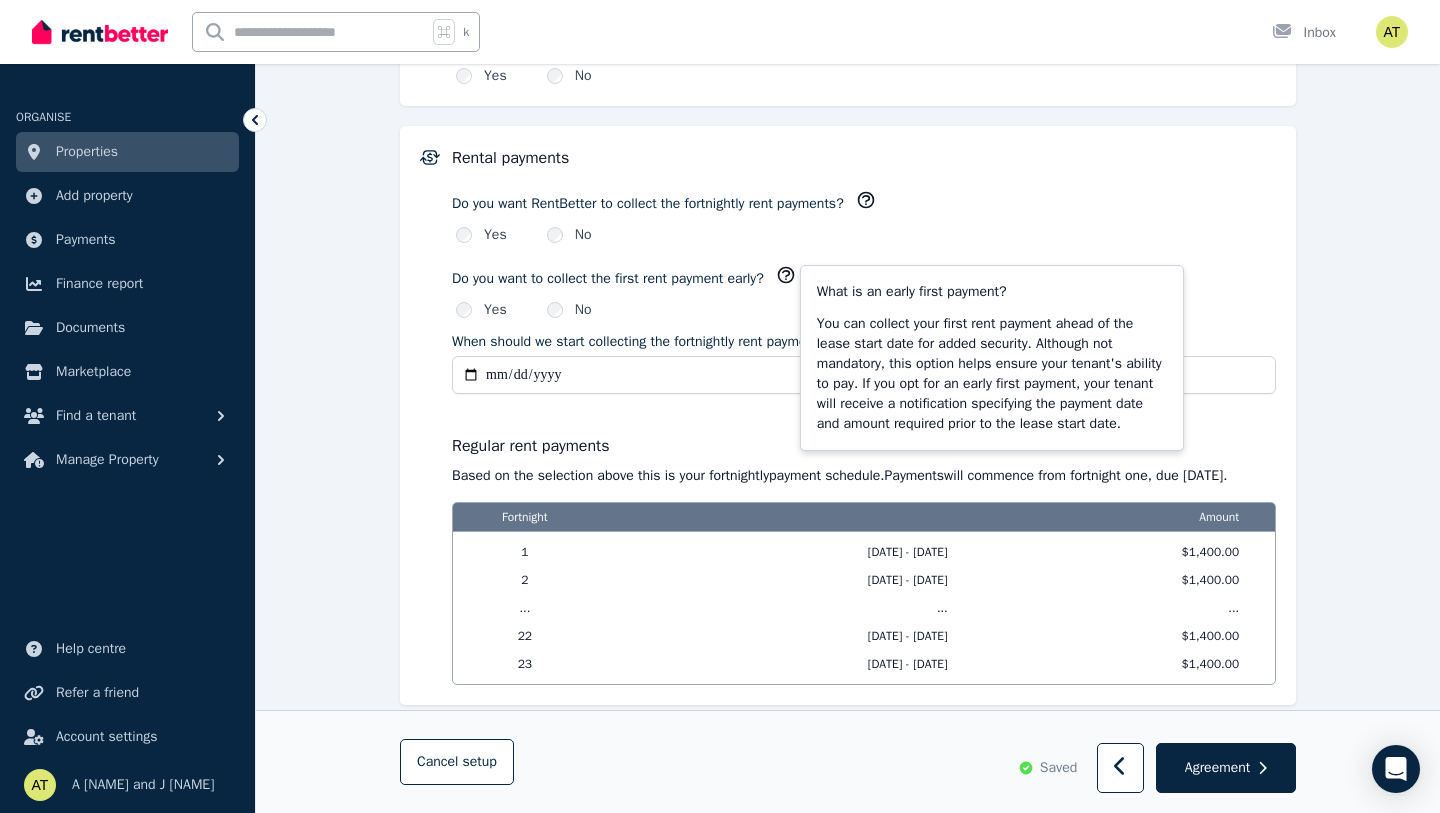 click on "**********" at bounding box center [864, 415] 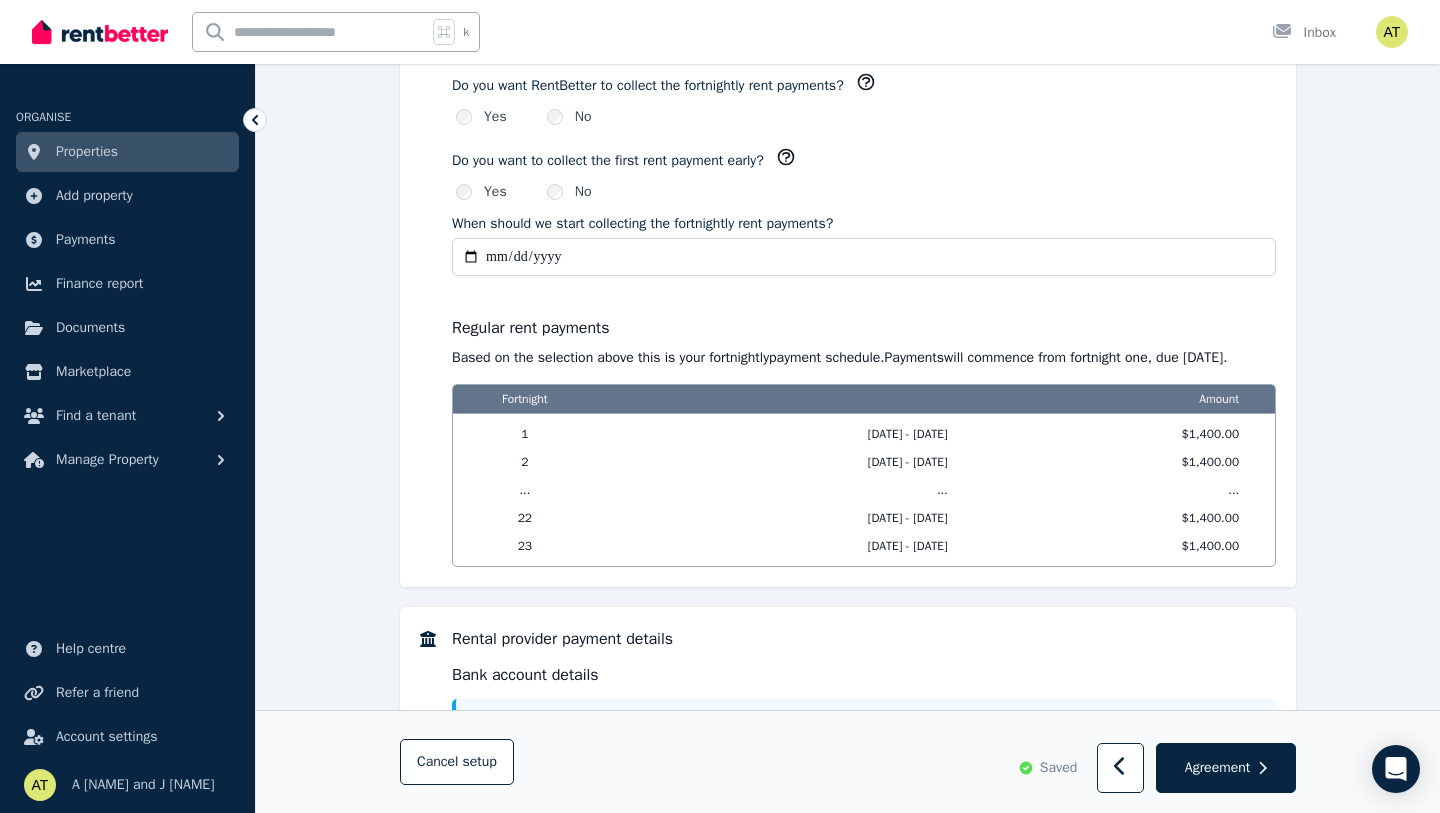 scroll, scrollTop: 1461, scrollLeft: 0, axis: vertical 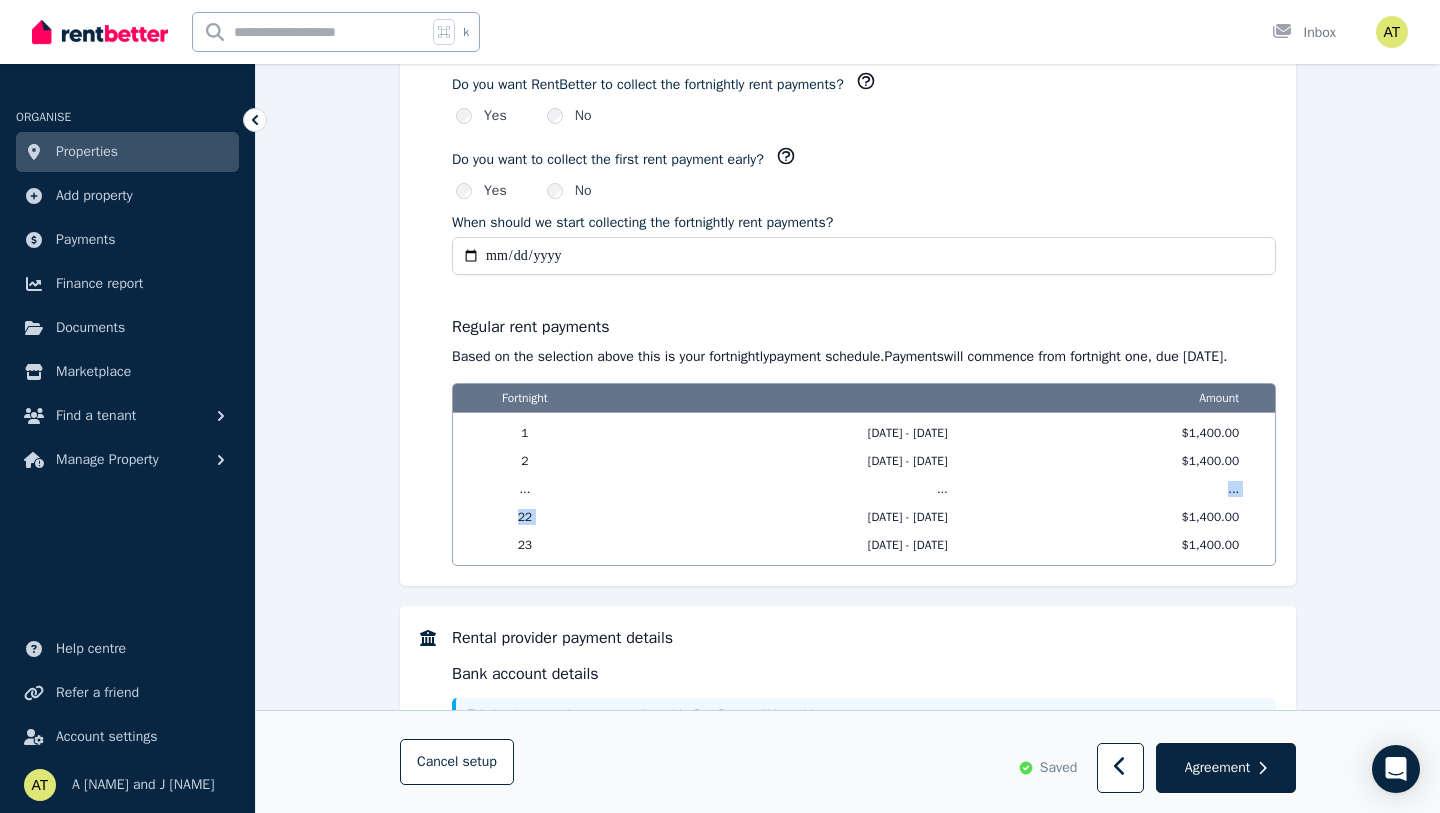 drag, startPoint x: 685, startPoint y: 536, endPoint x: 691, endPoint y: 517, distance: 19.924858 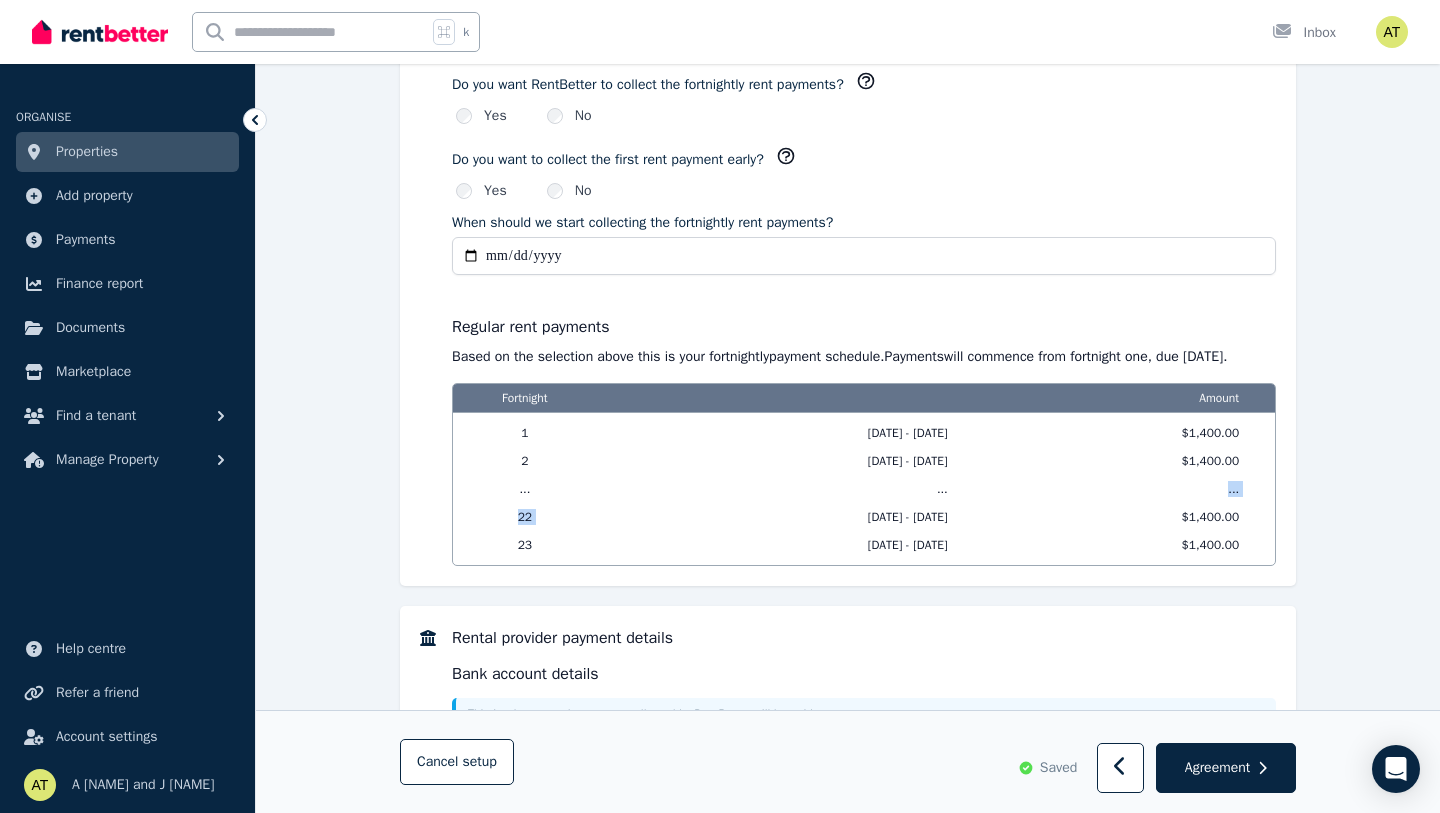 click on "1 [DATE] - [DATE] $1,400.00 2 [DATE] - [DATE] $1,400.00 ... ... ... 22 [DATE] - [DATE] $1,400.00 23 [DATE] - [DATE] $1,400.00" at bounding box center [864, 489] 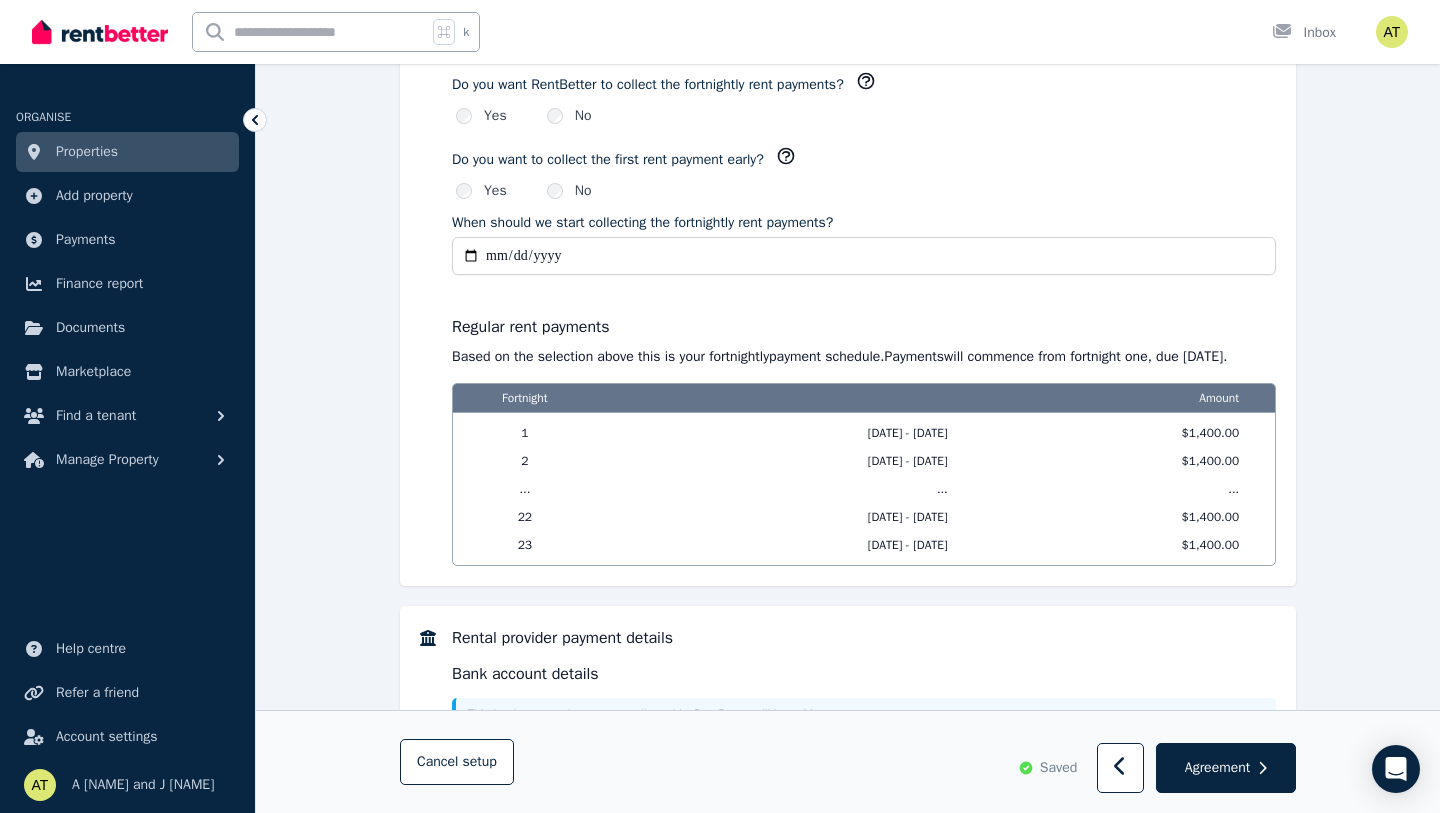 click on "1" at bounding box center [525, 433] 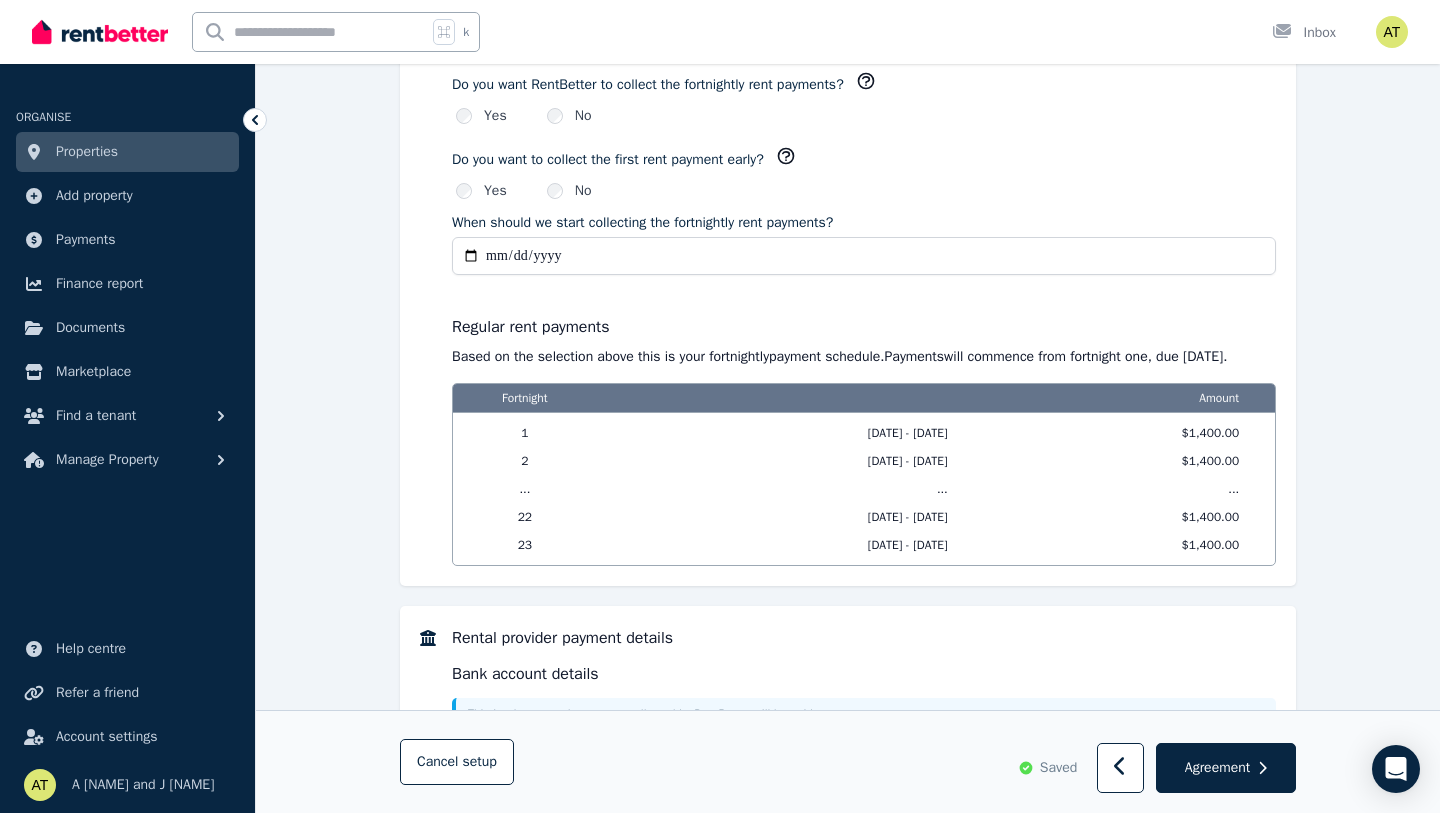click on "23" at bounding box center [525, 545] 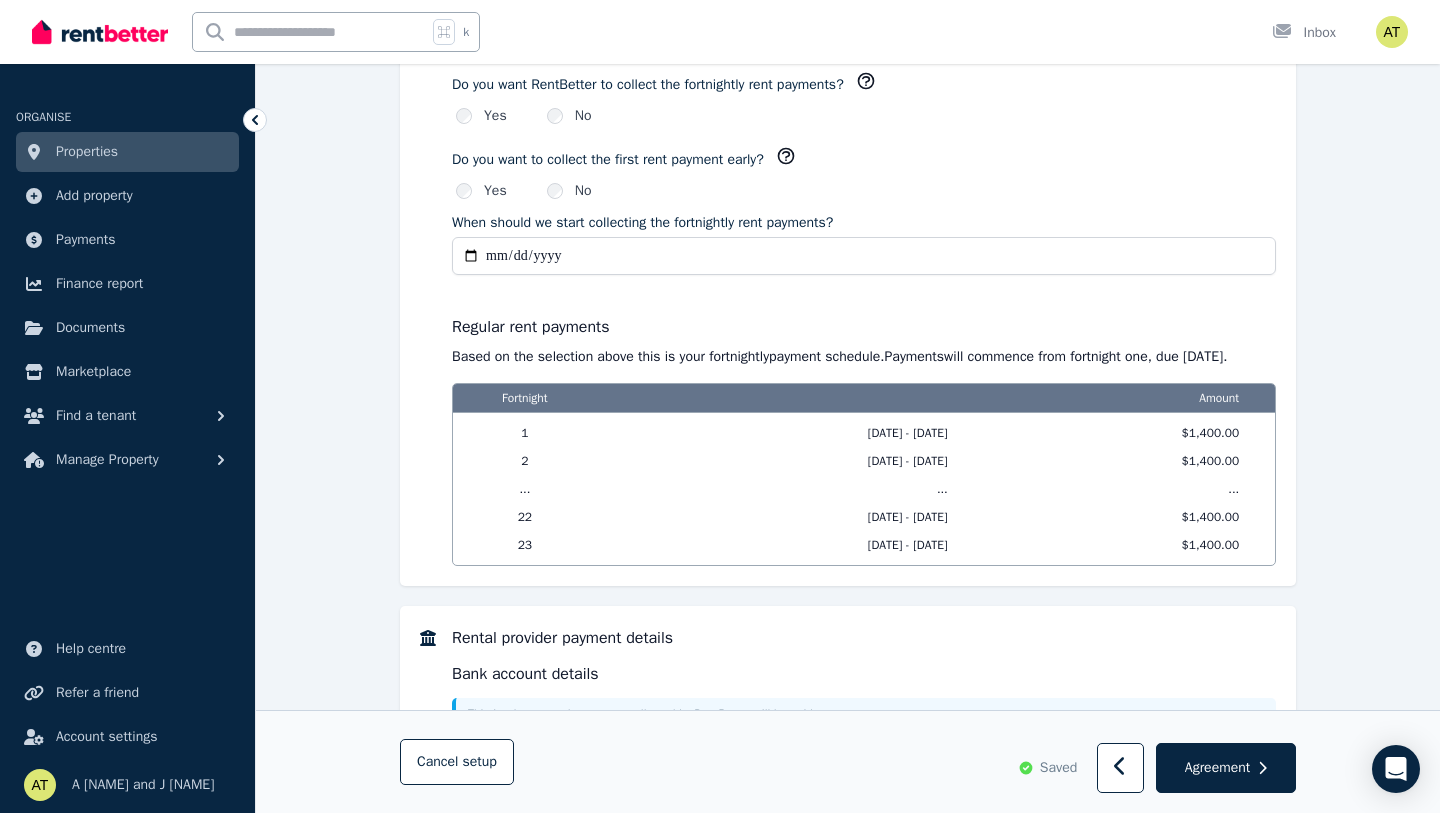 click on "1 [DATE] - [DATE] $1,400.00 2 [DATE] - [DATE] $1,400.00 ... ... ... 22 [DATE] - [DATE] $1,400.00 23 [DATE] - [DATE] $1,400.00" at bounding box center (864, 489) 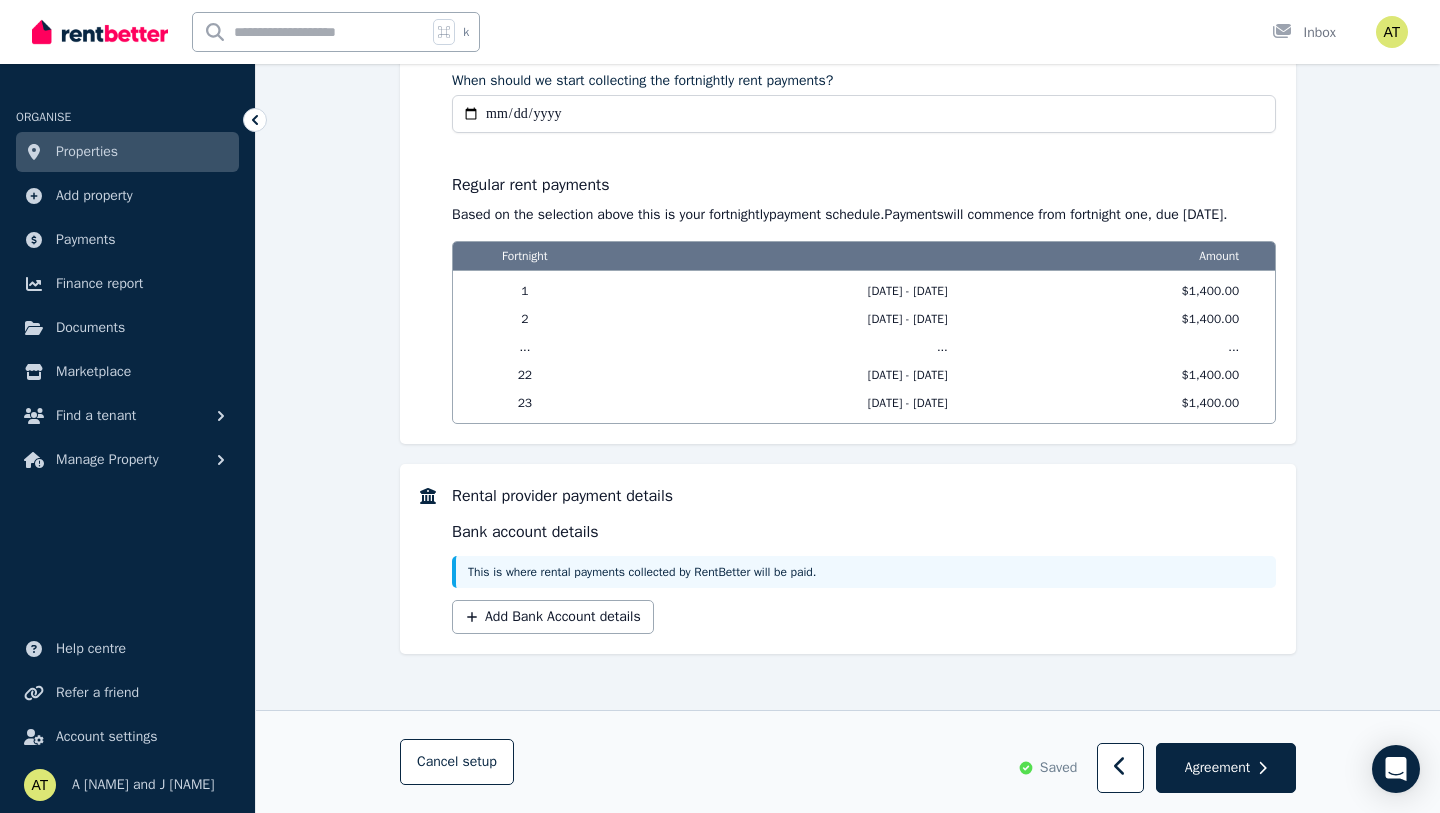 scroll, scrollTop: 1617, scrollLeft: 0, axis: vertical 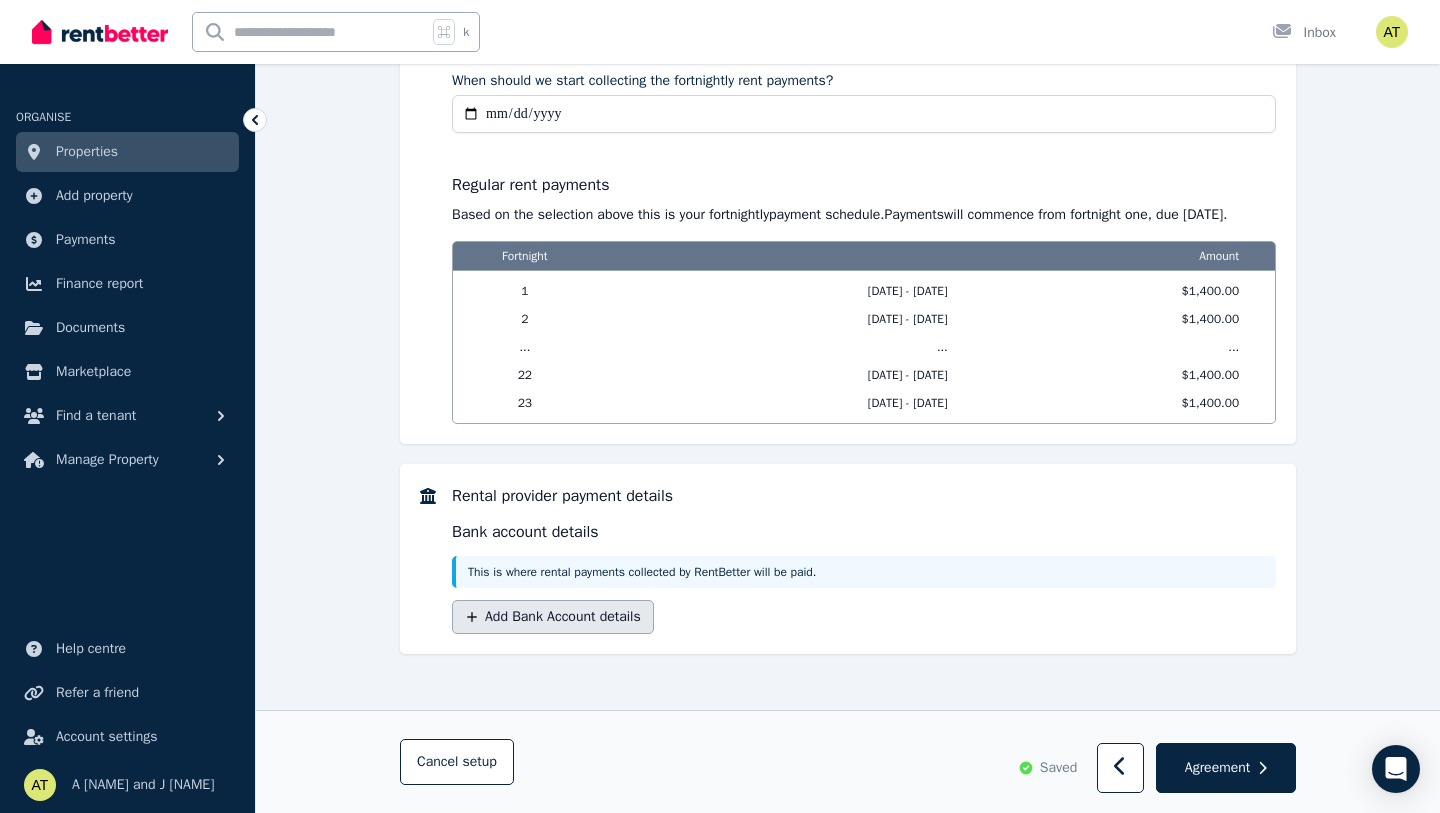 click on "Add Bank Account details" at bounding box center (553, 617) 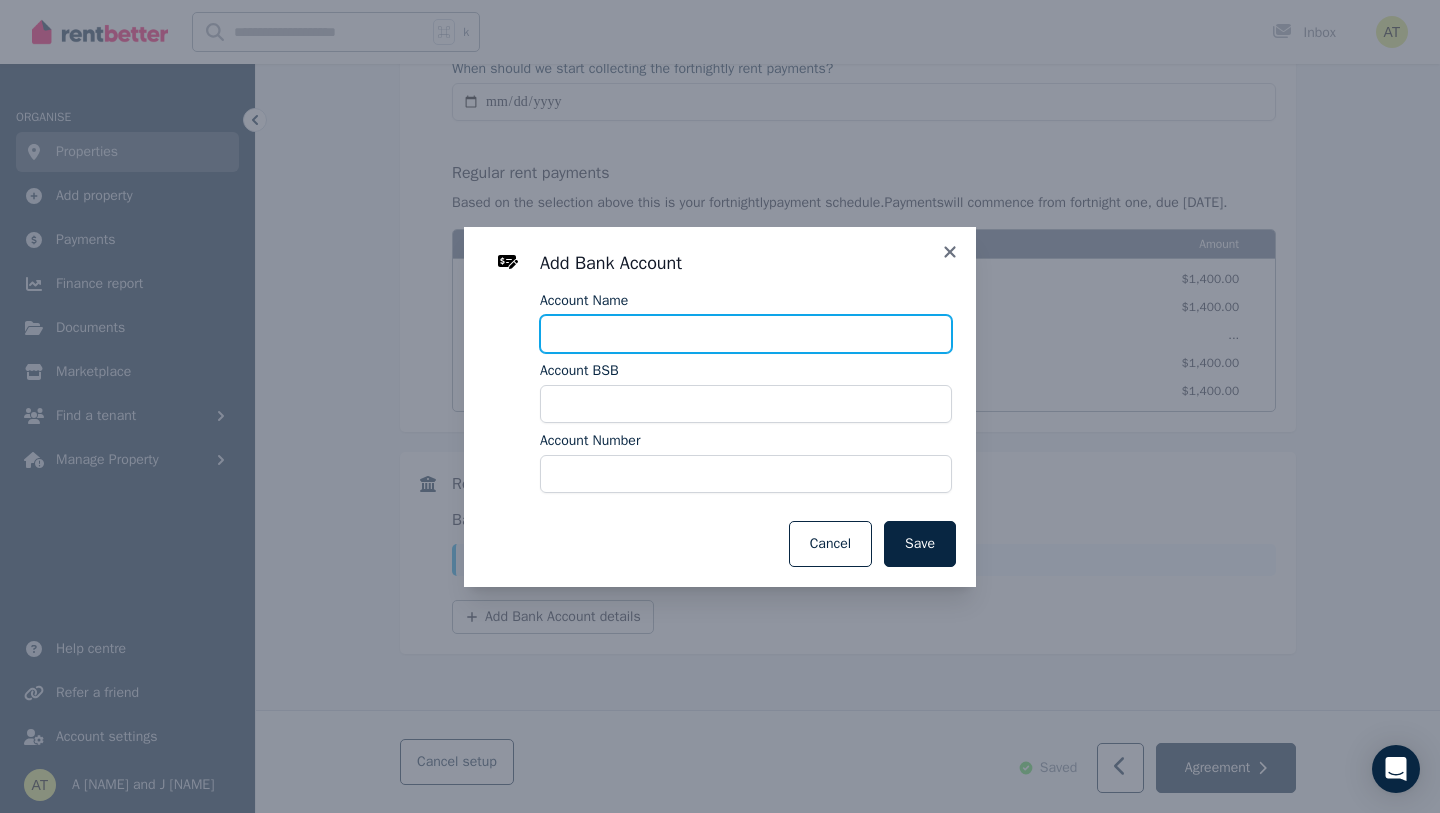 click on "Account Name" at bounding box center (746, 334) 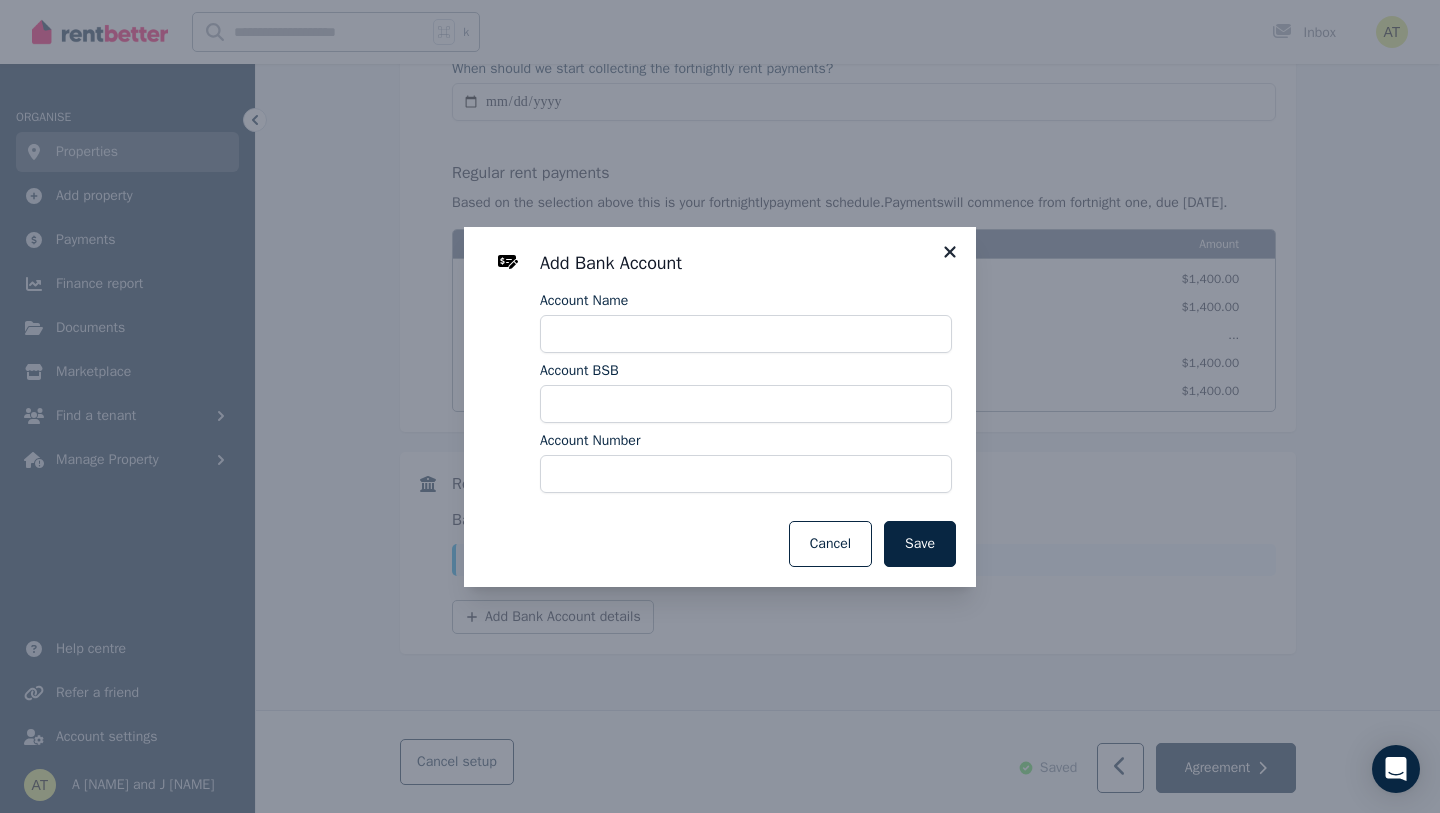 click 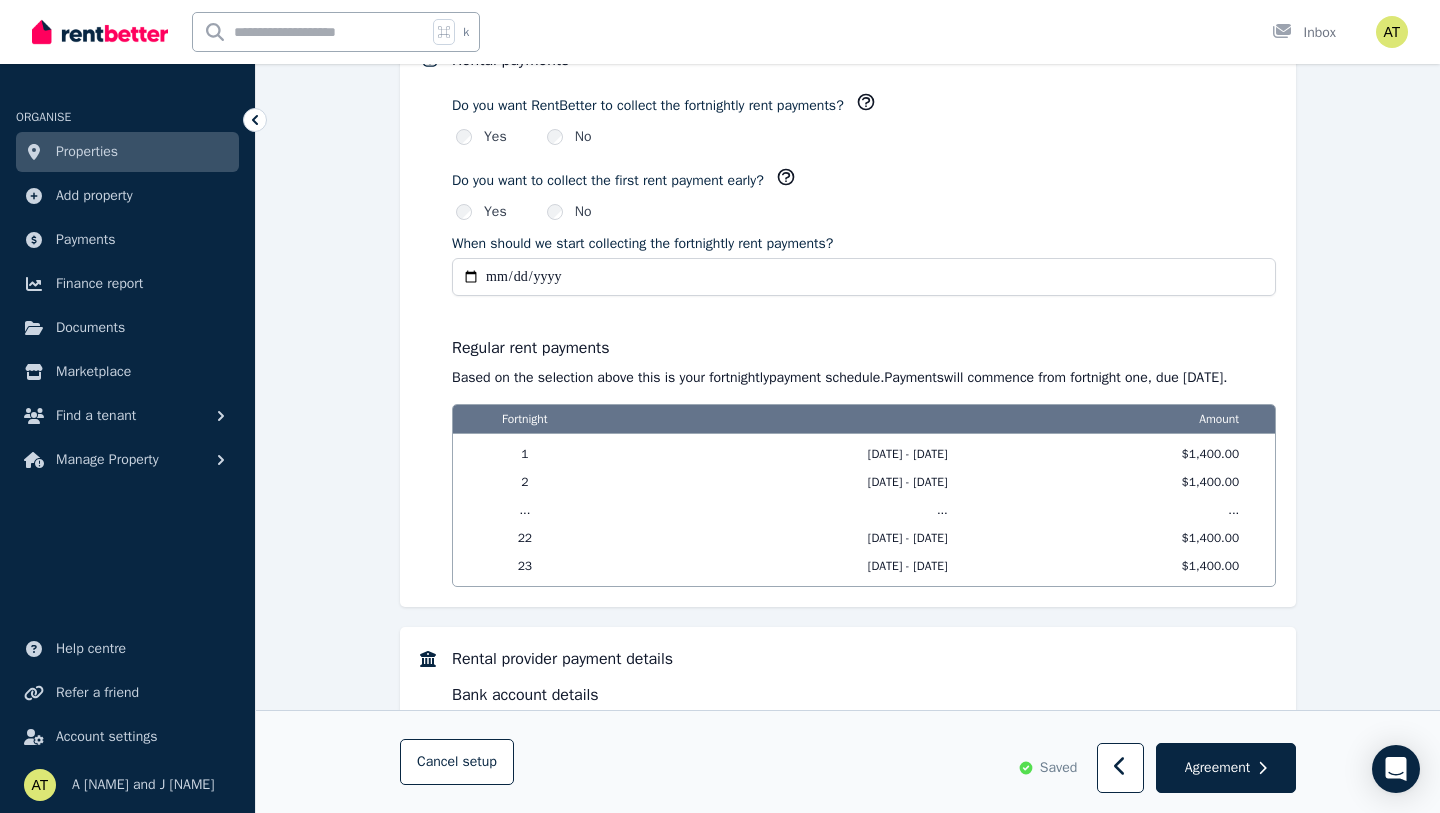 scroll, scrollTop: 1437, scrollLeft: 0, axis: vertical 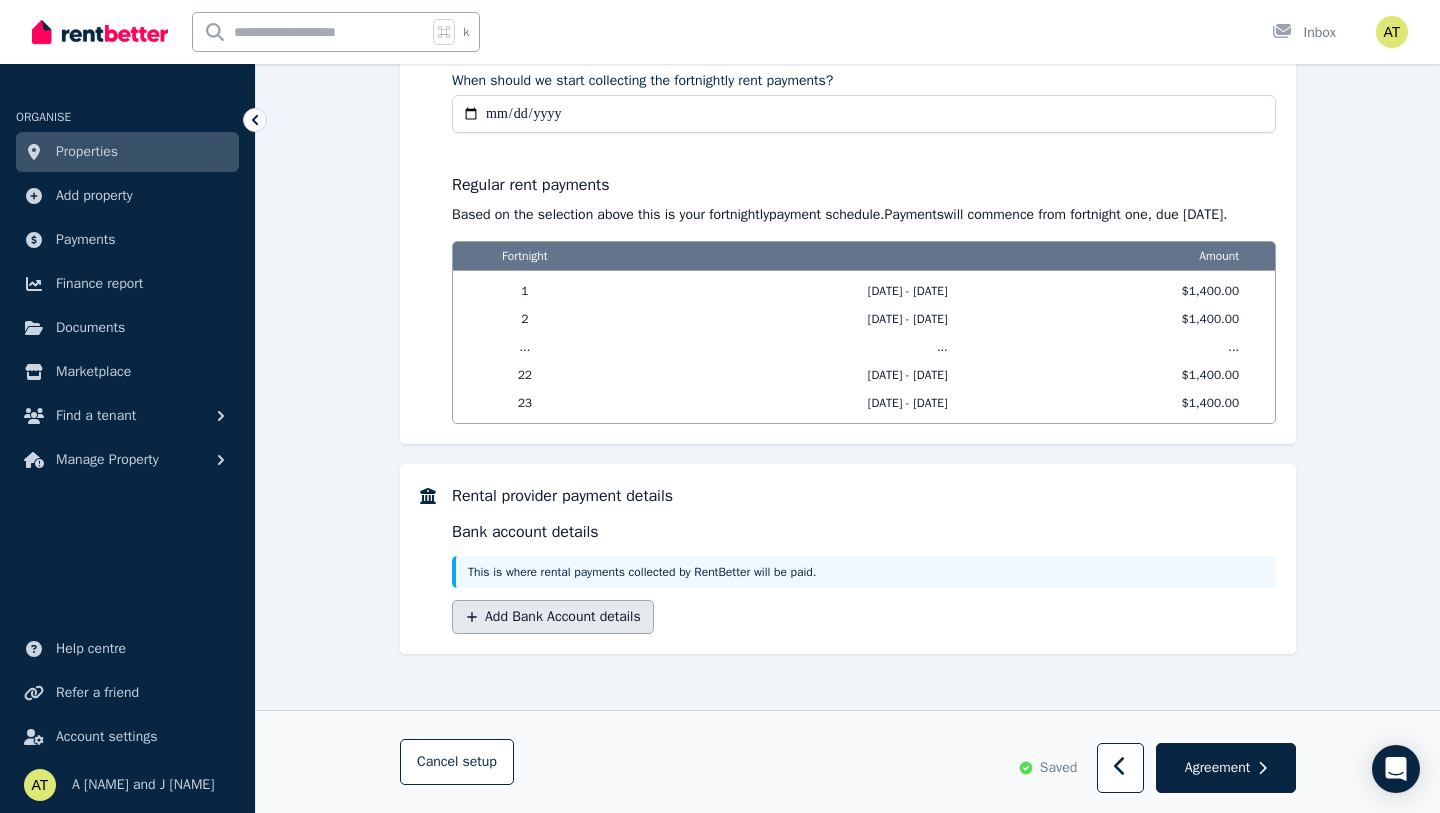 click on "Add Bank Account details" at bounding box center [553, 617] 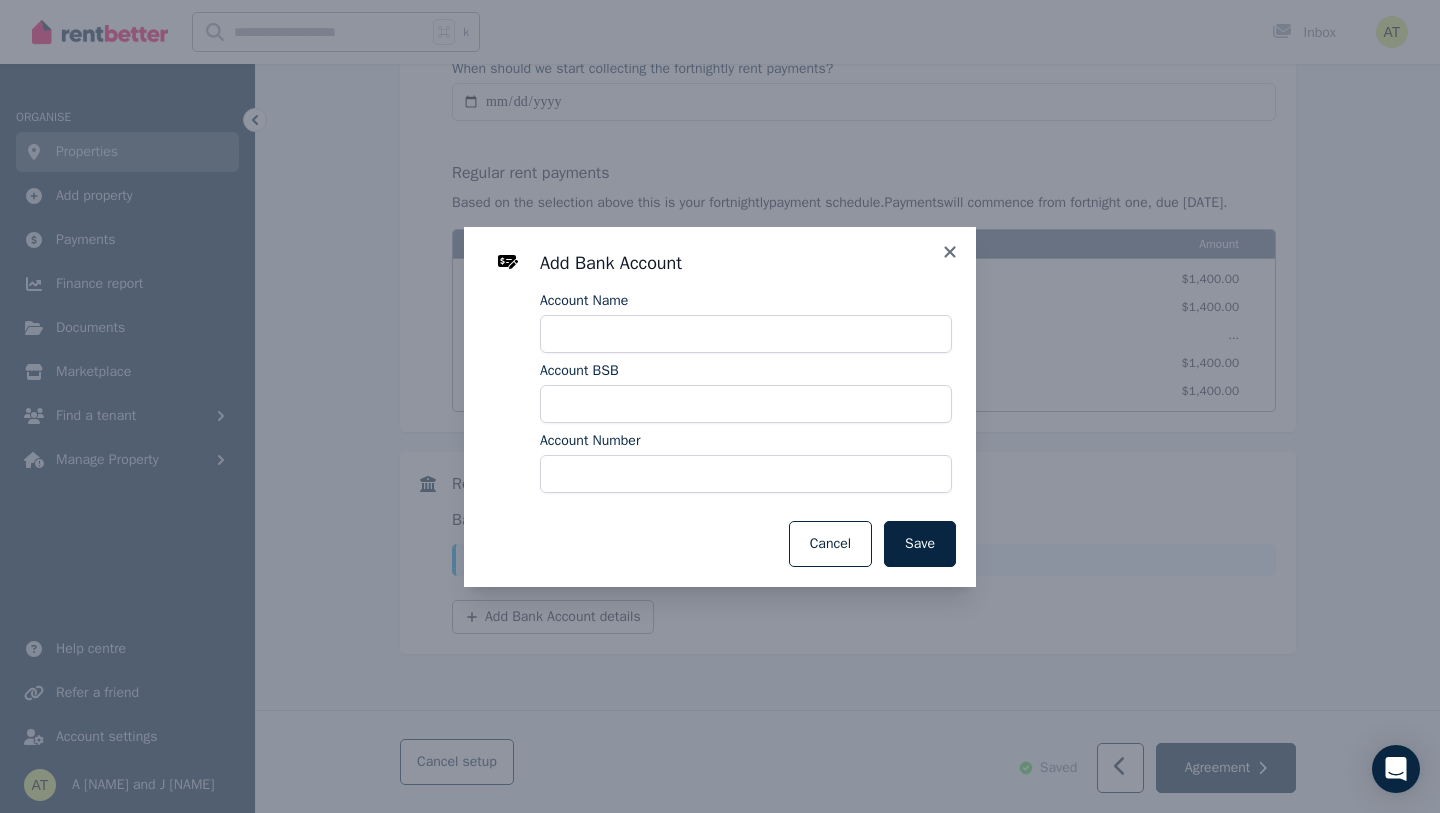 click on "Account Name Account BSB Account Number" at bounding box center [746, 392] 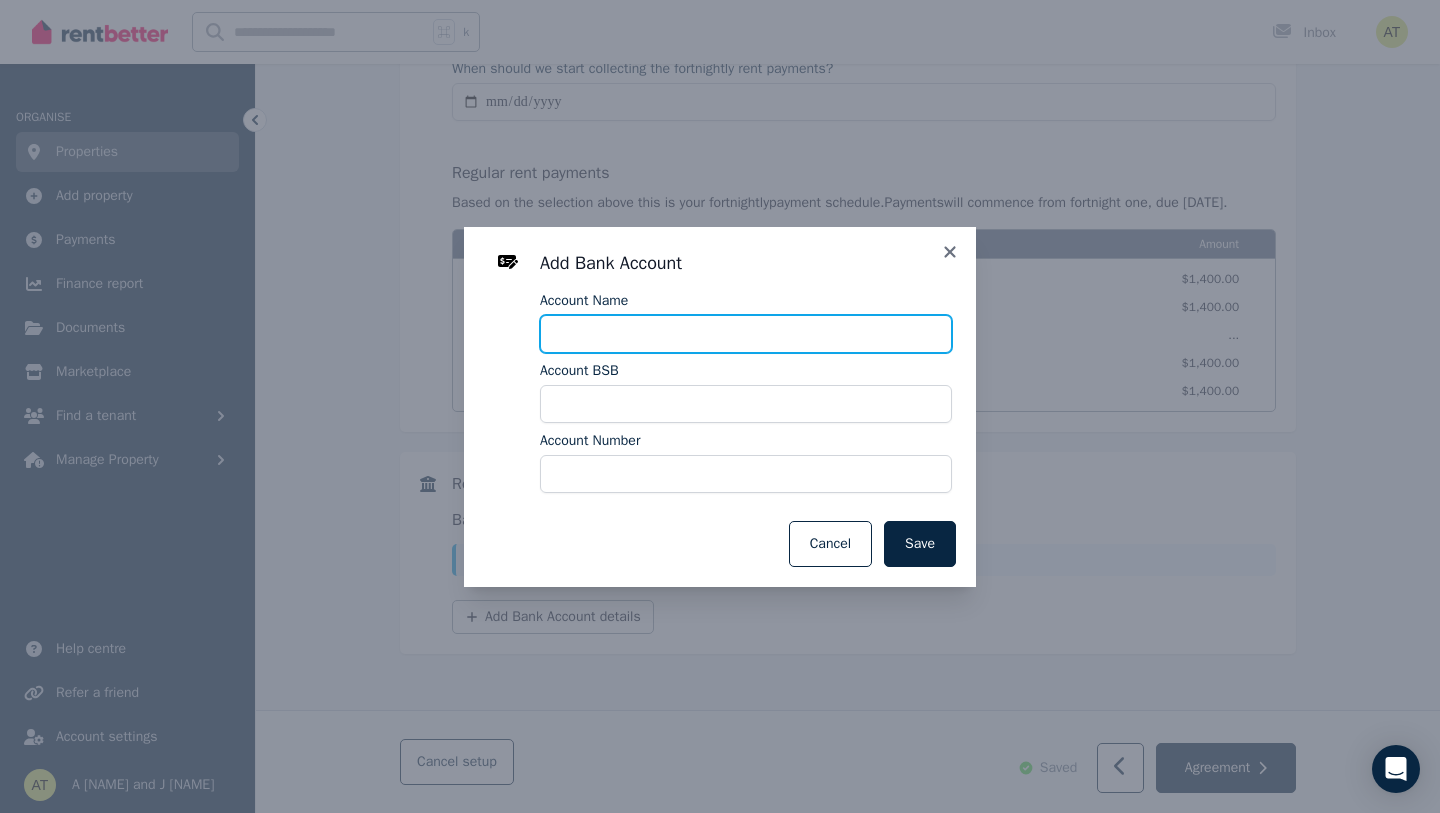 click on "Account Name" at bounding box center (746, 334) 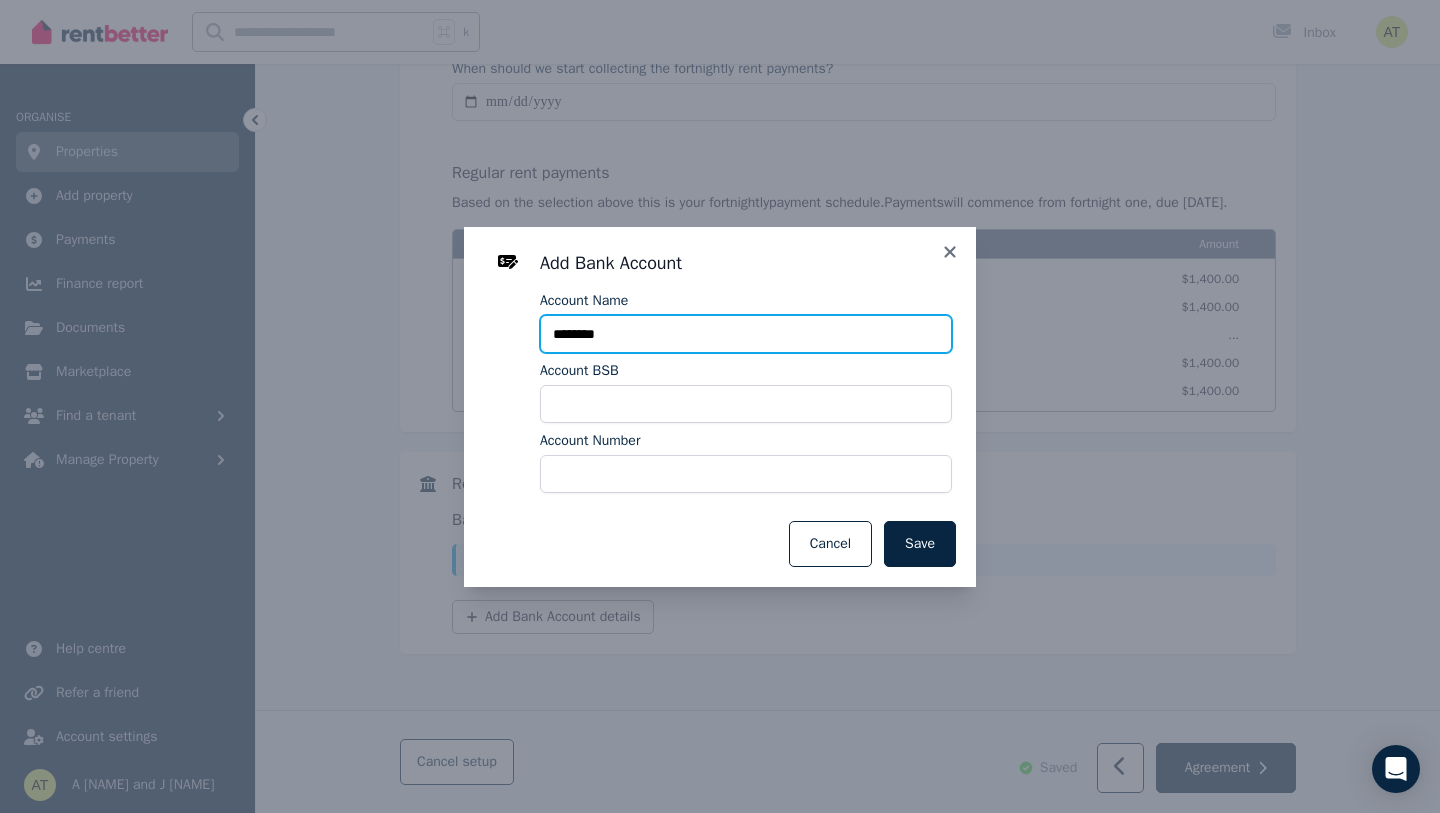 type on "********" 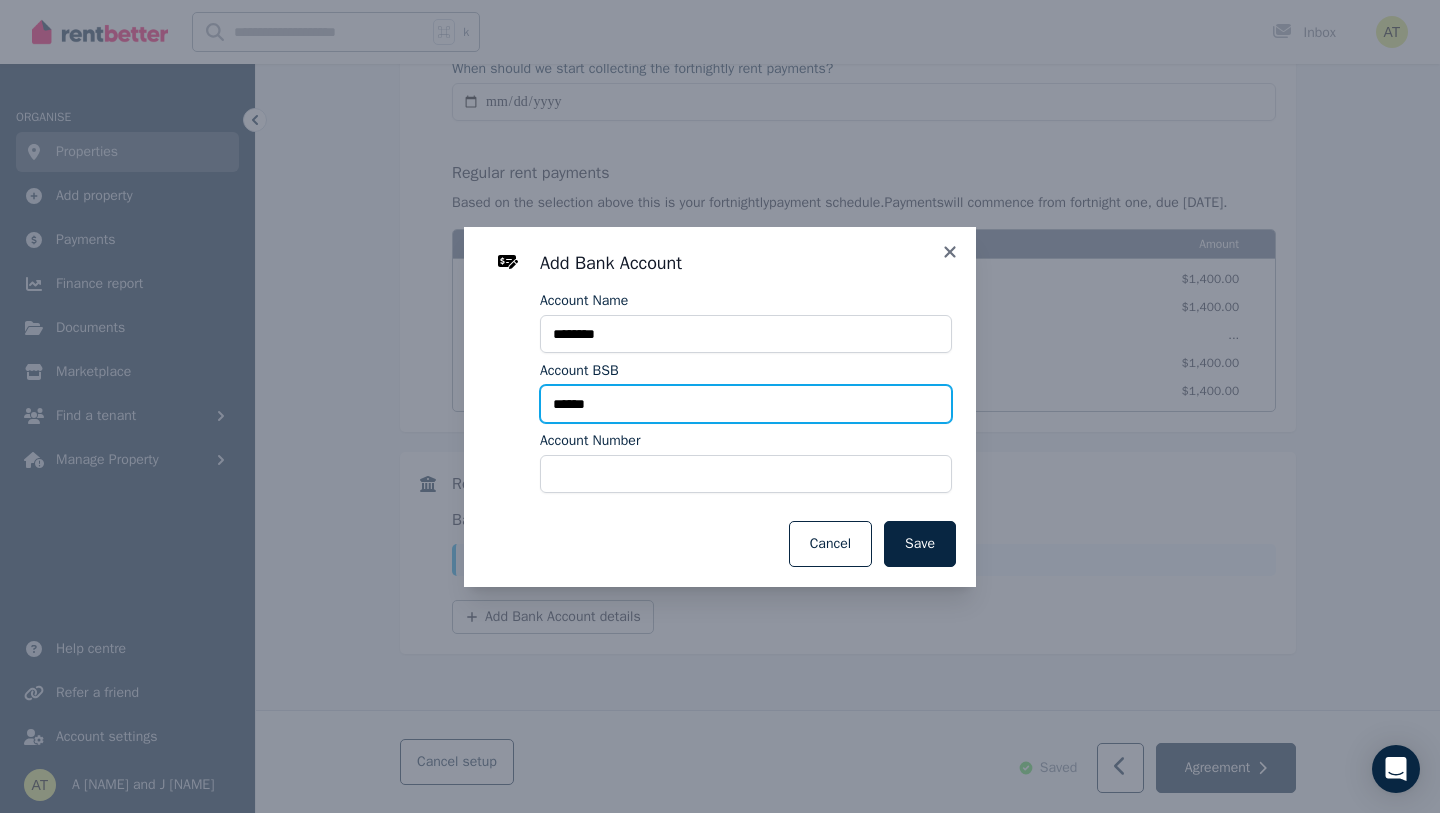 type on "******" 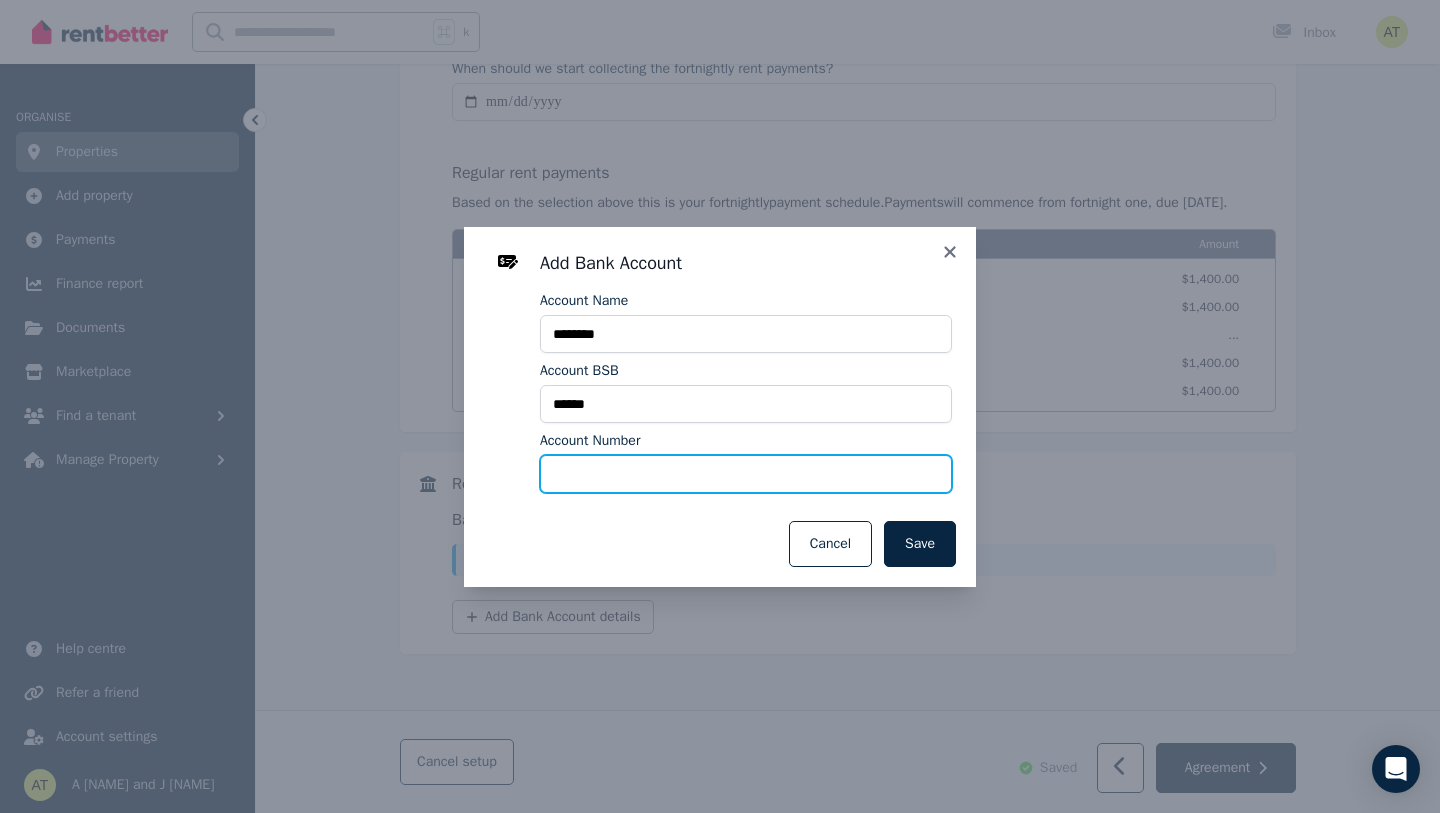 click on "Account Number" at bounding box center (746, 474) 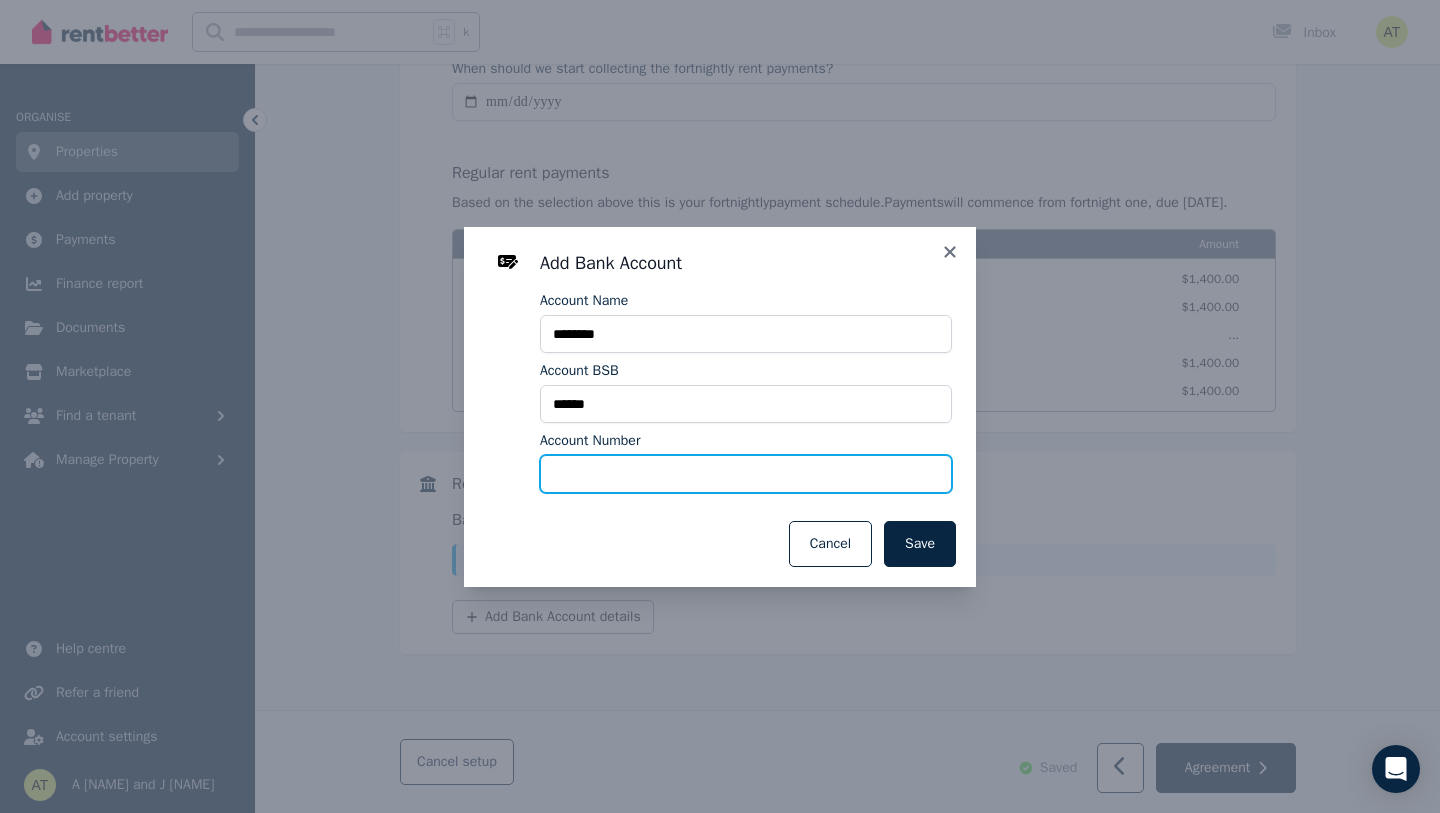 type on "********" 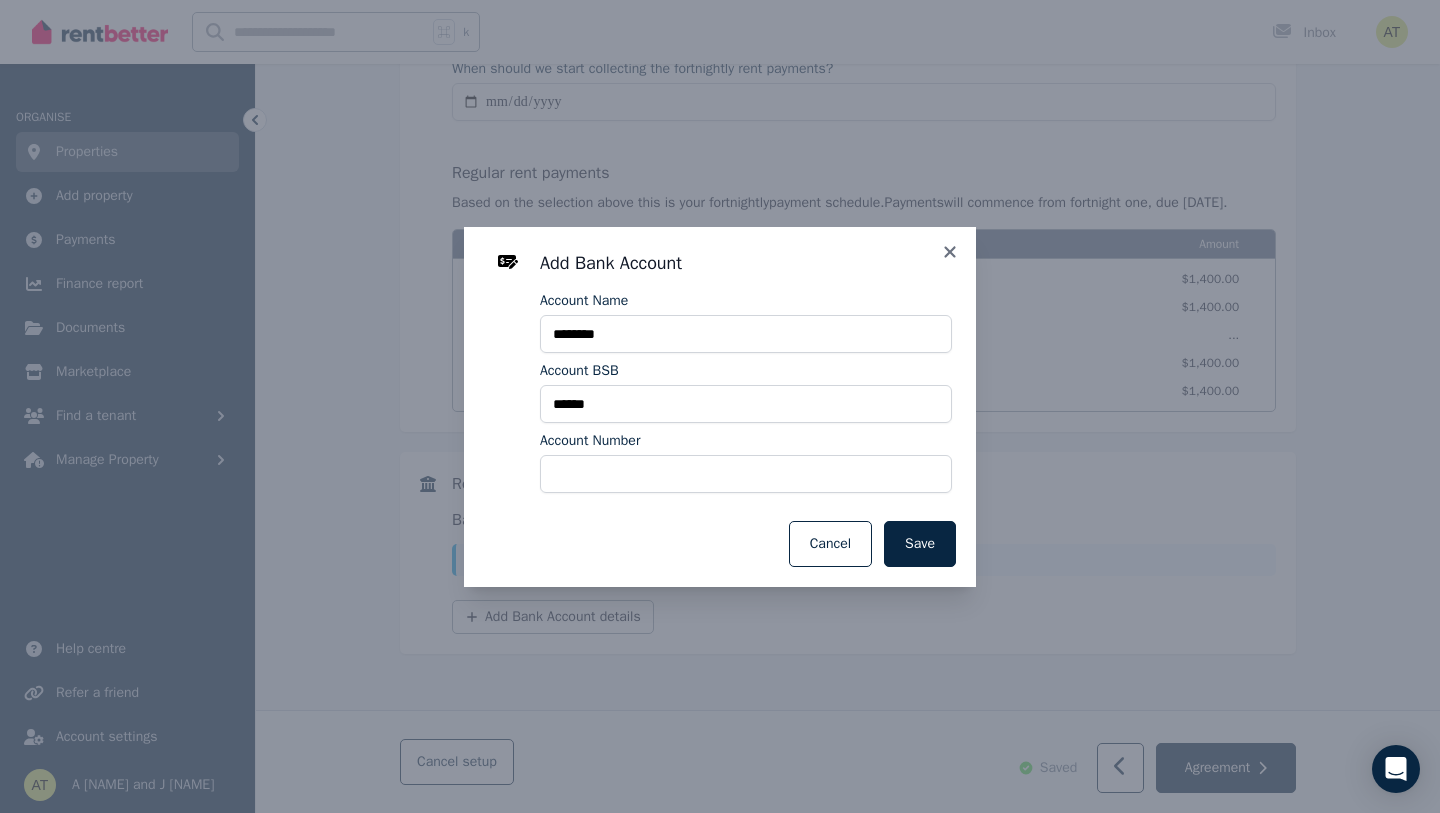 click on "Add Bank Account Account Name ******** Account BSB ****** Account Number ********" at bounding box center [720, 376] 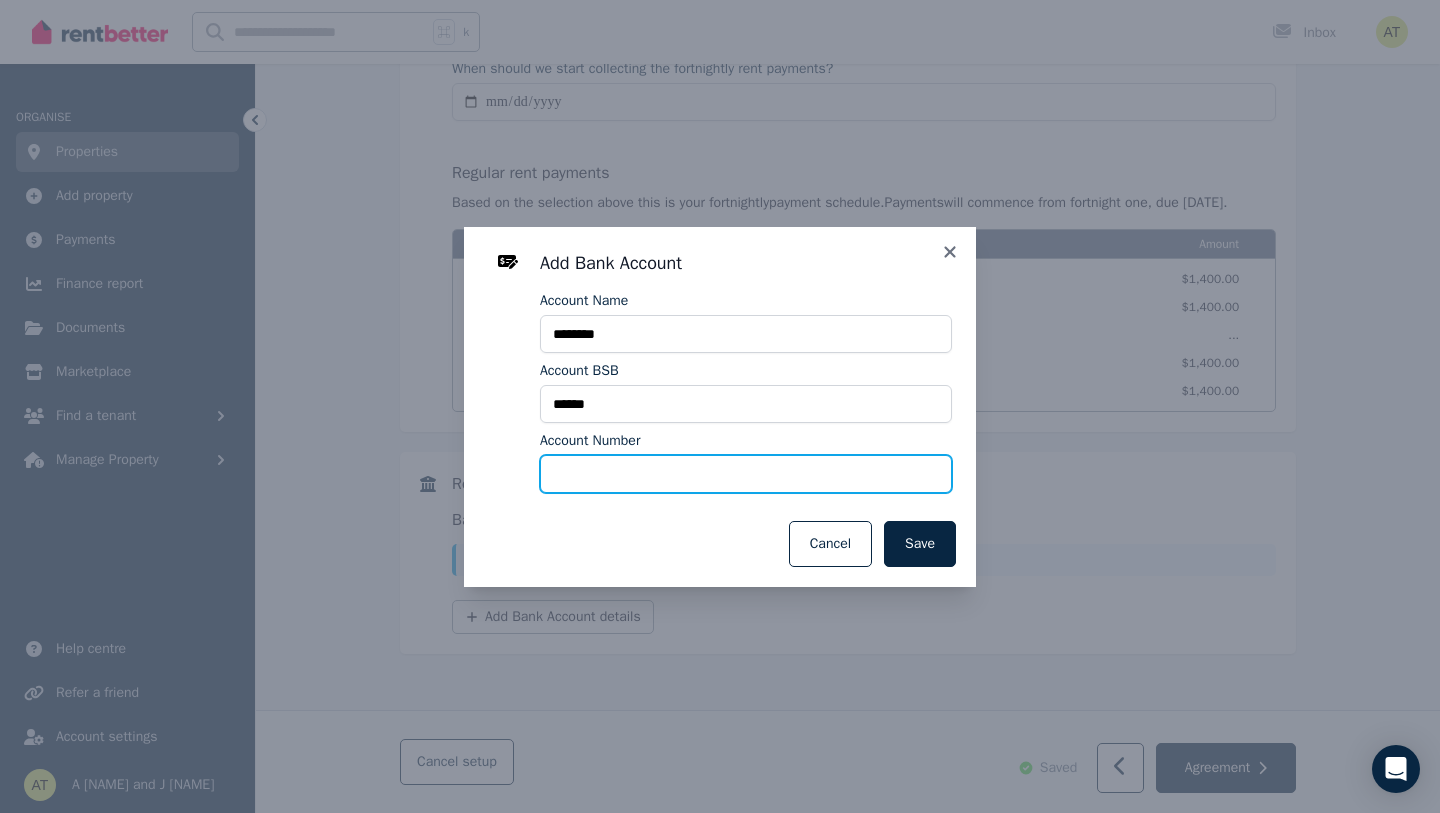 click on "********" at bounding box center [746, 474] 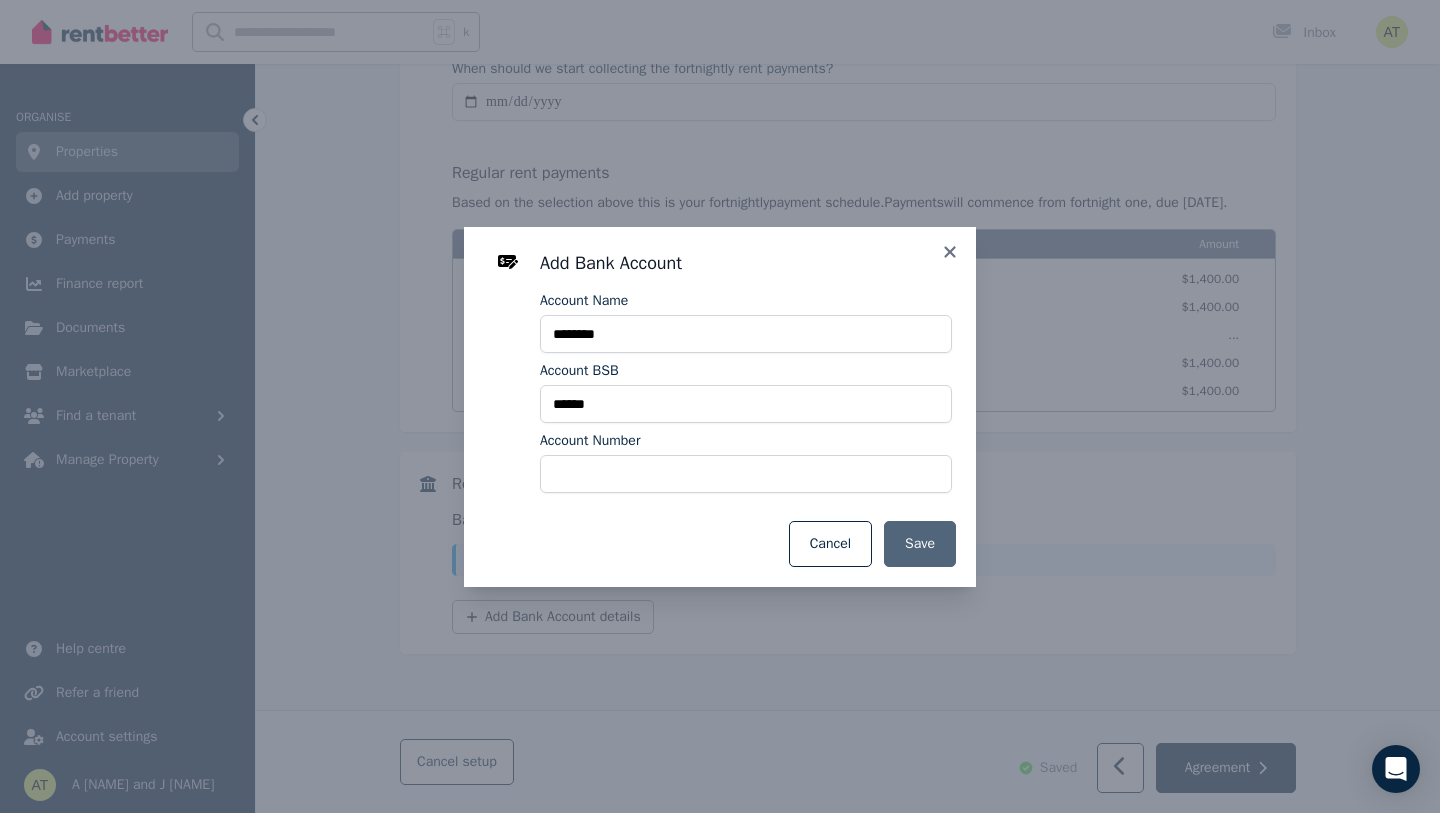 click on "Save" at bounding box center (920, 544) 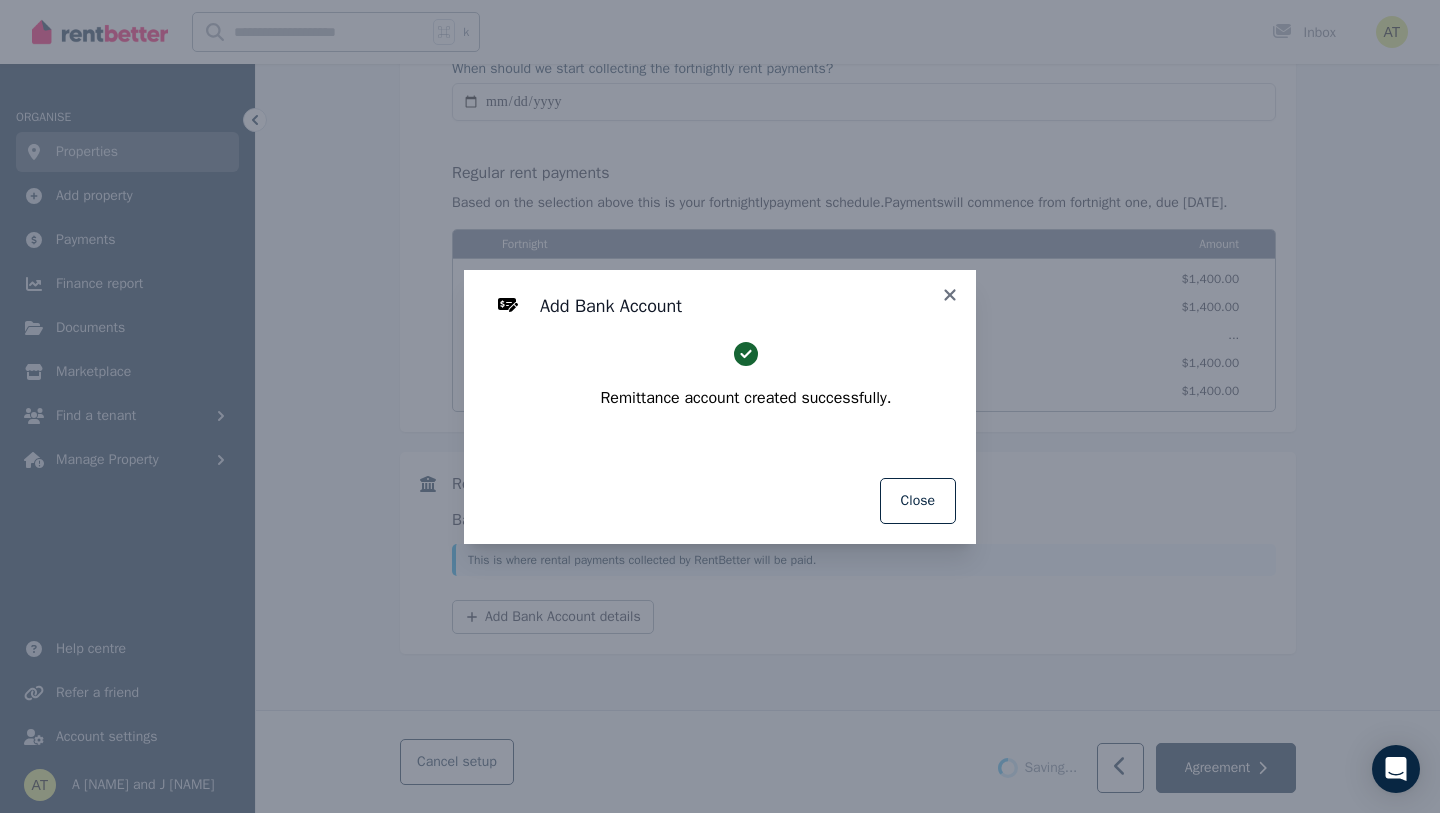 select on "**********" 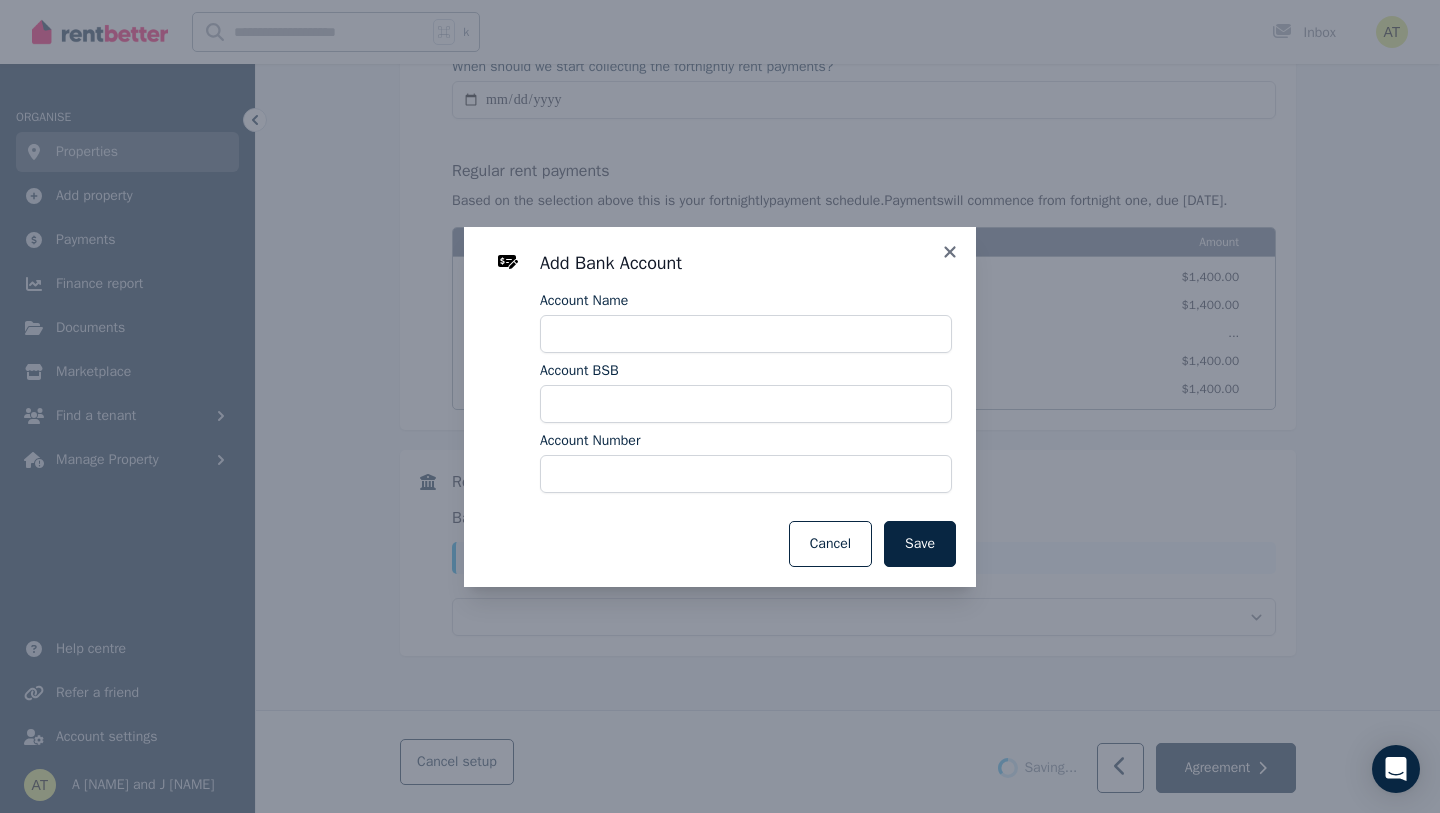 select on "**********" 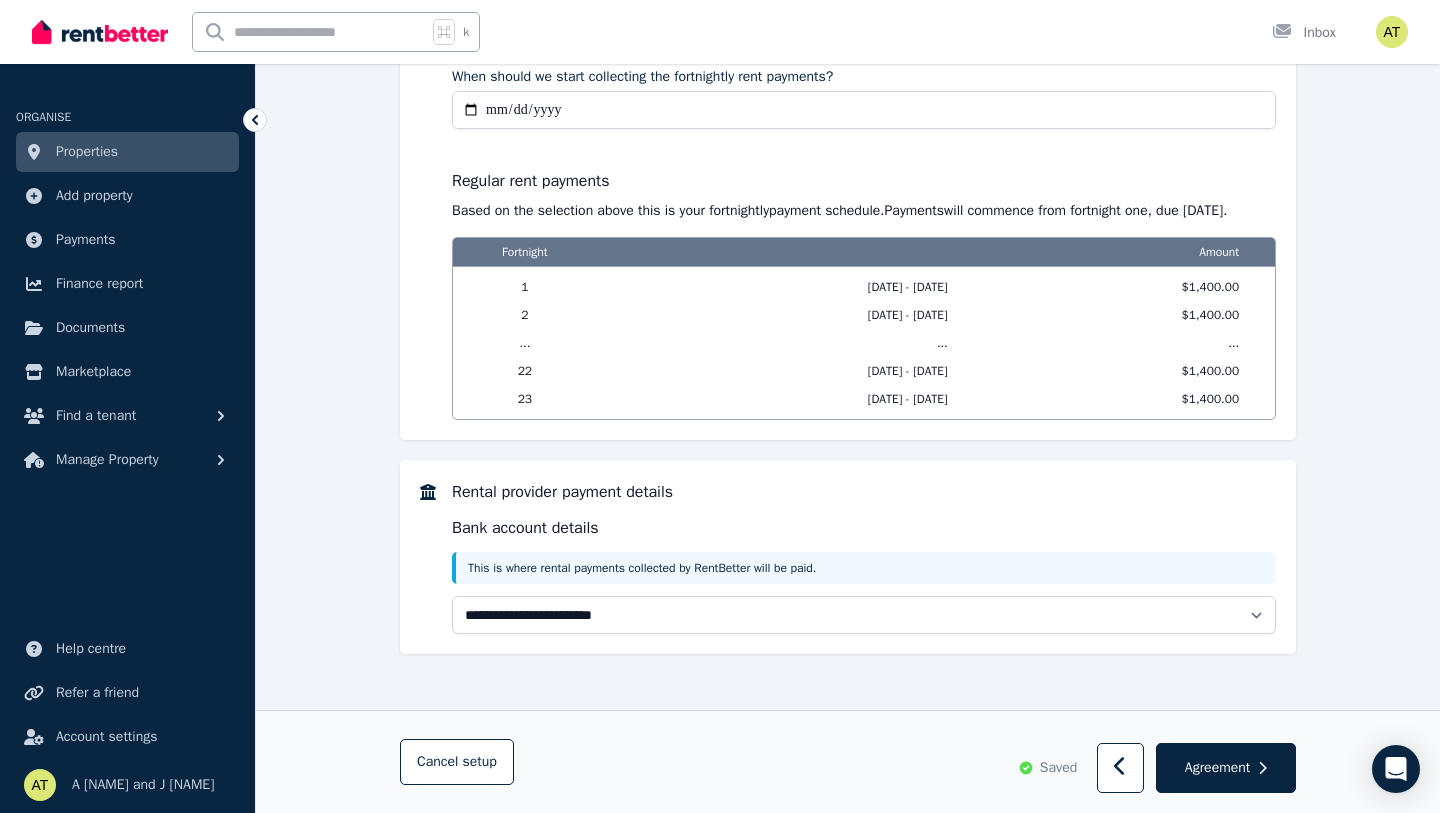 scroll, scrollTop: 1621, scrollLeft: 0, axis: vertical 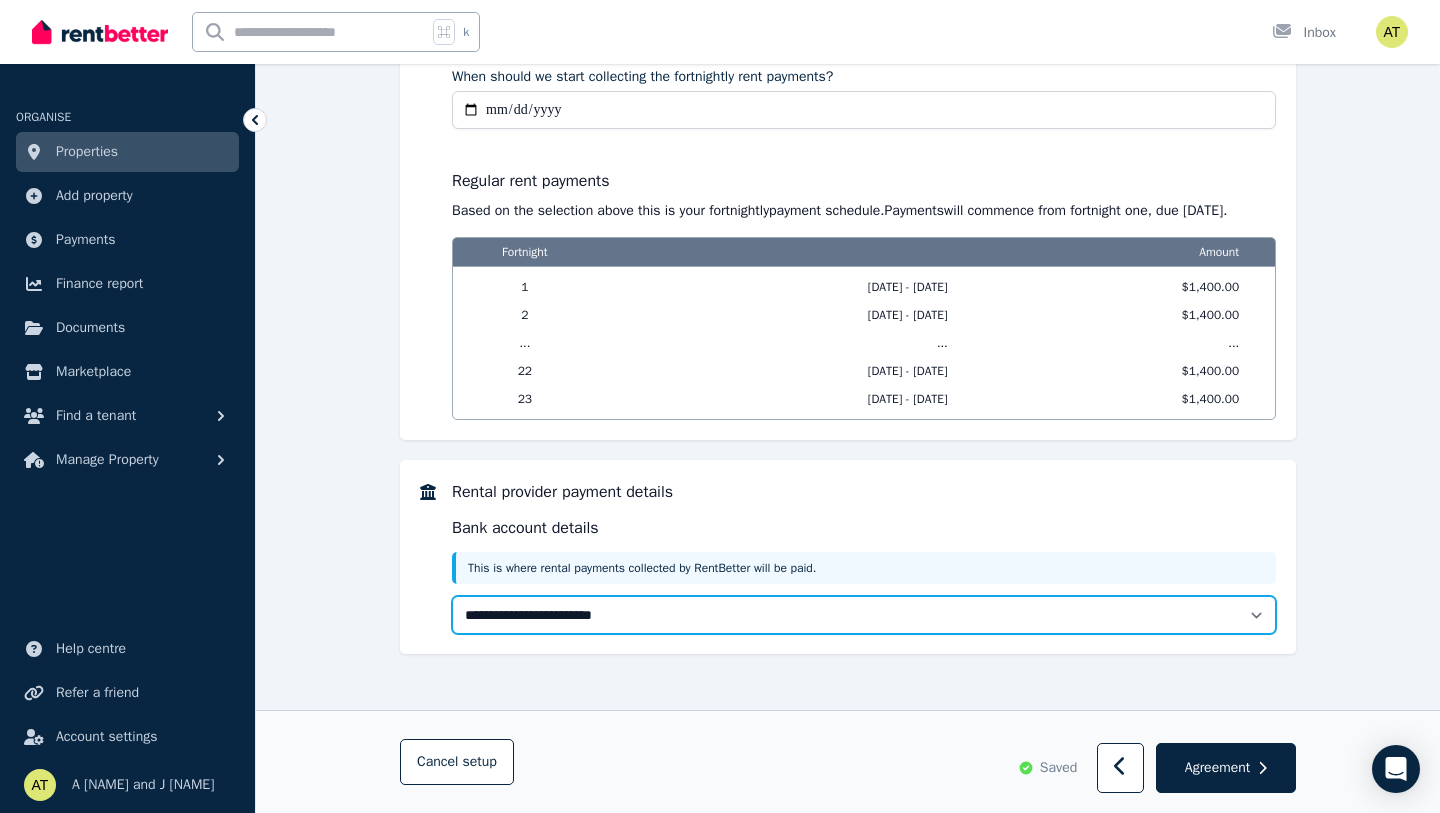 click on "**********" at bounding box center (864, 615) 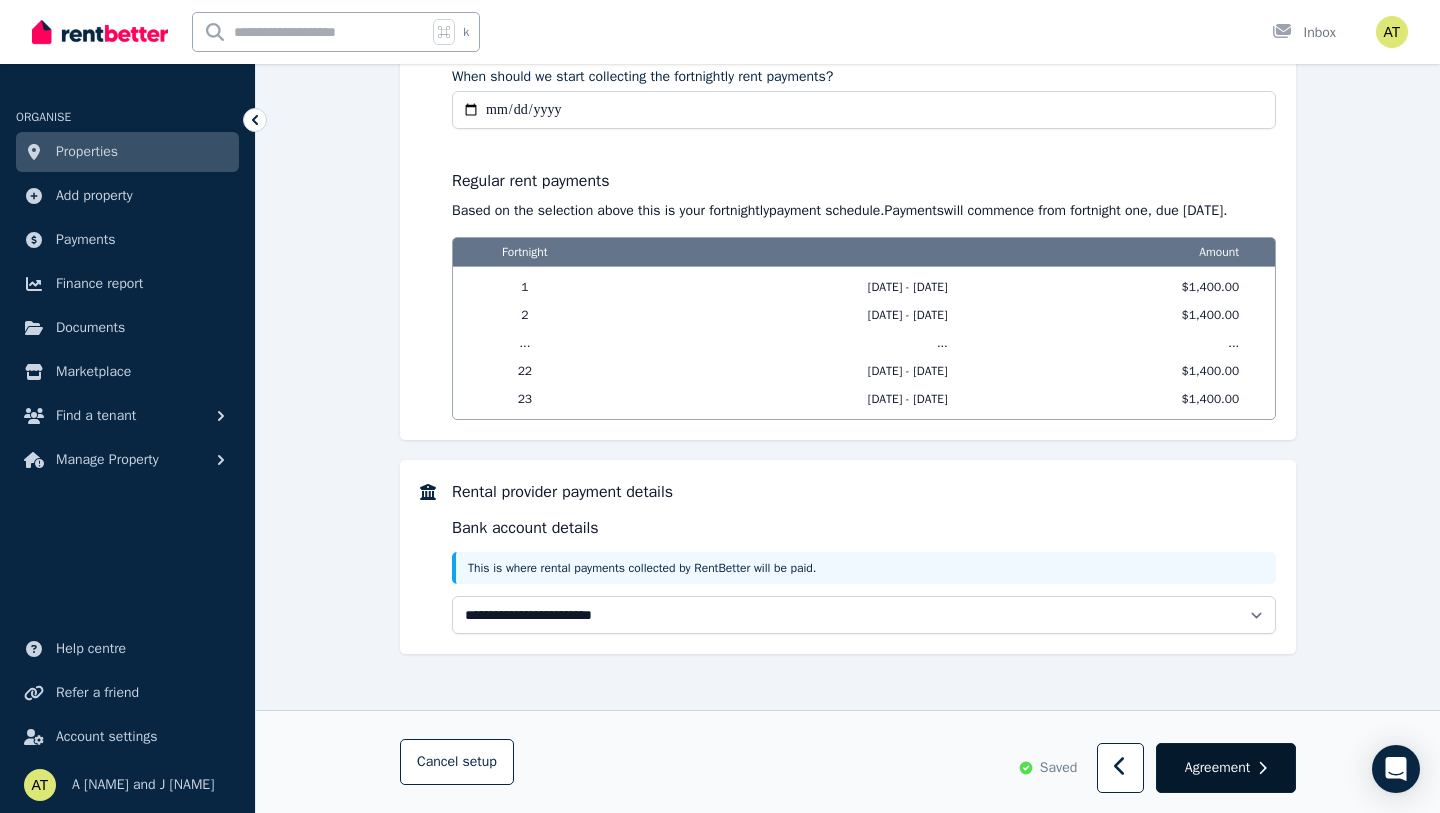 click on "Agreement" at bounding box center (1217, 768) 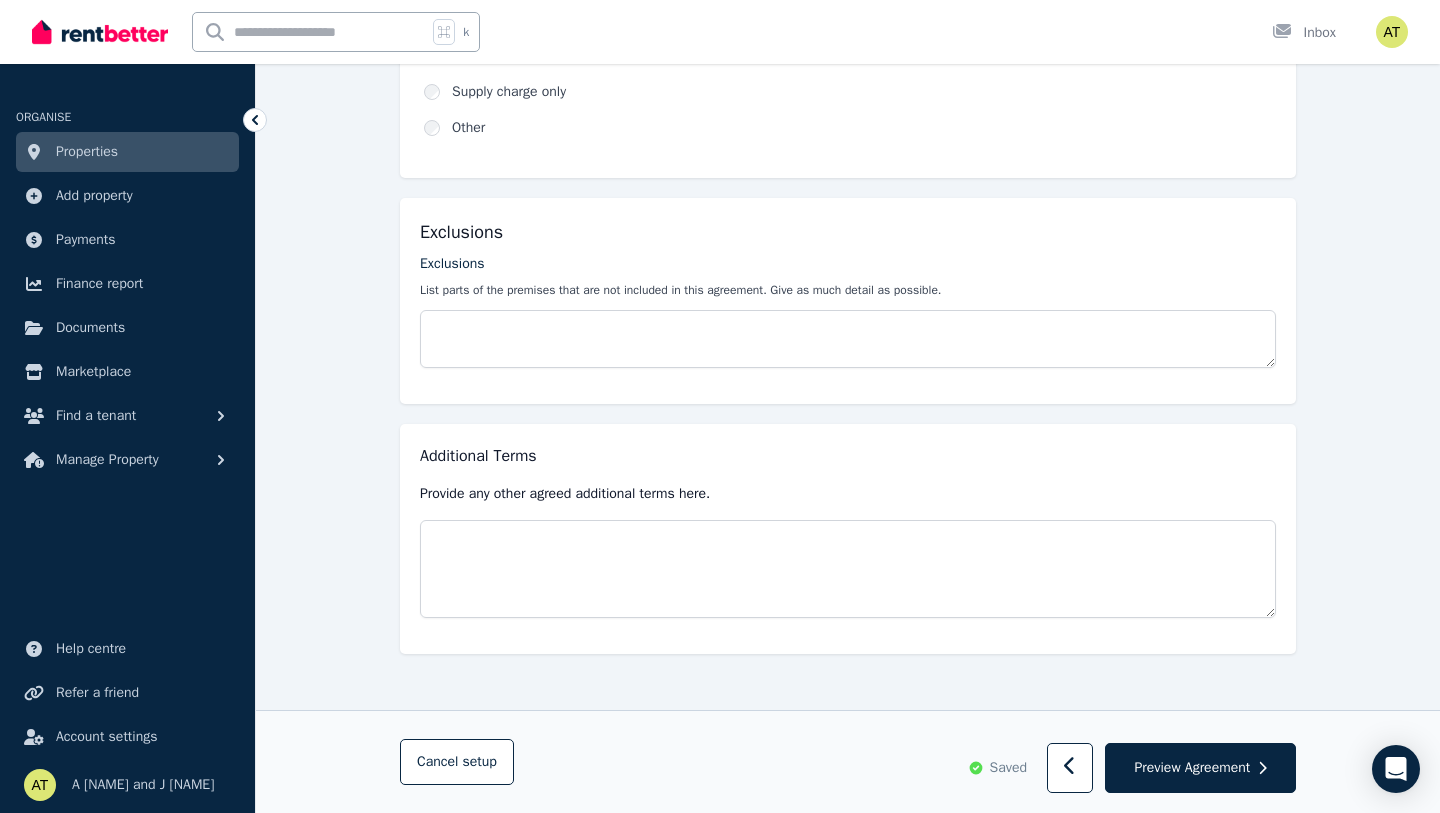 scroll, scrollTop: 0, scrollLeft: 0, axis: both 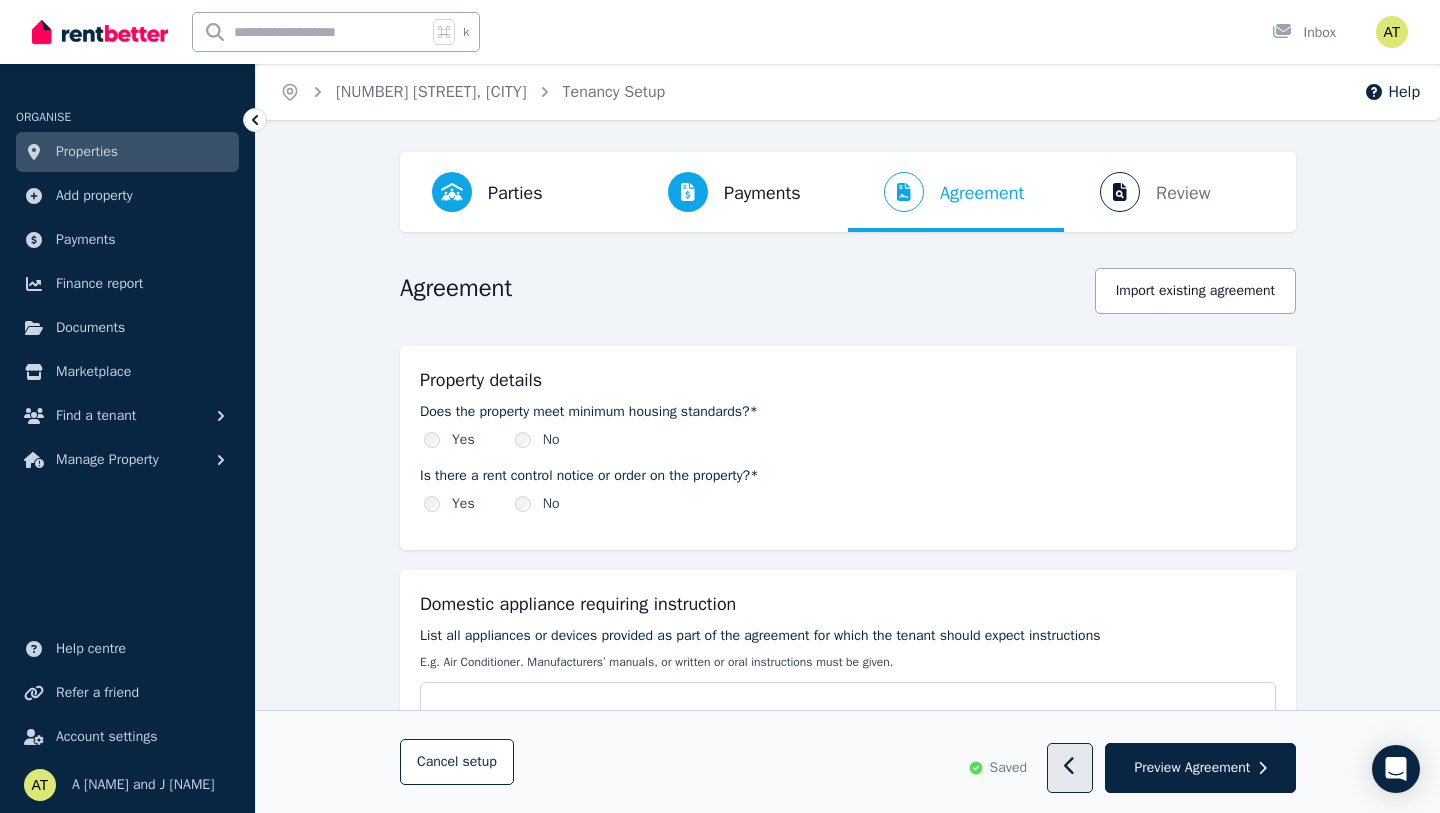 click at bounding box center (1070, 769) 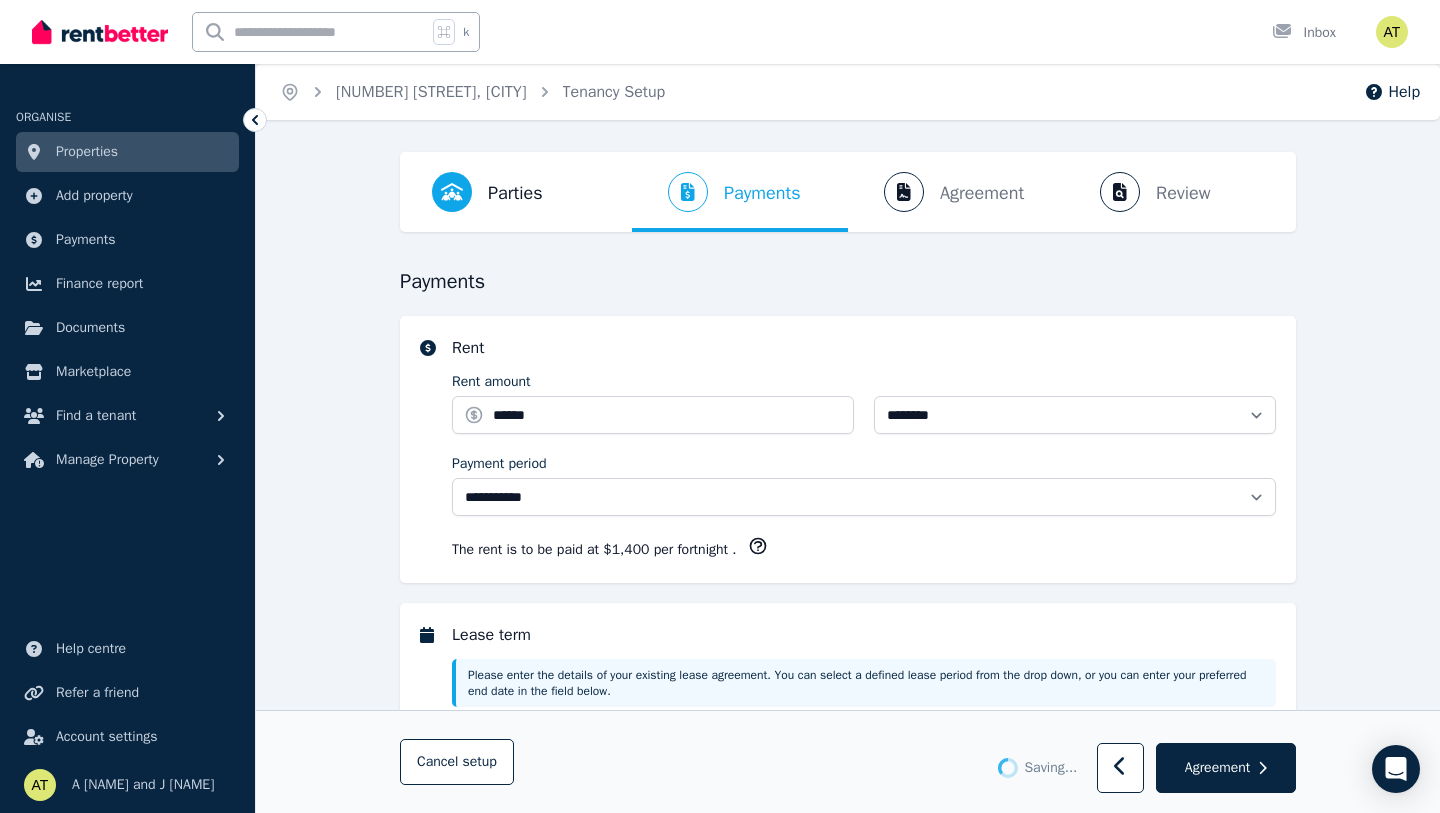 select on "**********" 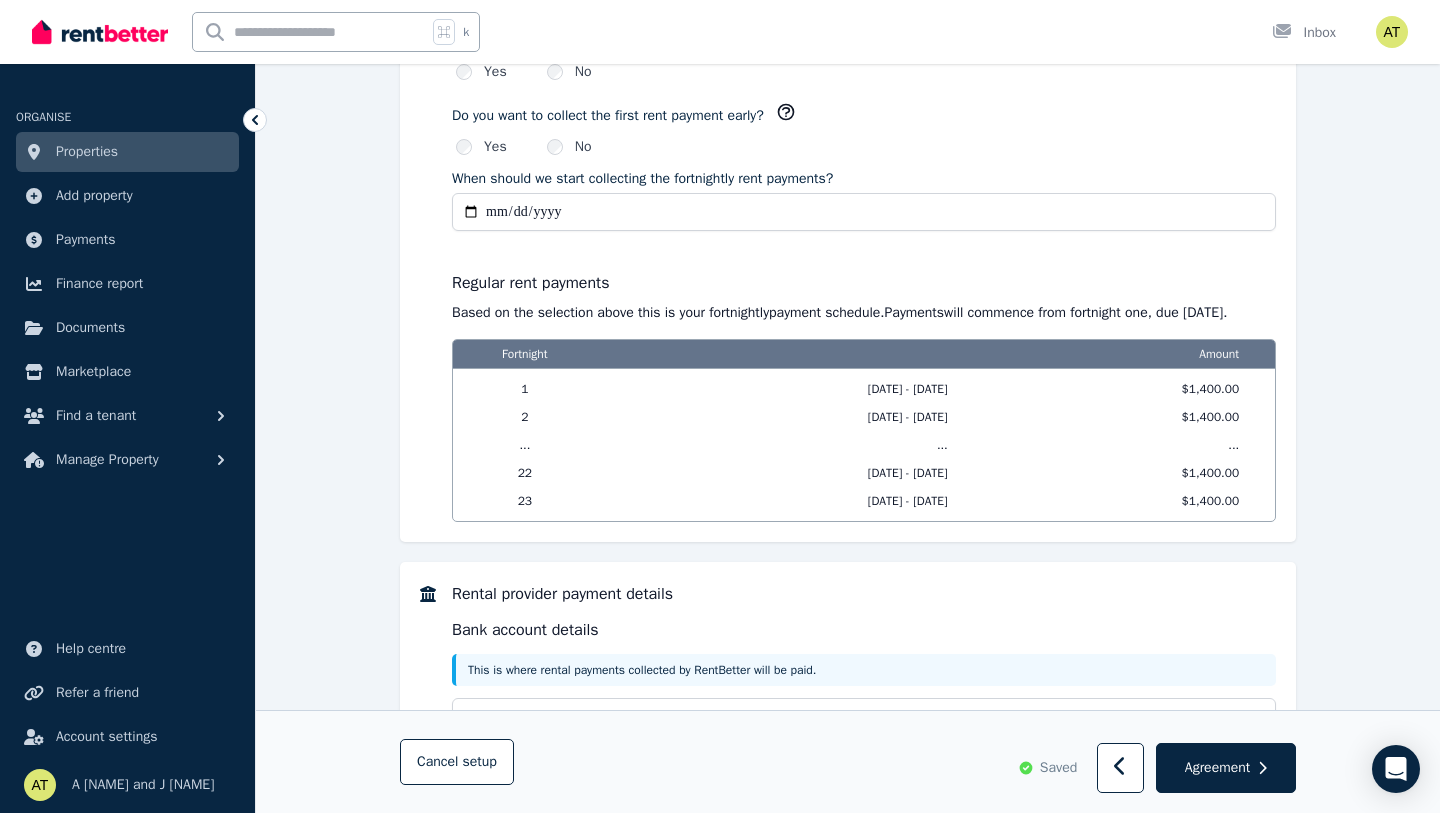 scroll, scrollTop: 1621, scrollLeft: 0, axis: vertical 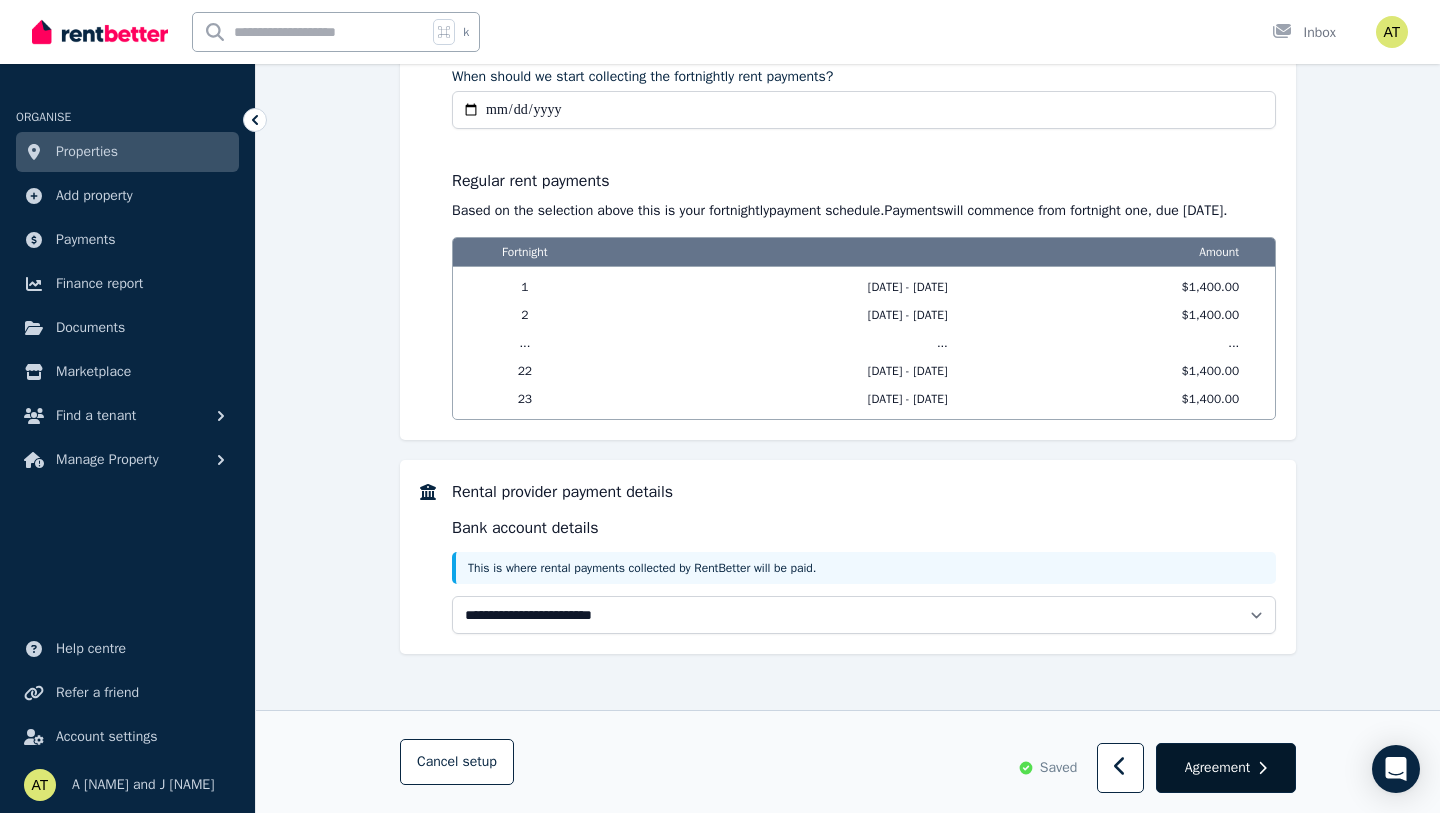 click on "Agreement" at bounding box center (1217, 768) 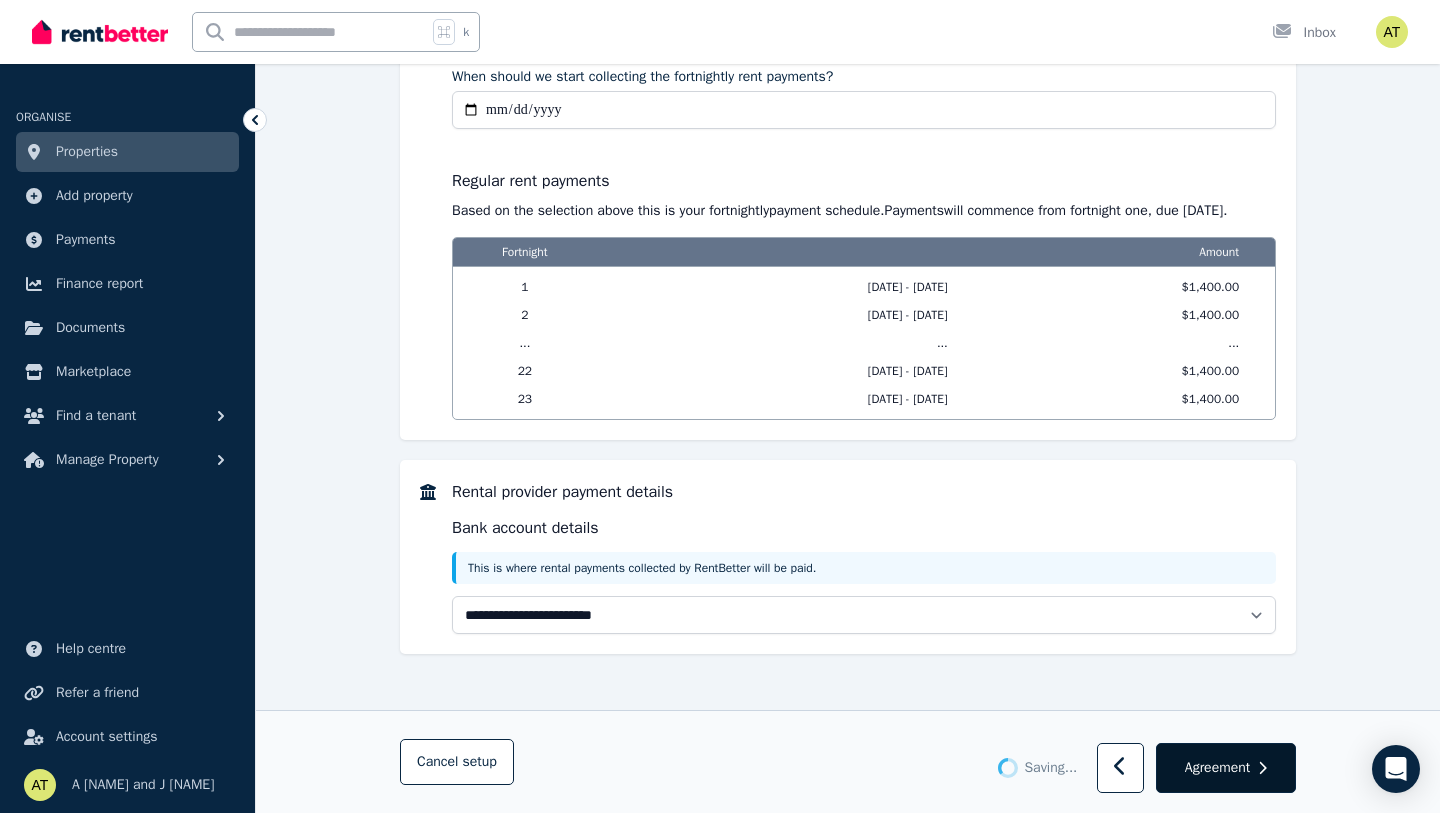 scroll, scrollTop: 0, scrollLeft: 0, axis: both 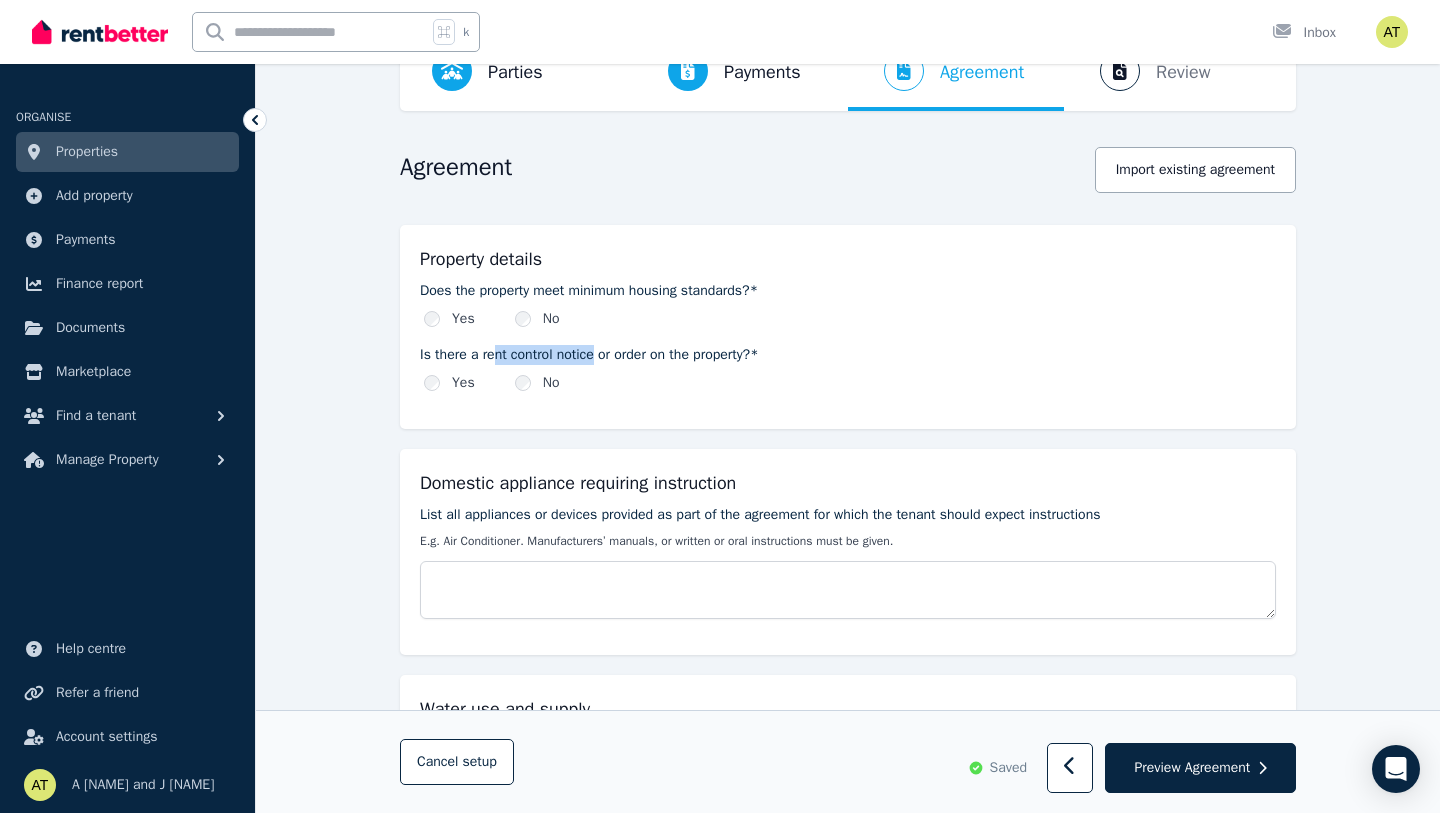 drag, startPoint x: 606, startPoint y: 359, endPoint x: 497, endPoint y: 356, distance: 109.041275 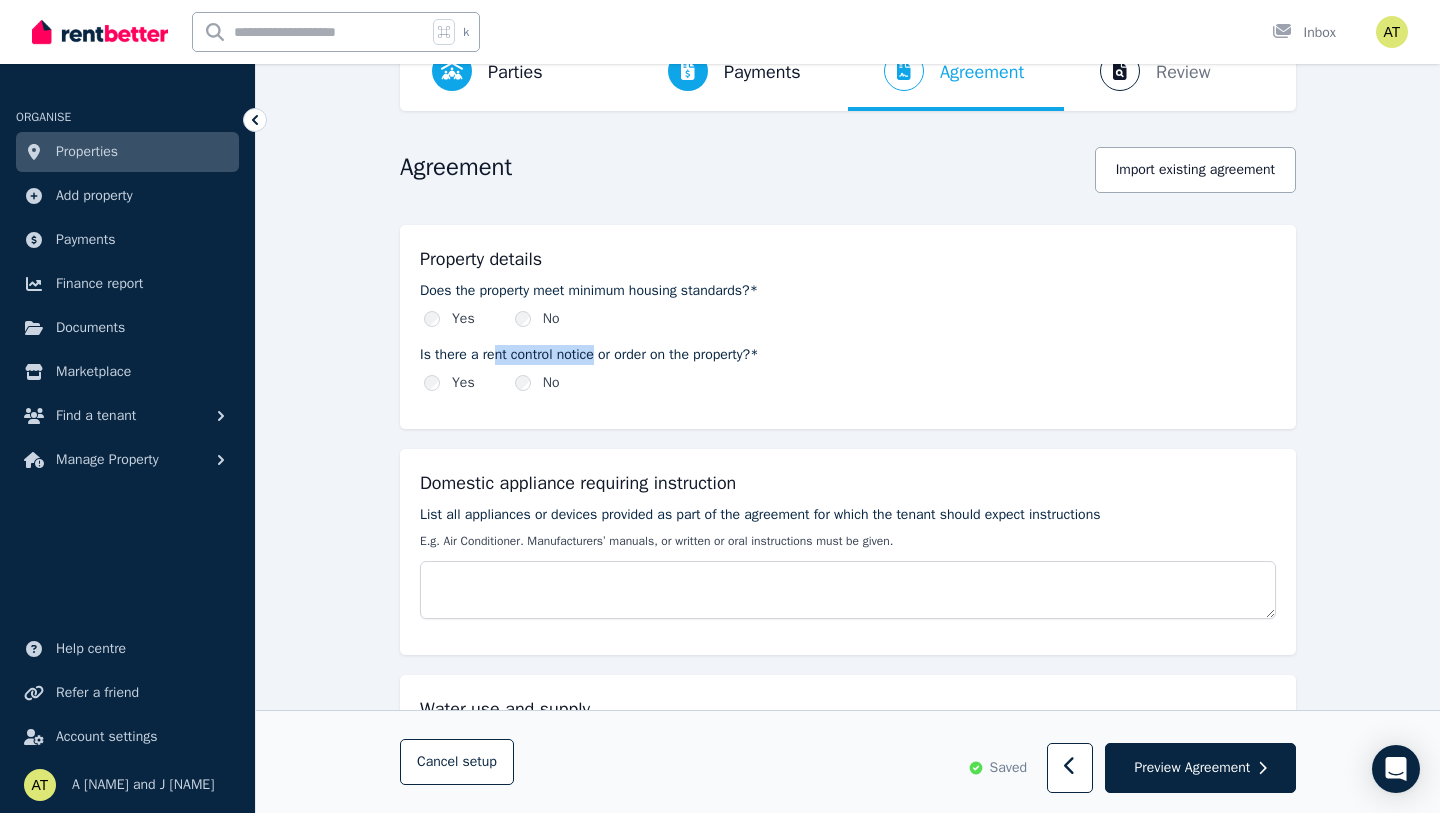 click on "Is there a rent control notice or order on the property?*" at bounding box center [848, 355] 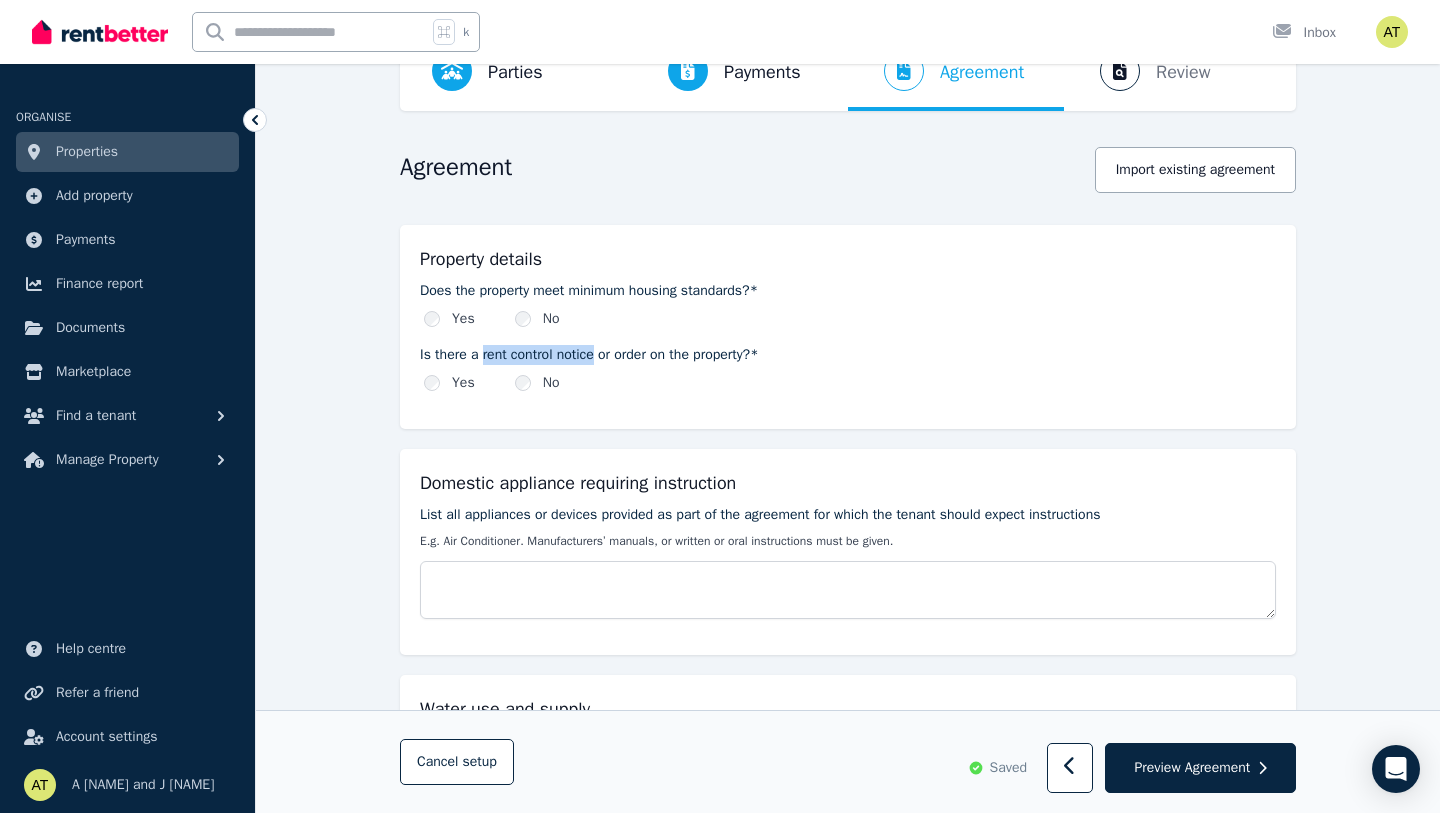 drag, startPoint x: 484, startPoint y: 359, endPoint x: 603, endPoint y: 358, distance: 119.0042 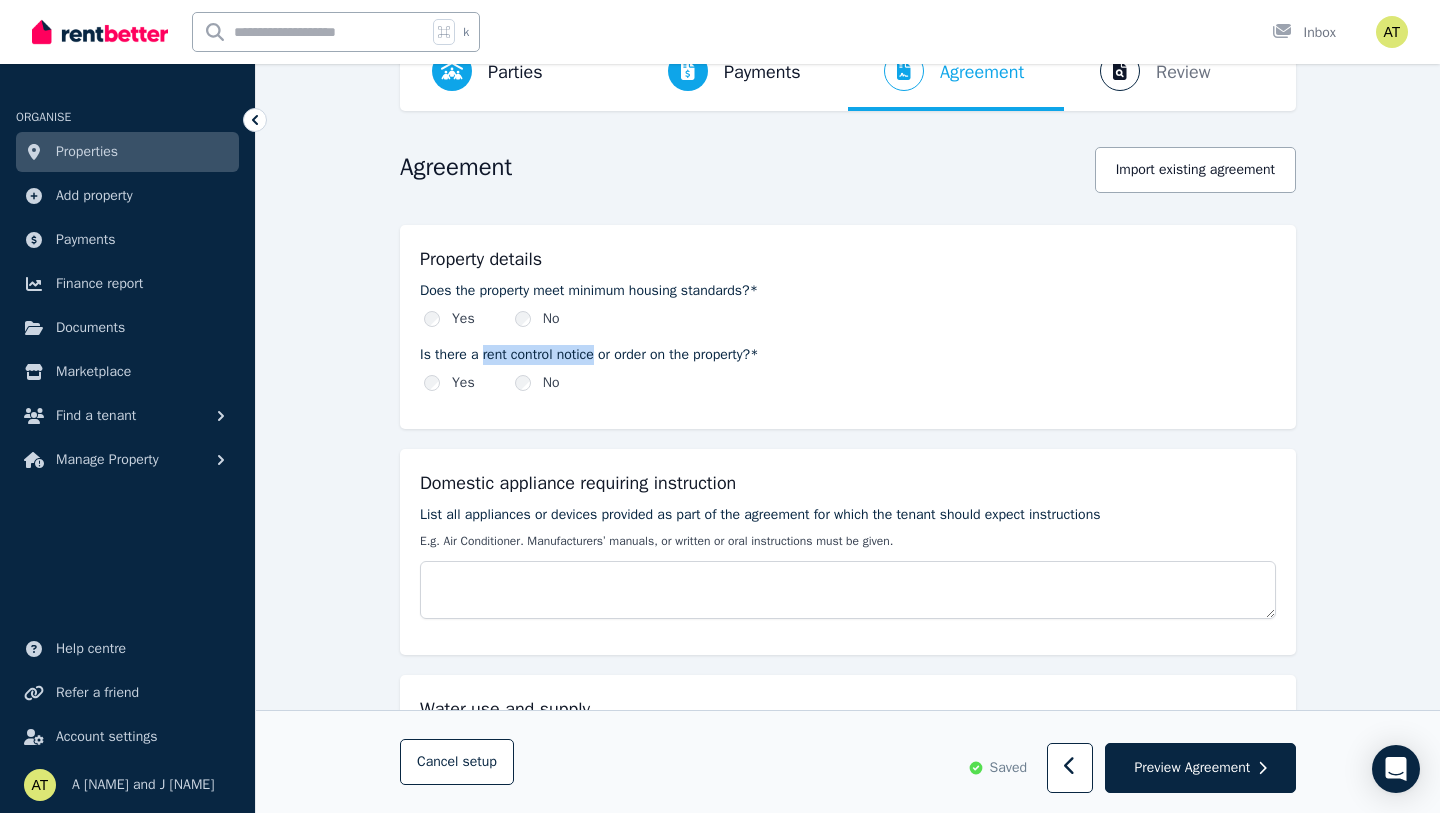 click on "Is there a rent control notice or order on the property?*" at bounding box center [848, 355] 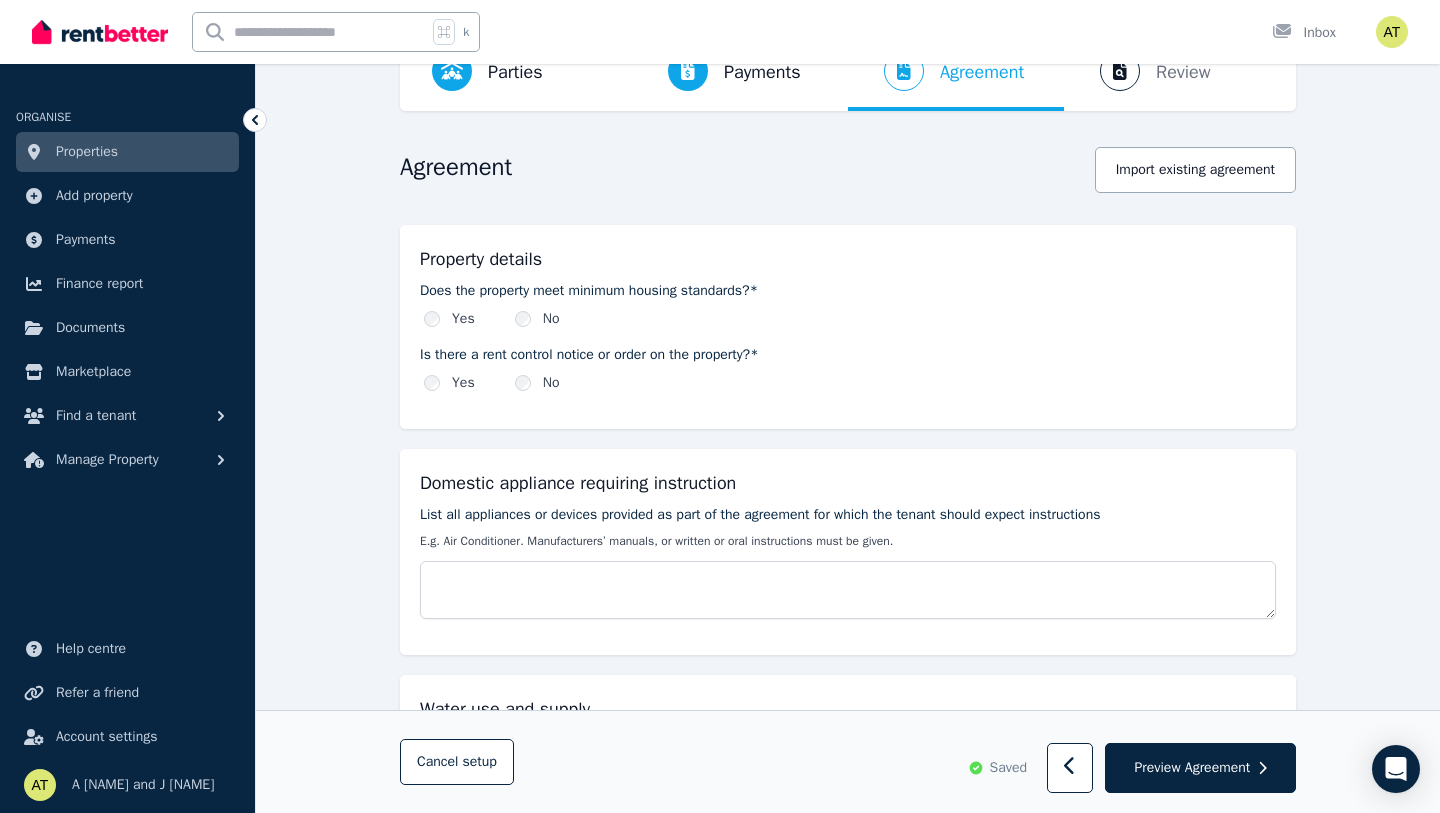 click on "No" at bounding box center [537, 383] 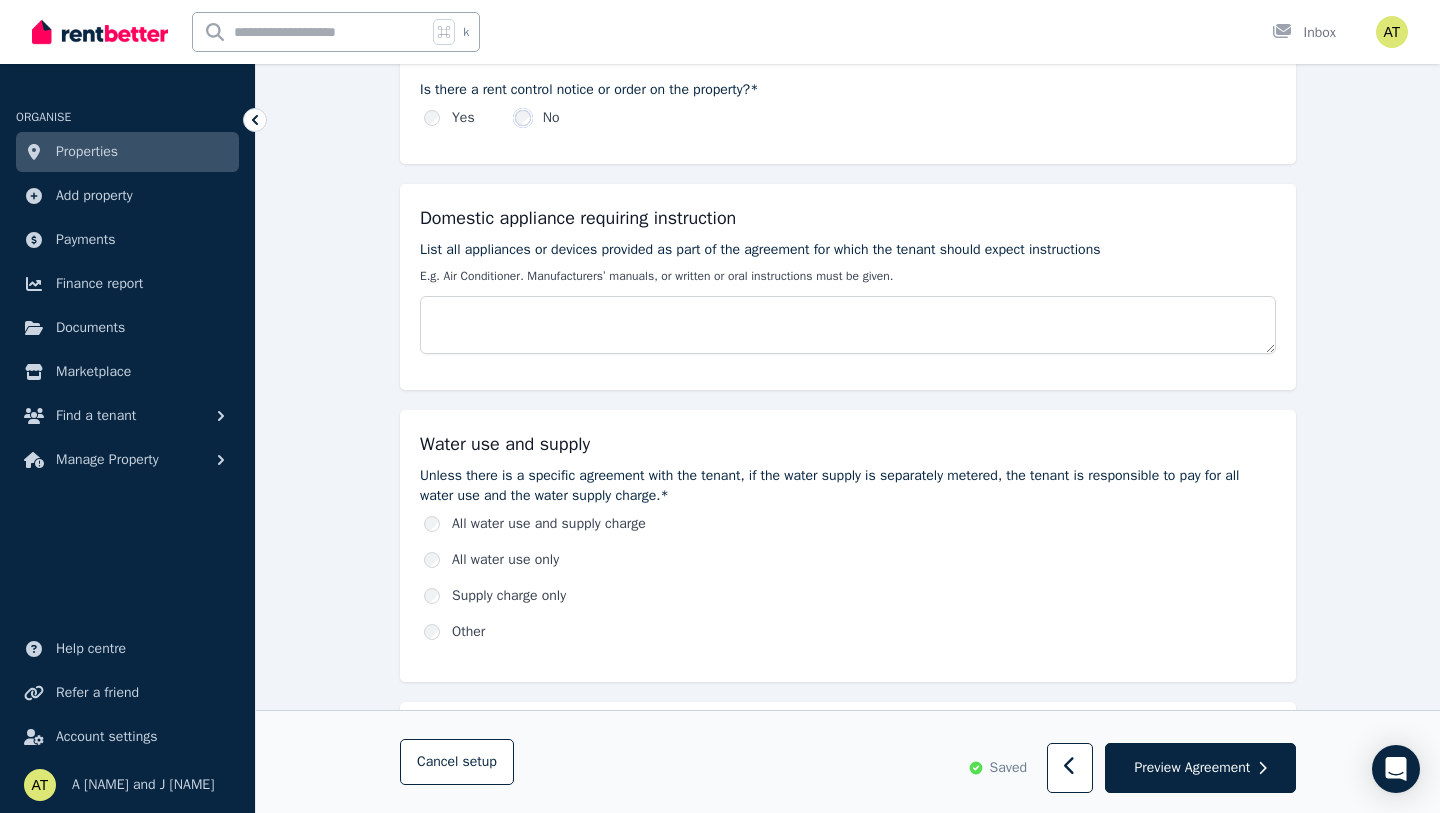scroll, scrollTop: 391, scrollLeft: 0, axis: vertical 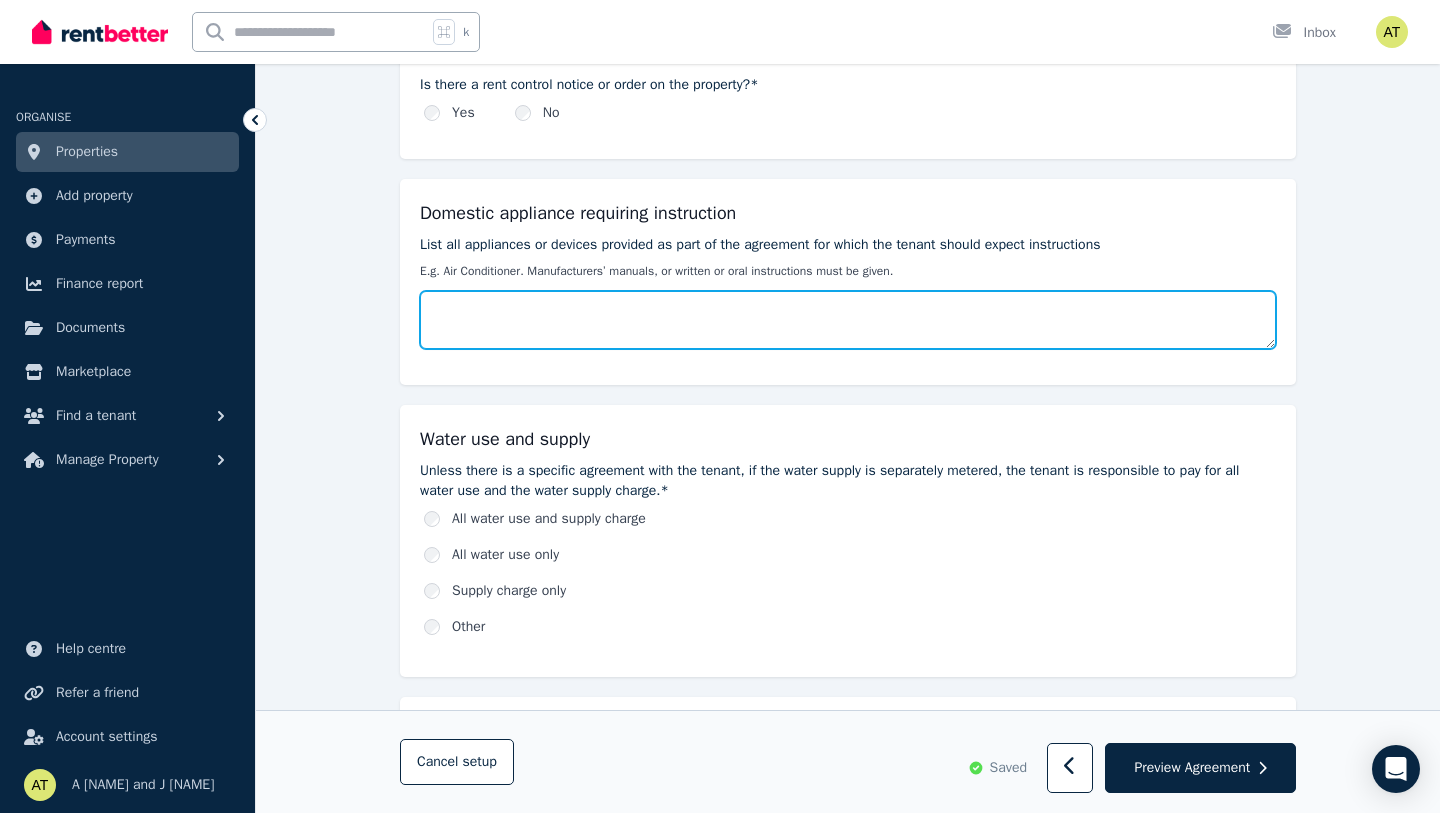 click on "List all appliances or devices provided as part of the agreement for which the tenant should expect instructions" at bounding box center [848, 320] 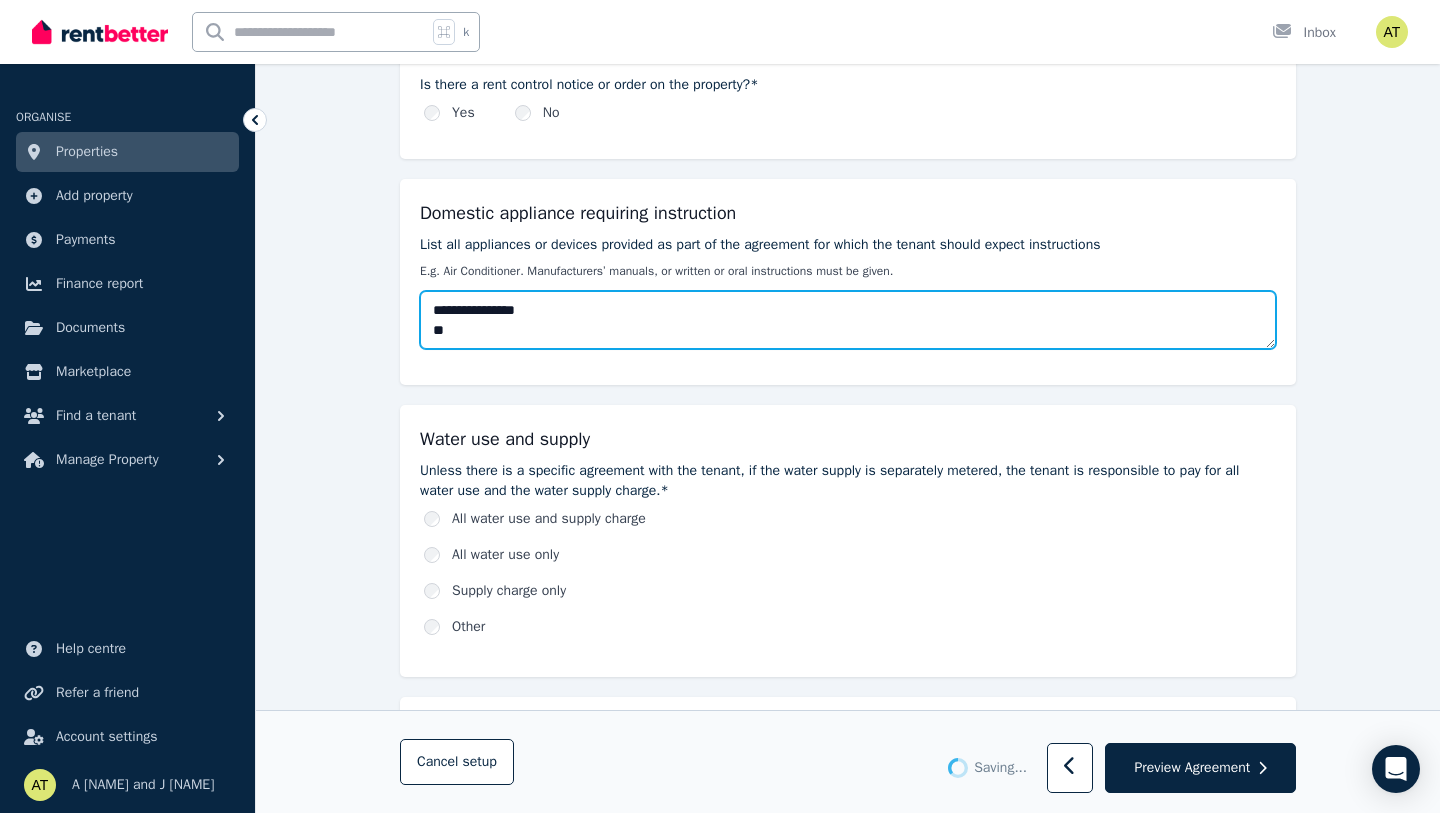 click on "**********" at bounding box center (848, 320) 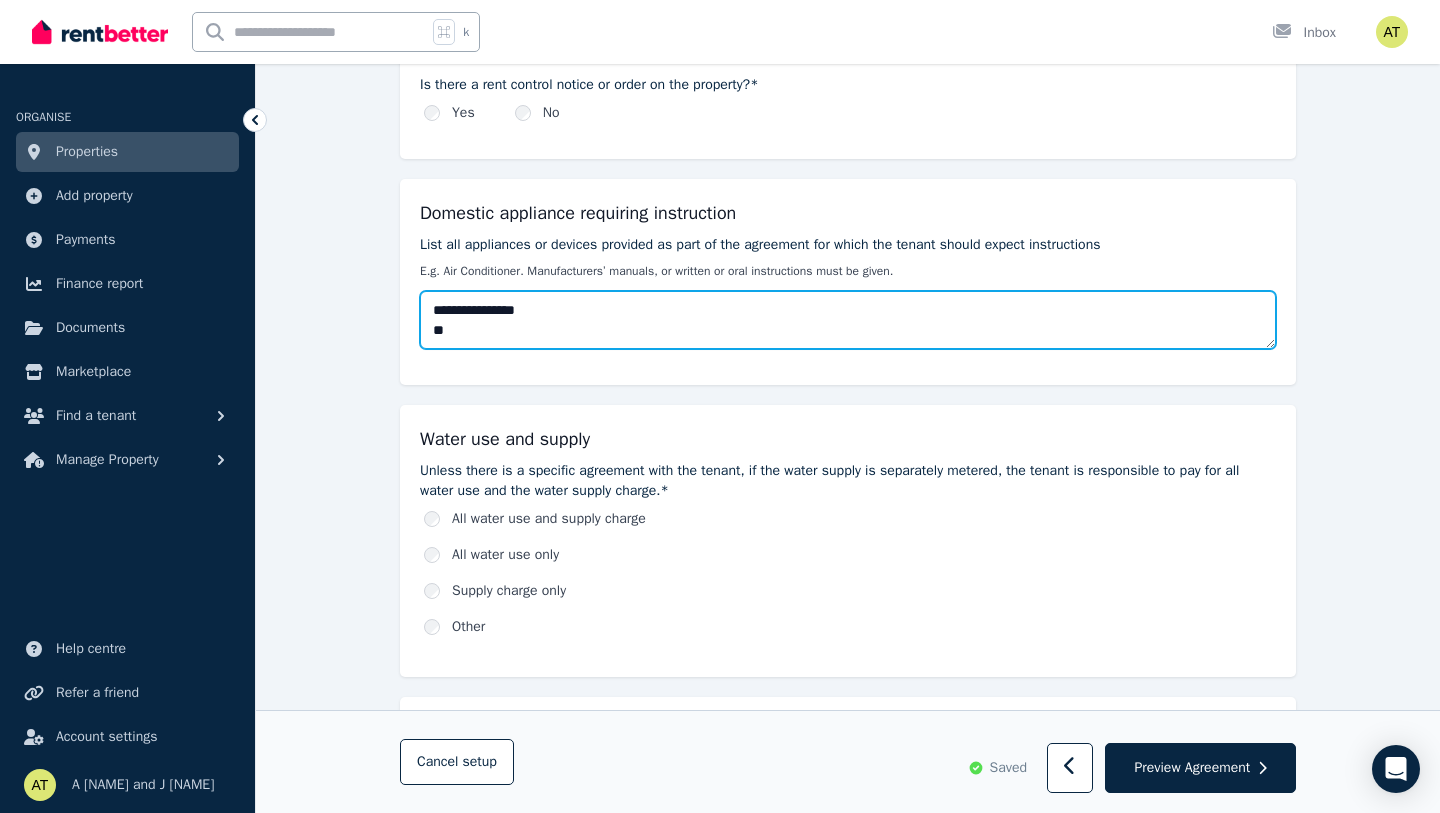 drag, startPoint x: 484, startPoint y: 315, endPoint x: 395, endPoint y: 308, distance: 89.27486 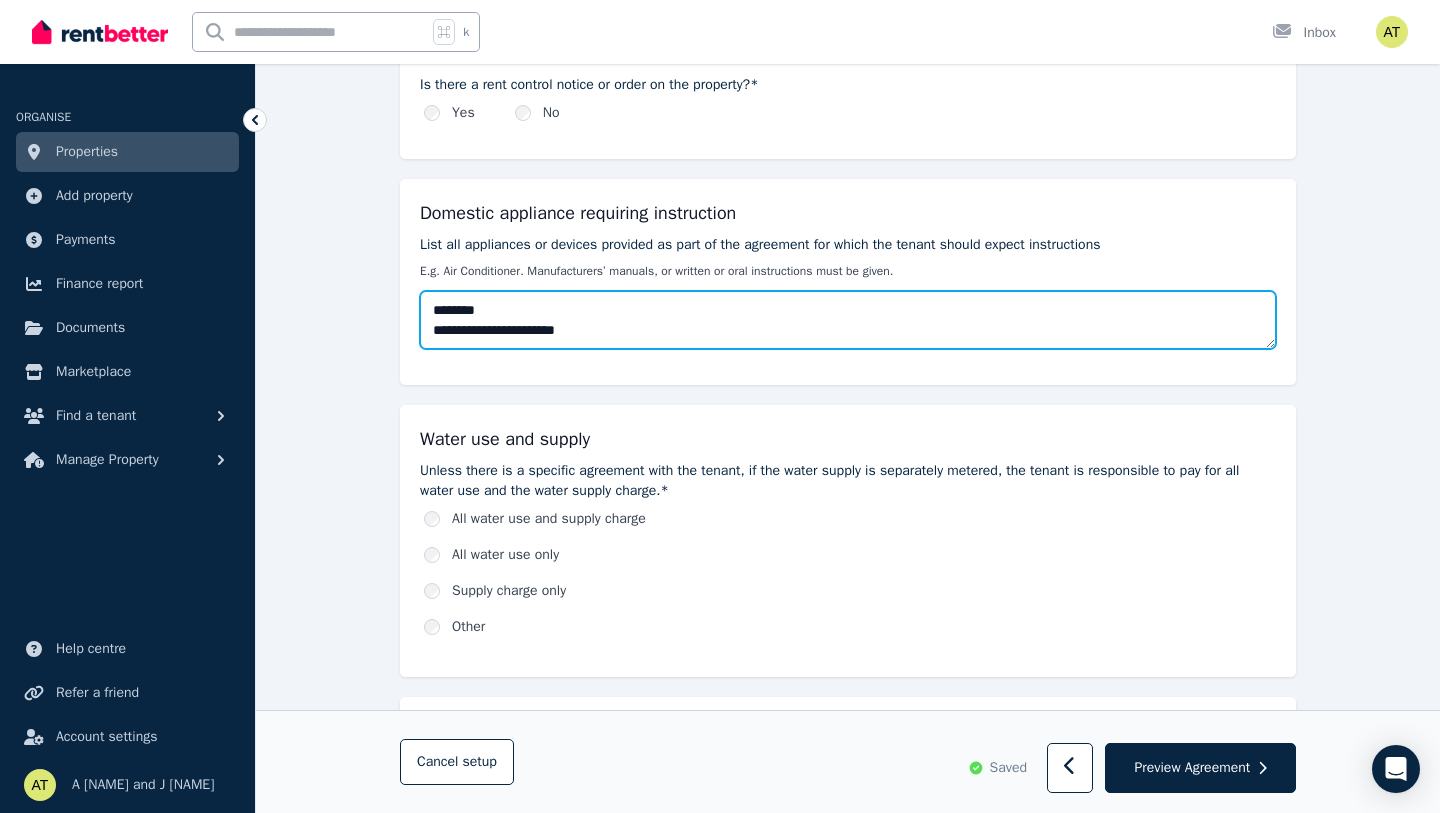 click on "**********" at bounding box center [848, 320] 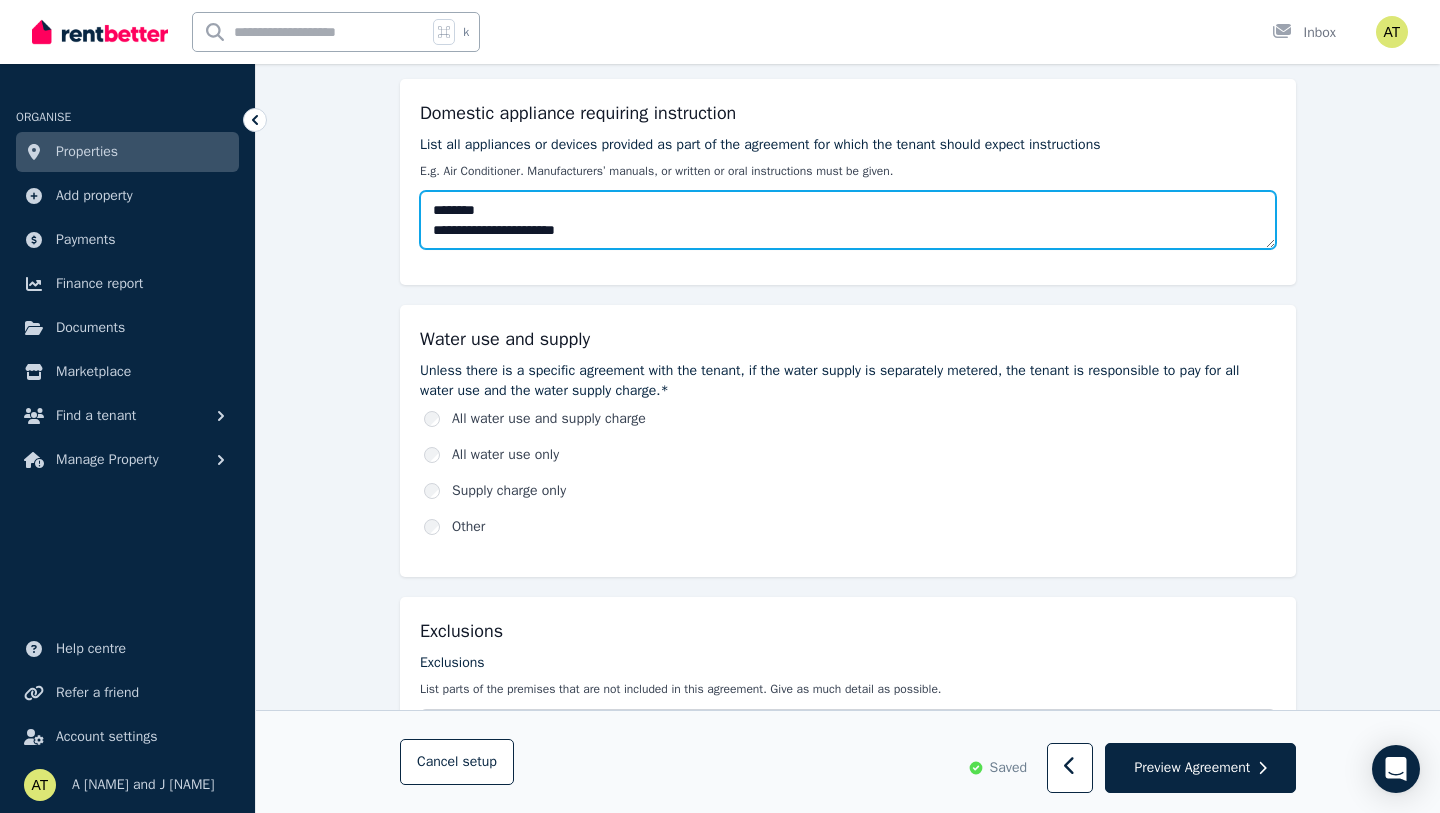 scroll, scrollTop: 492, scrollLeft: 0, axis: vertical 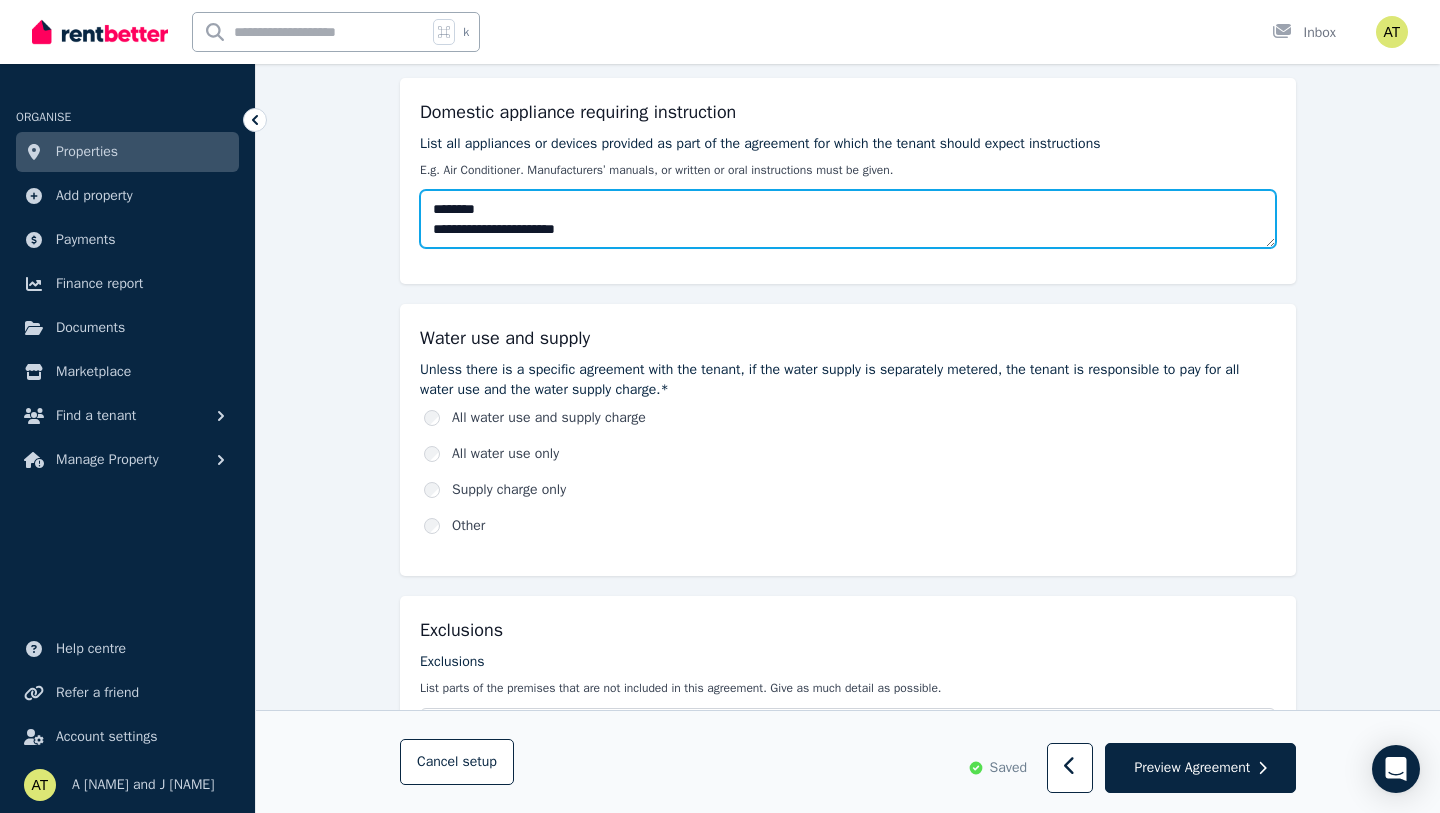 type on "**********" 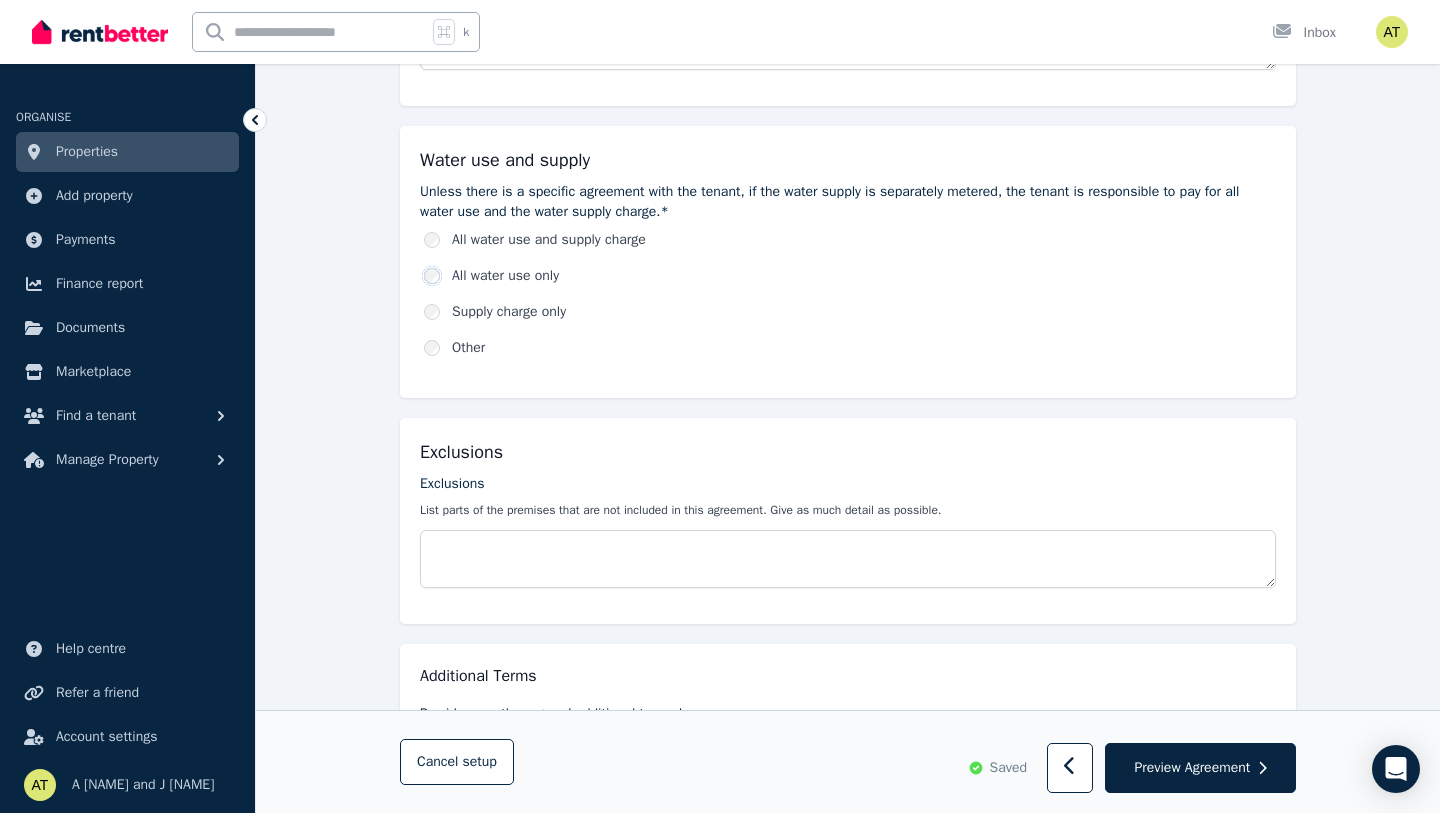 scroll, scrollTop: 685, scrollLeft: 0, axis: vertical 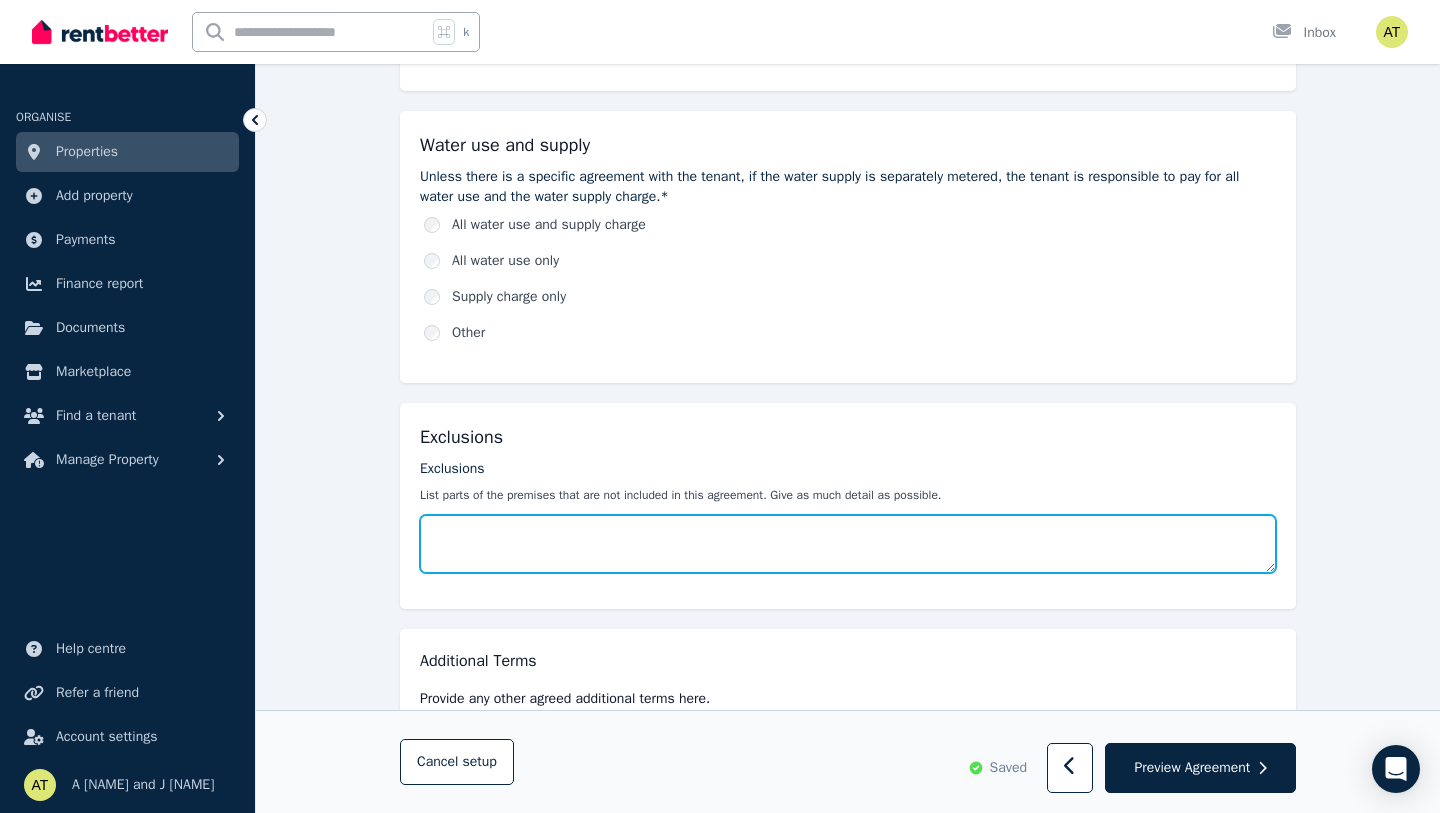 click on "Exclusions" at bounding box center [848, 544] 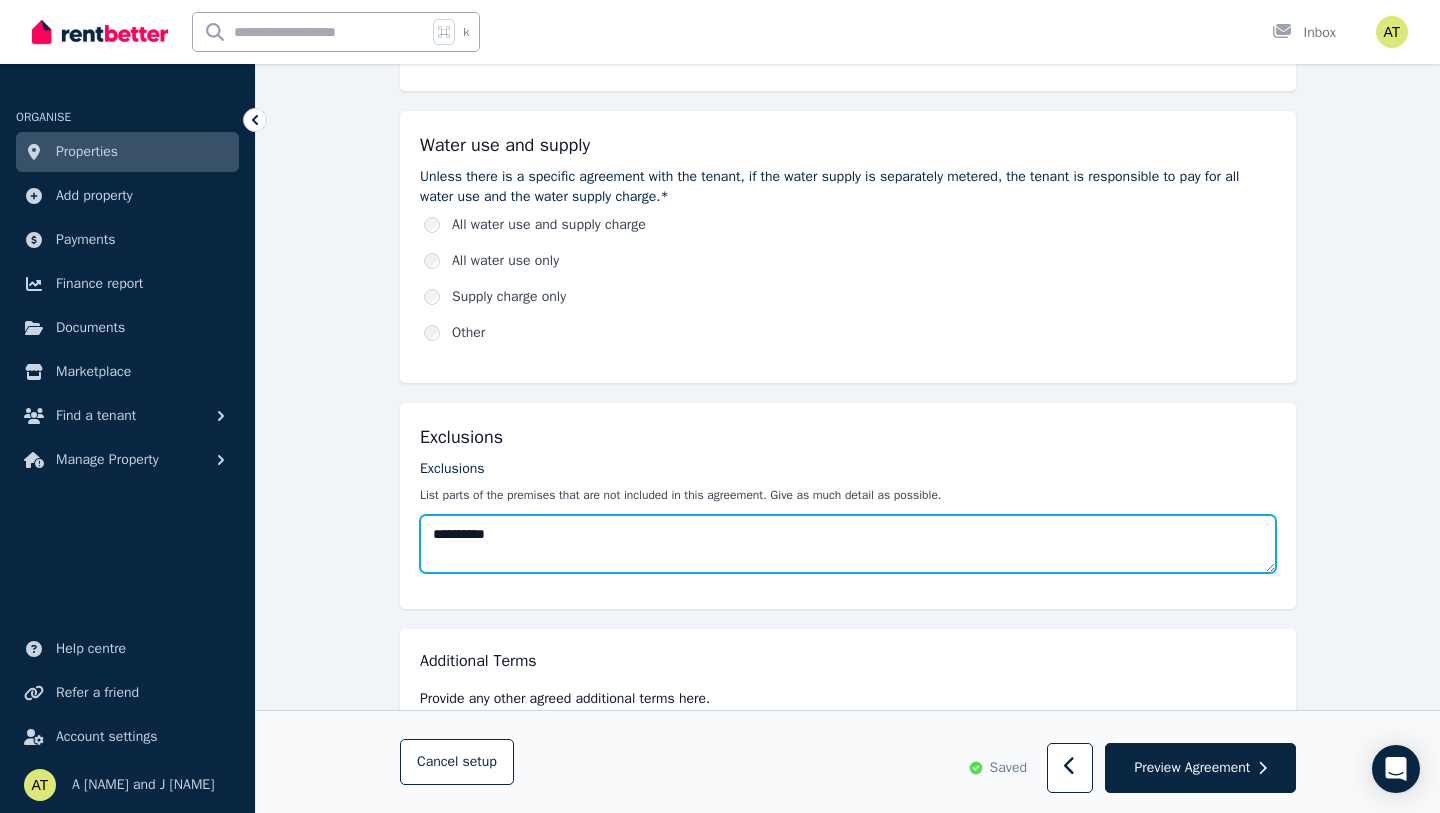 type on "**********" 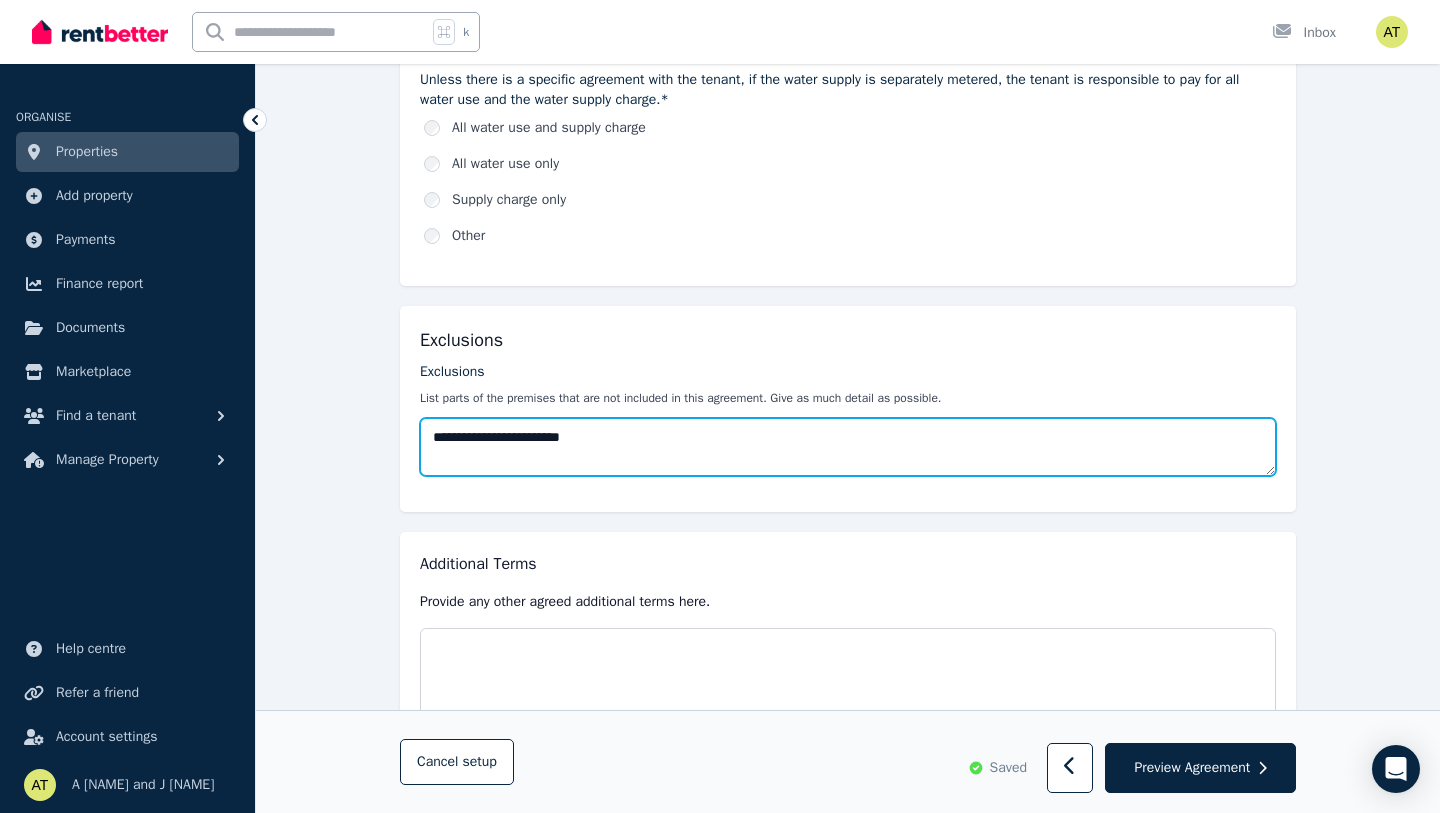 scroll, scrollTop: 888, scrollLeft: 0, axis: vertical 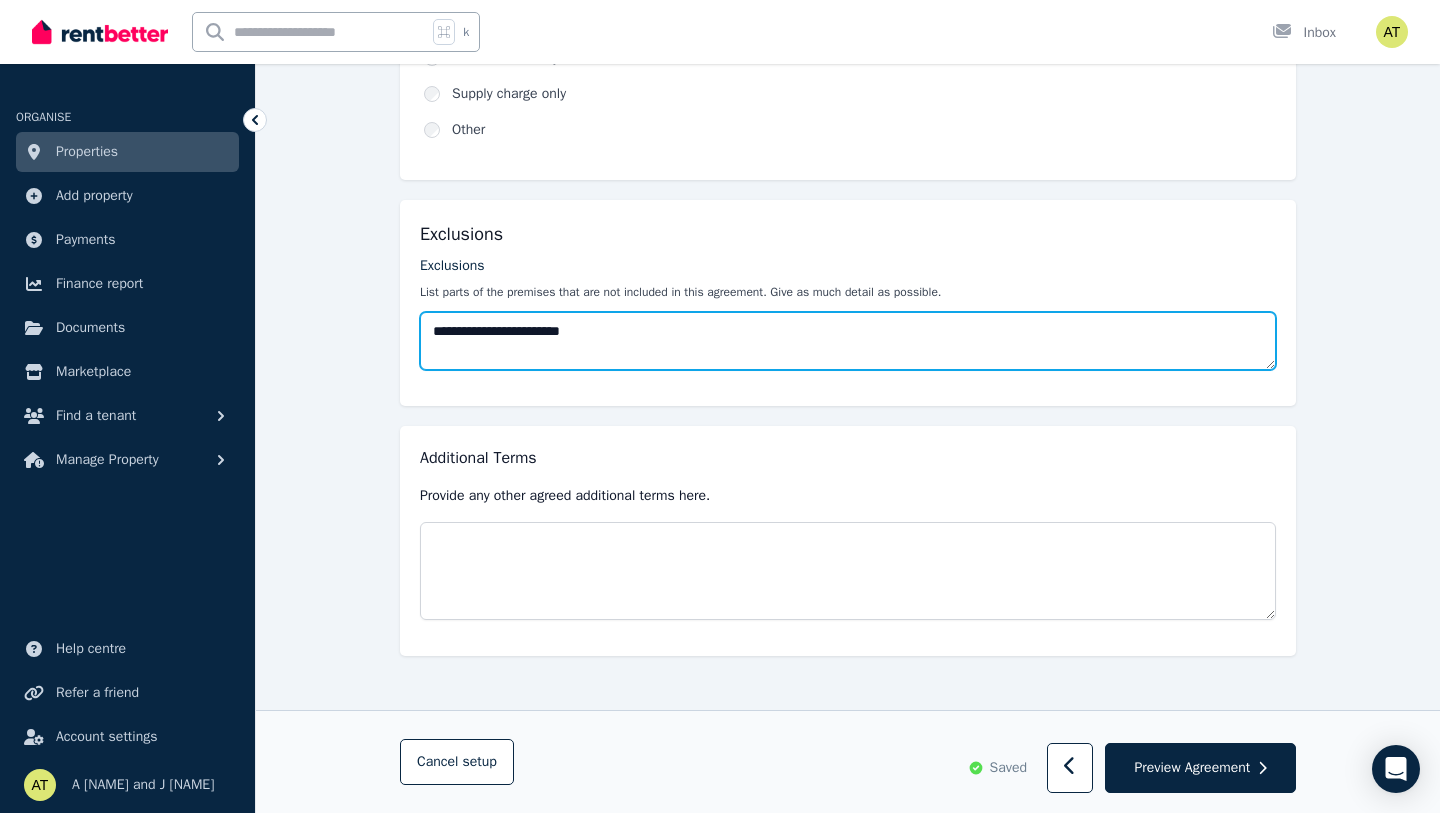 type on "**********" 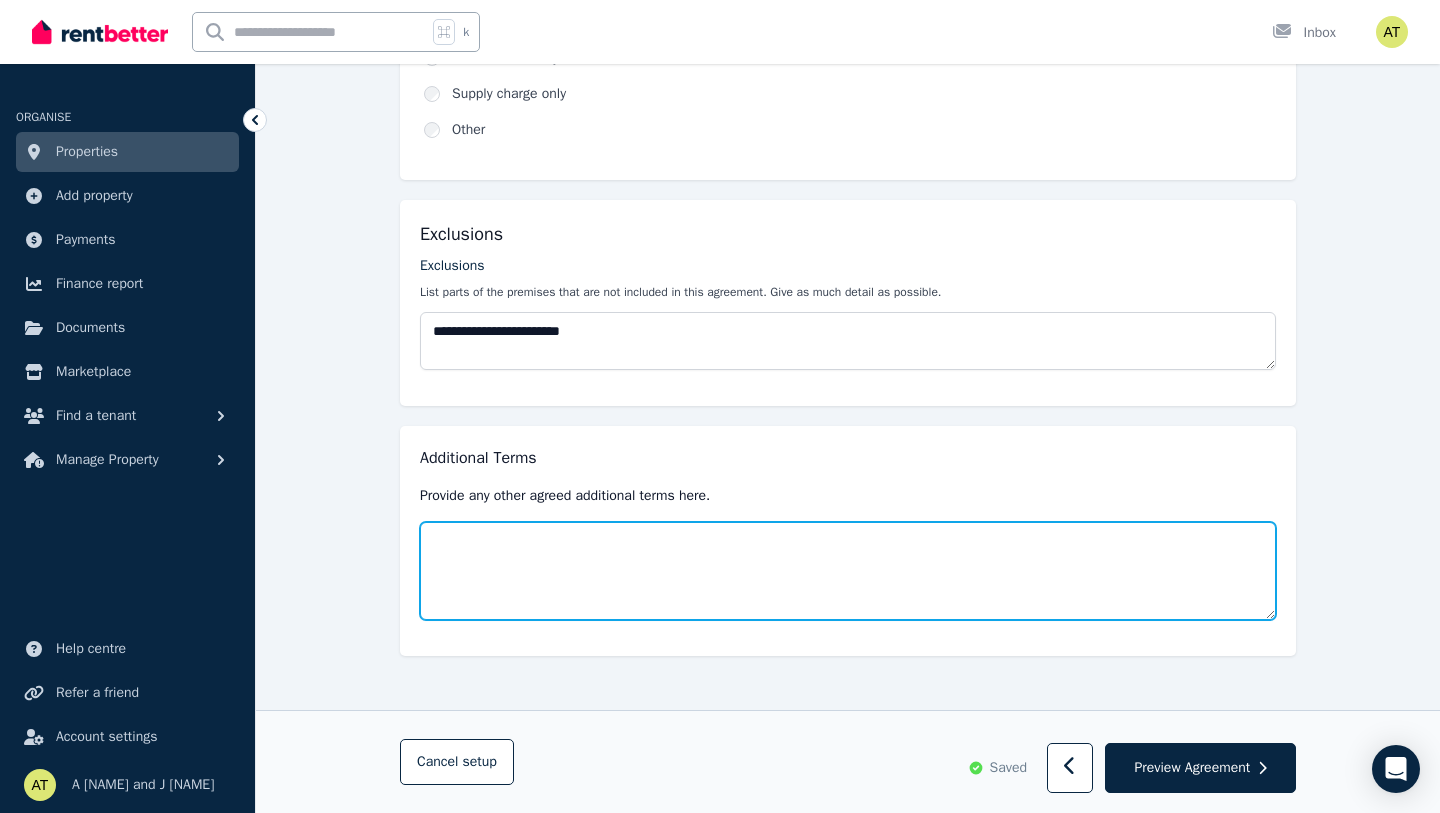 click at bounding box center [848, 571] 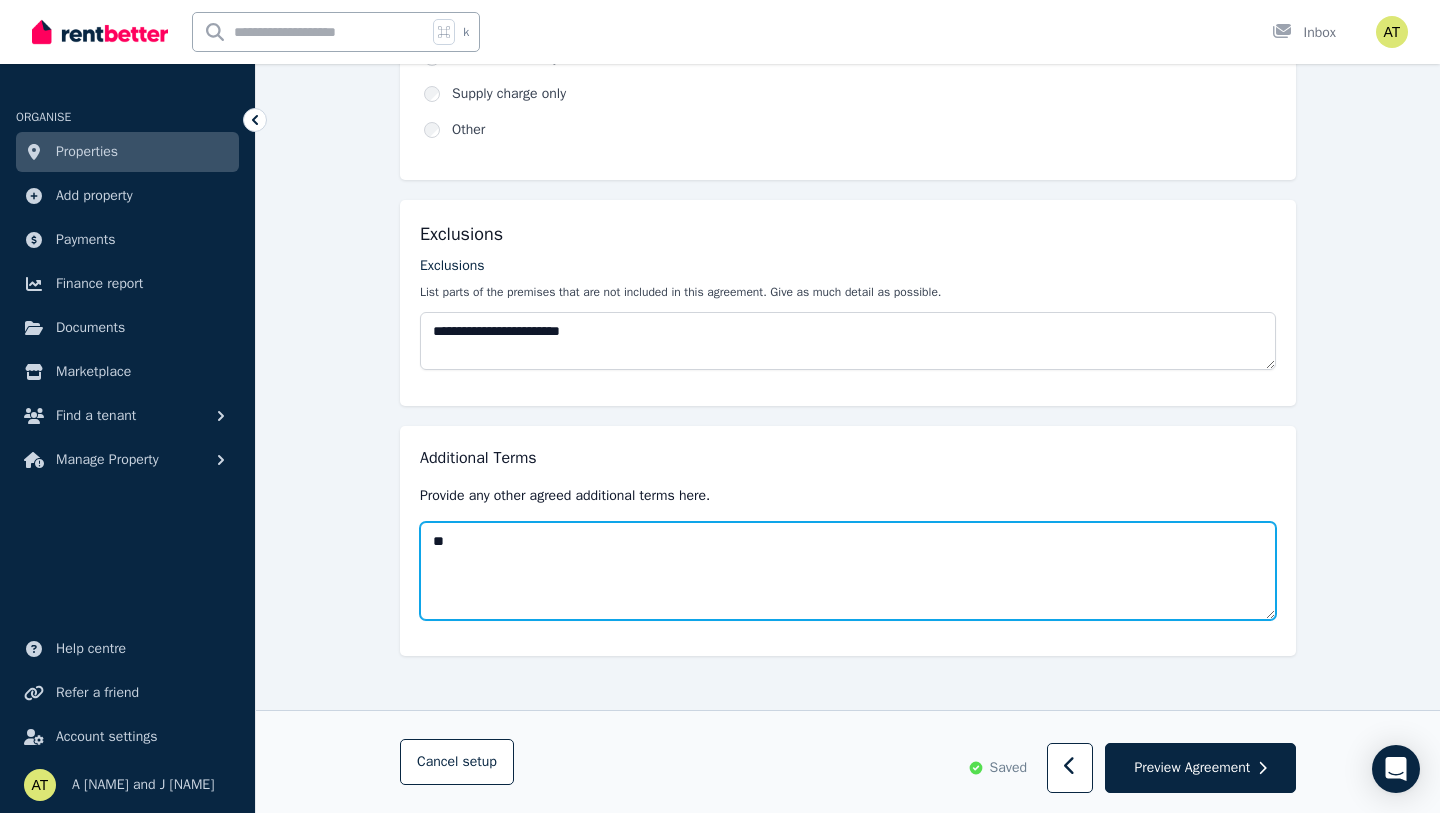 type on "*" 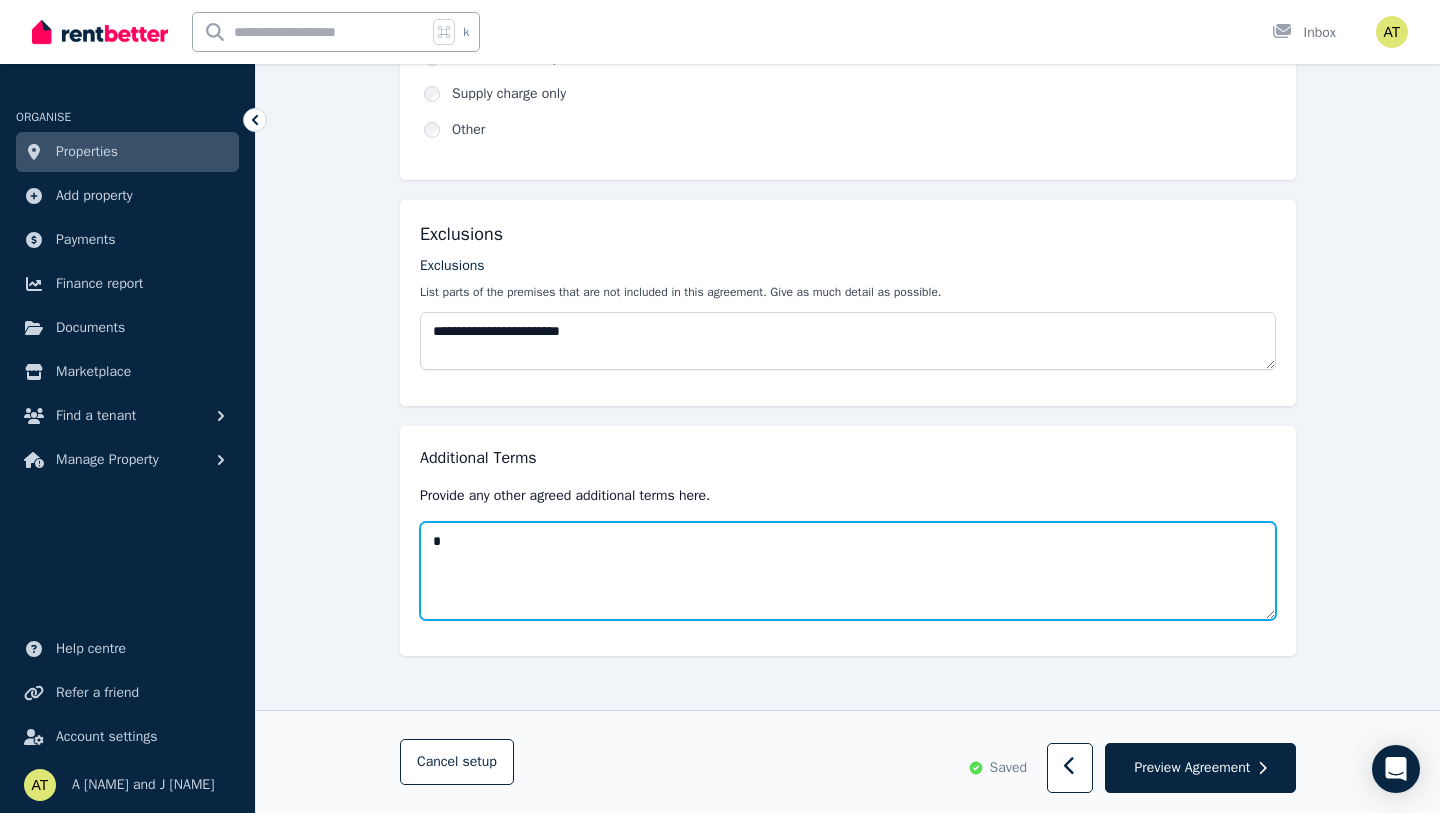type 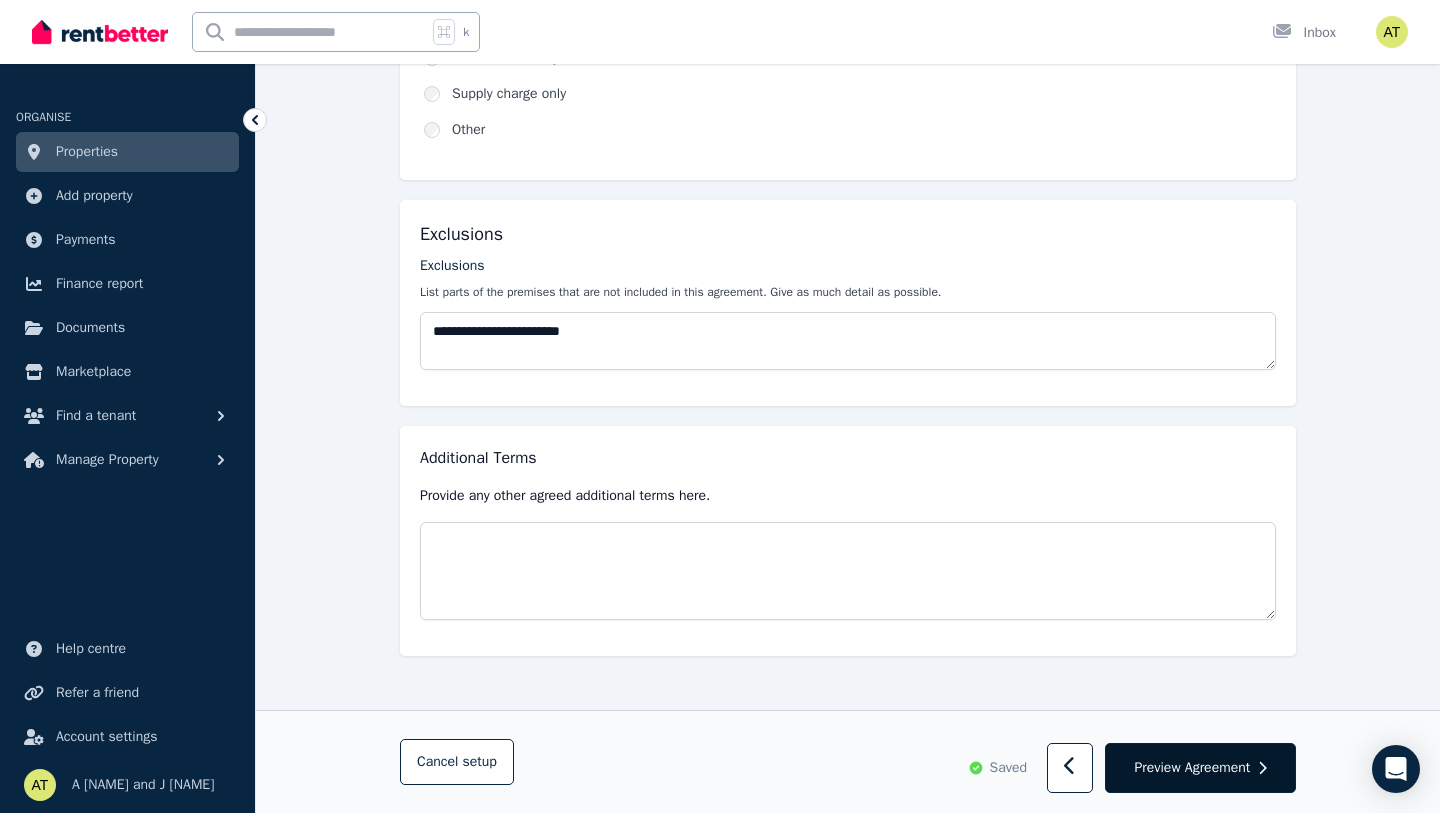 click on "Preview Agreement" at bounding box center (1192, 768) 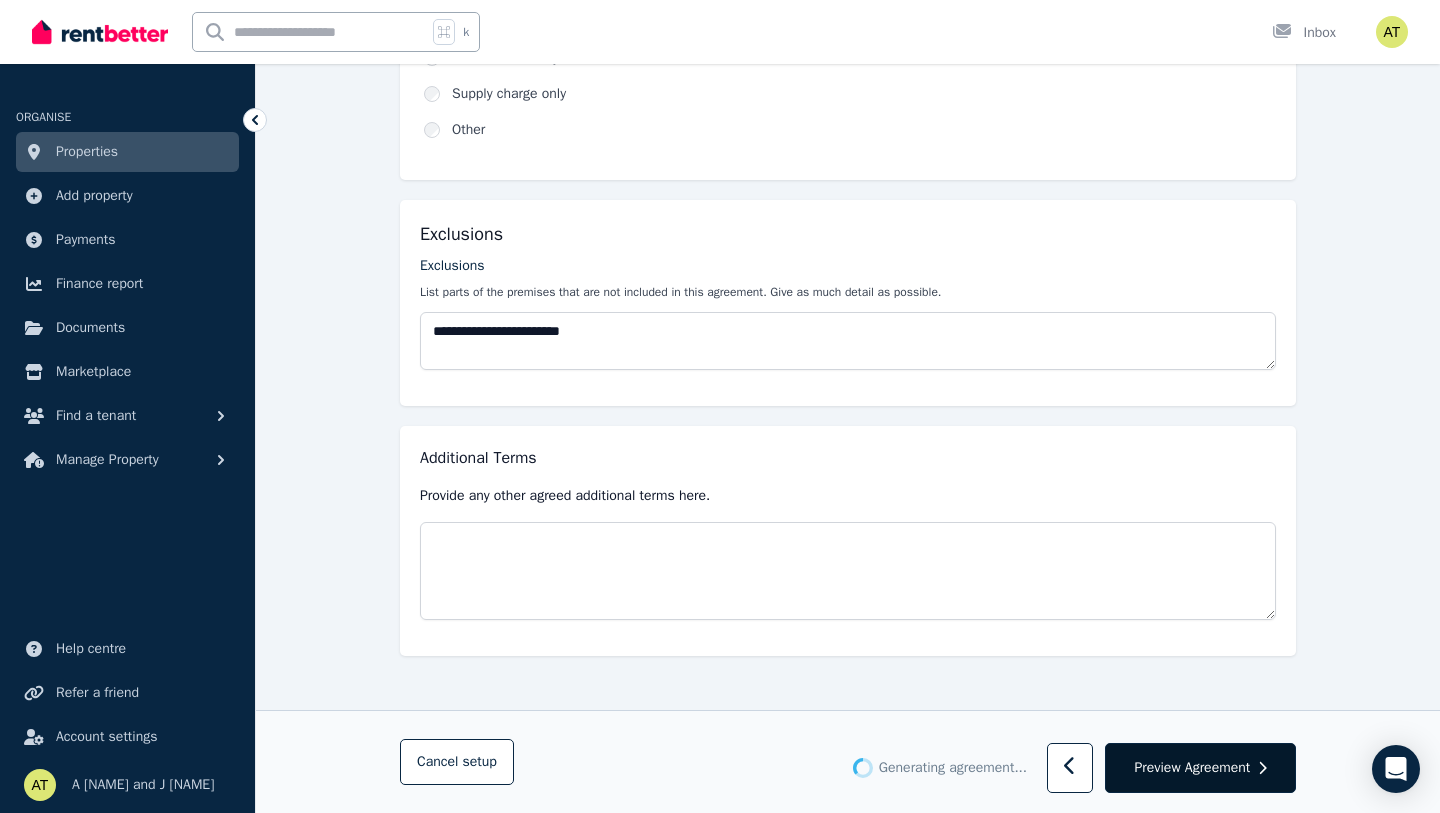 click on "Preview Agreement" at bounding box center [1192, 768] 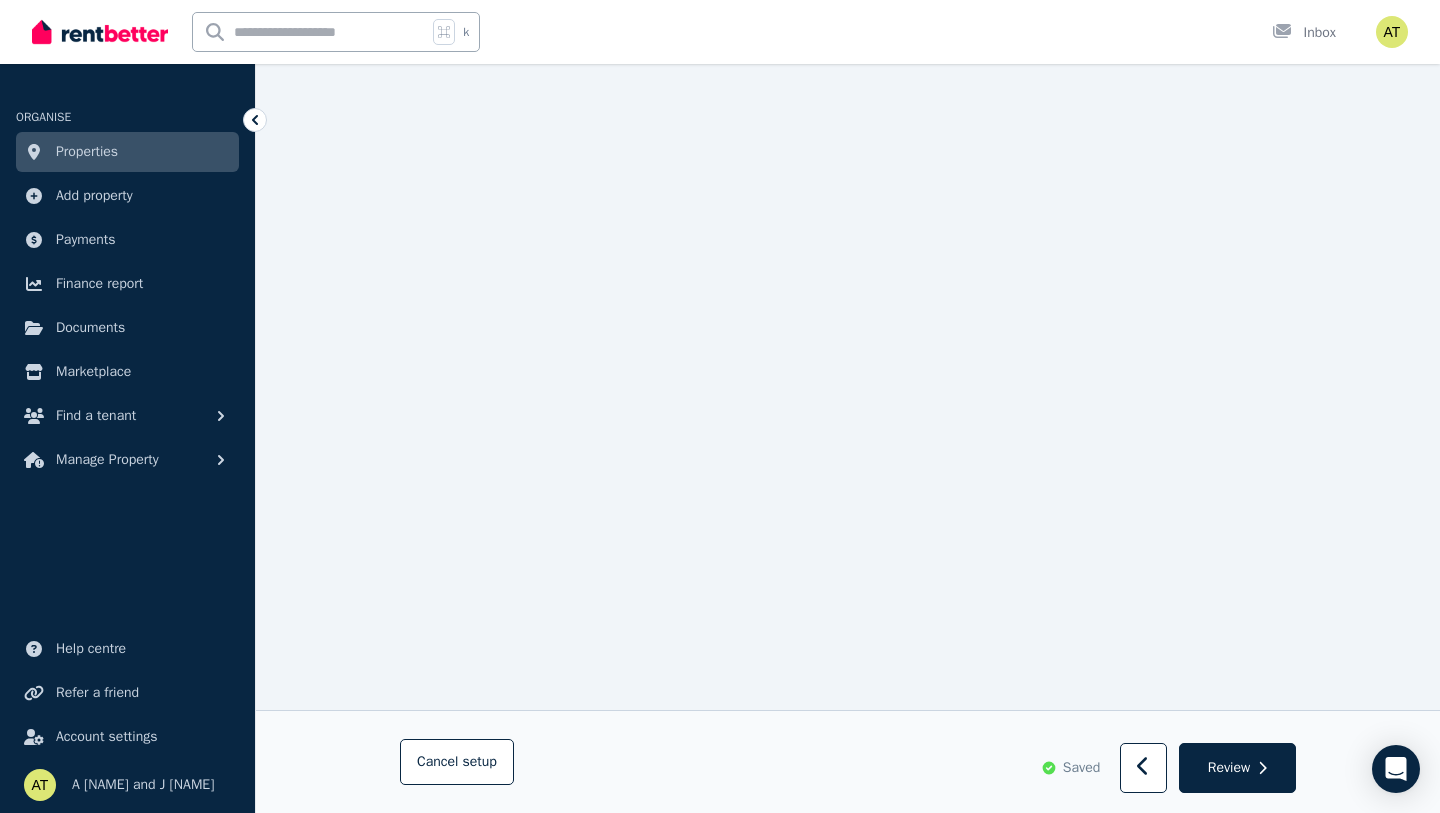 scroll, scrollTop: 4784, scrollLeft: 0, axis: vertical 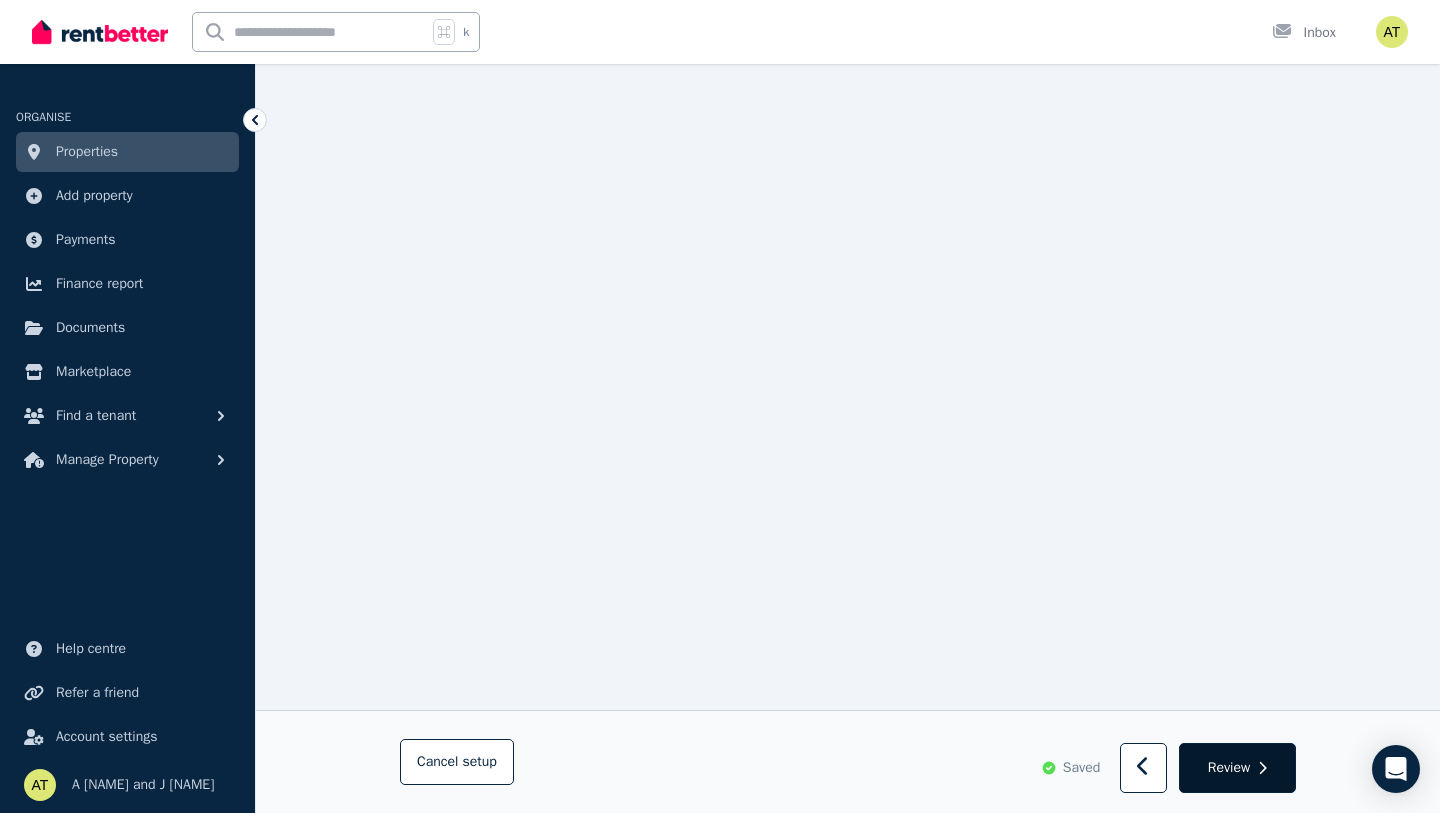 click on "Review" at bounding box center (1237, 769) 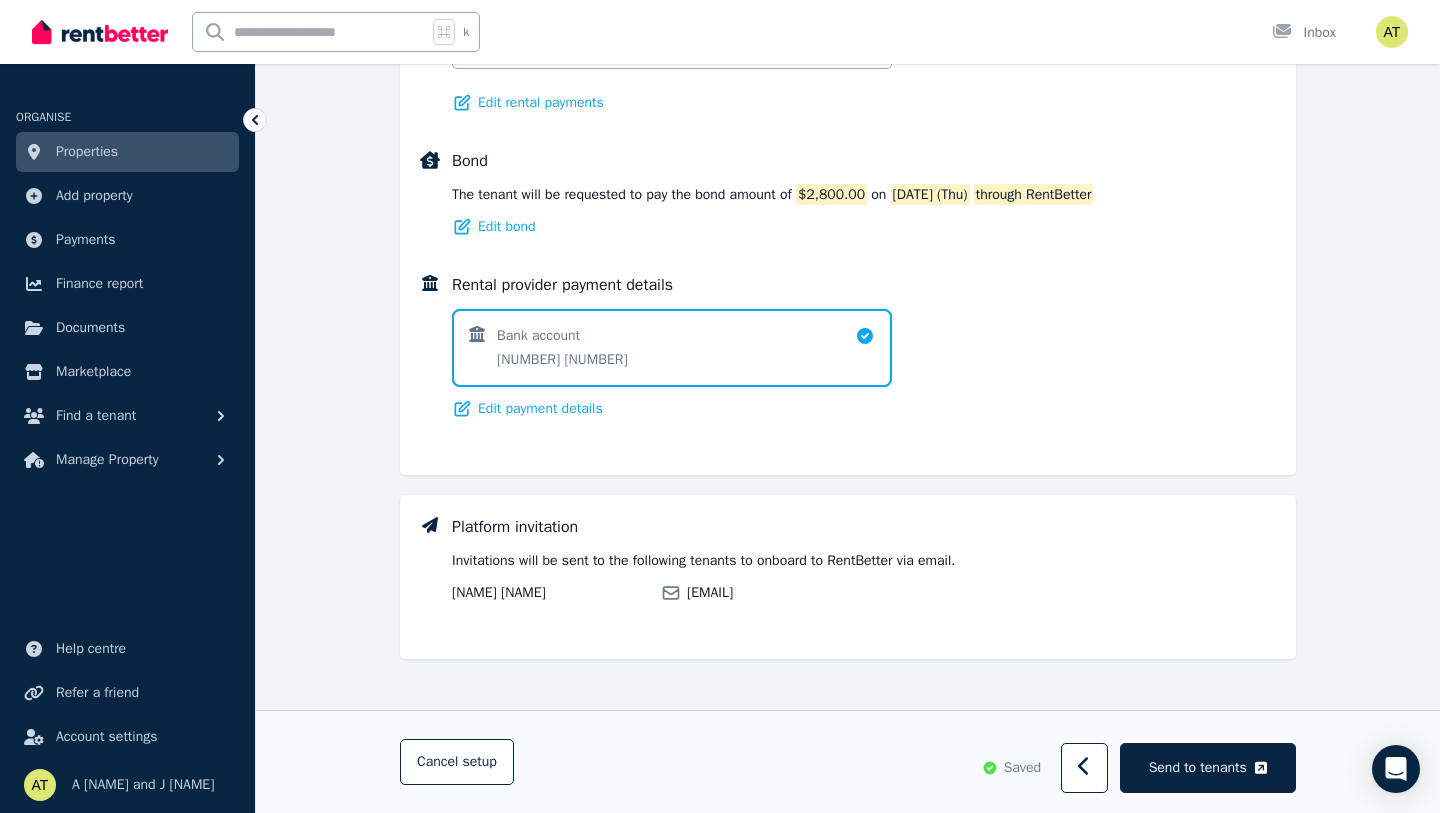 scroll, scrollTop: 1277, scrollLeft: 0, axis: vertical 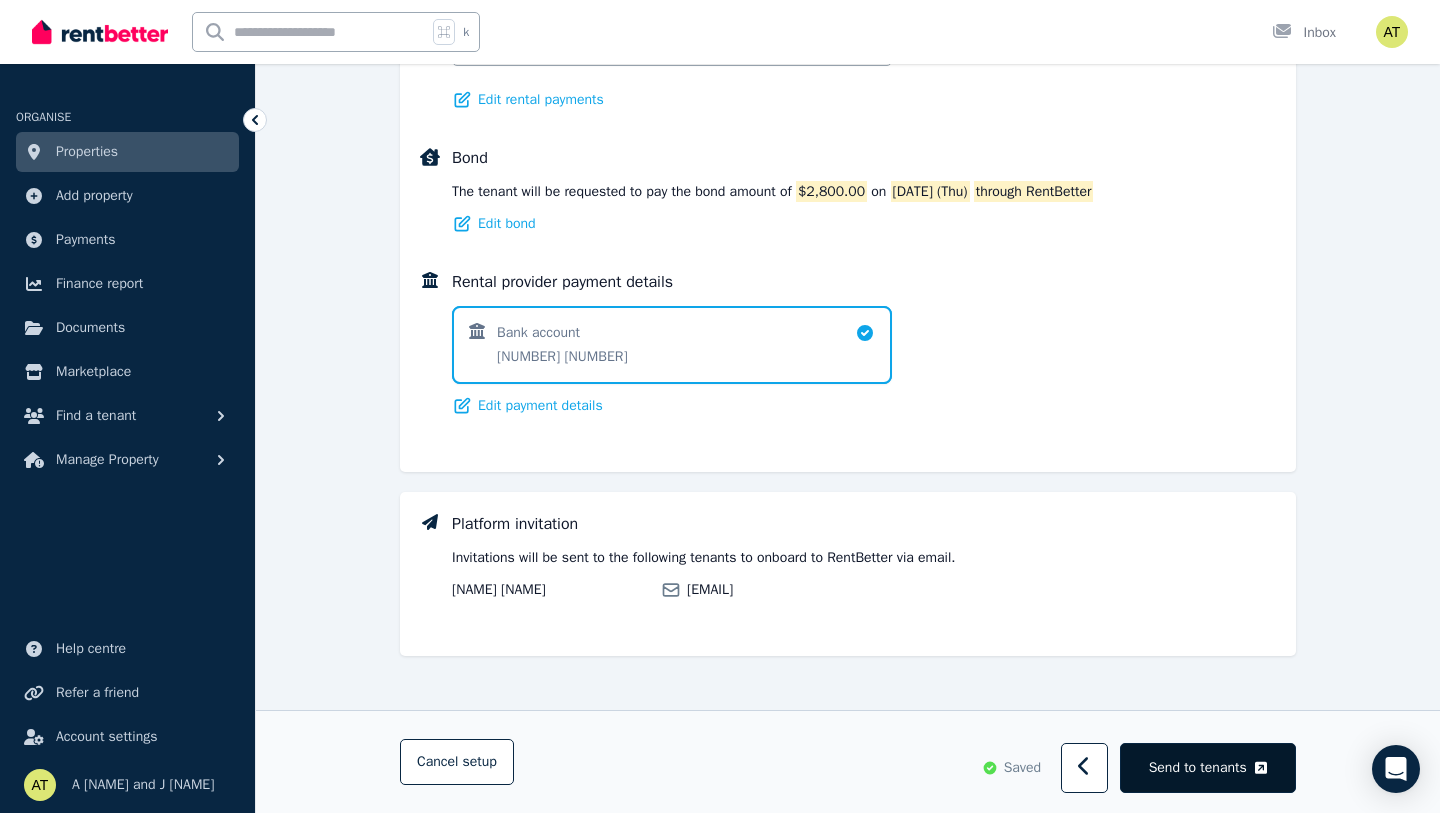 click on "Send to tenants" at bounding box center [1198, 768] 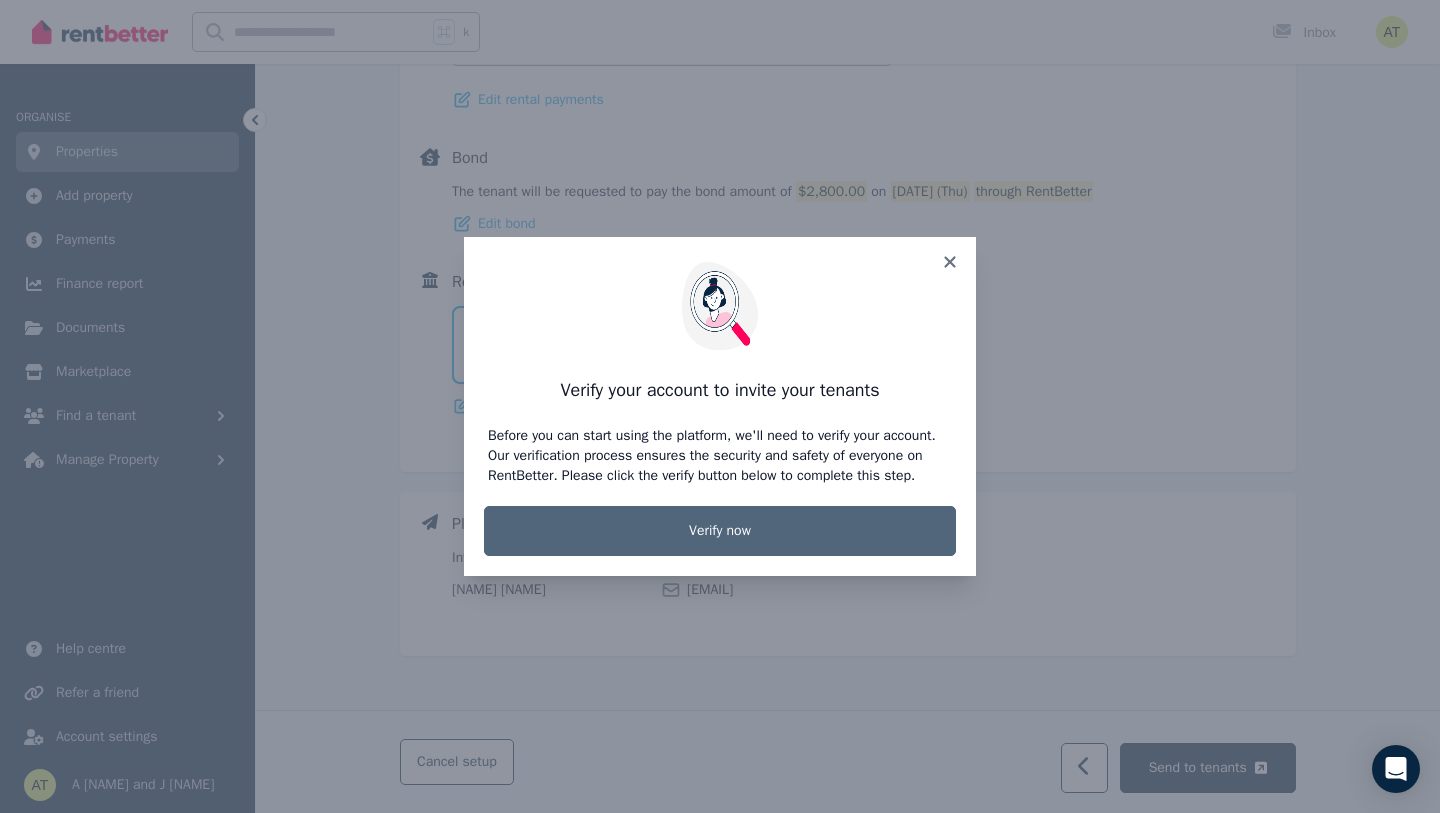 click on "Verify now" at bounding box center (720, 531) 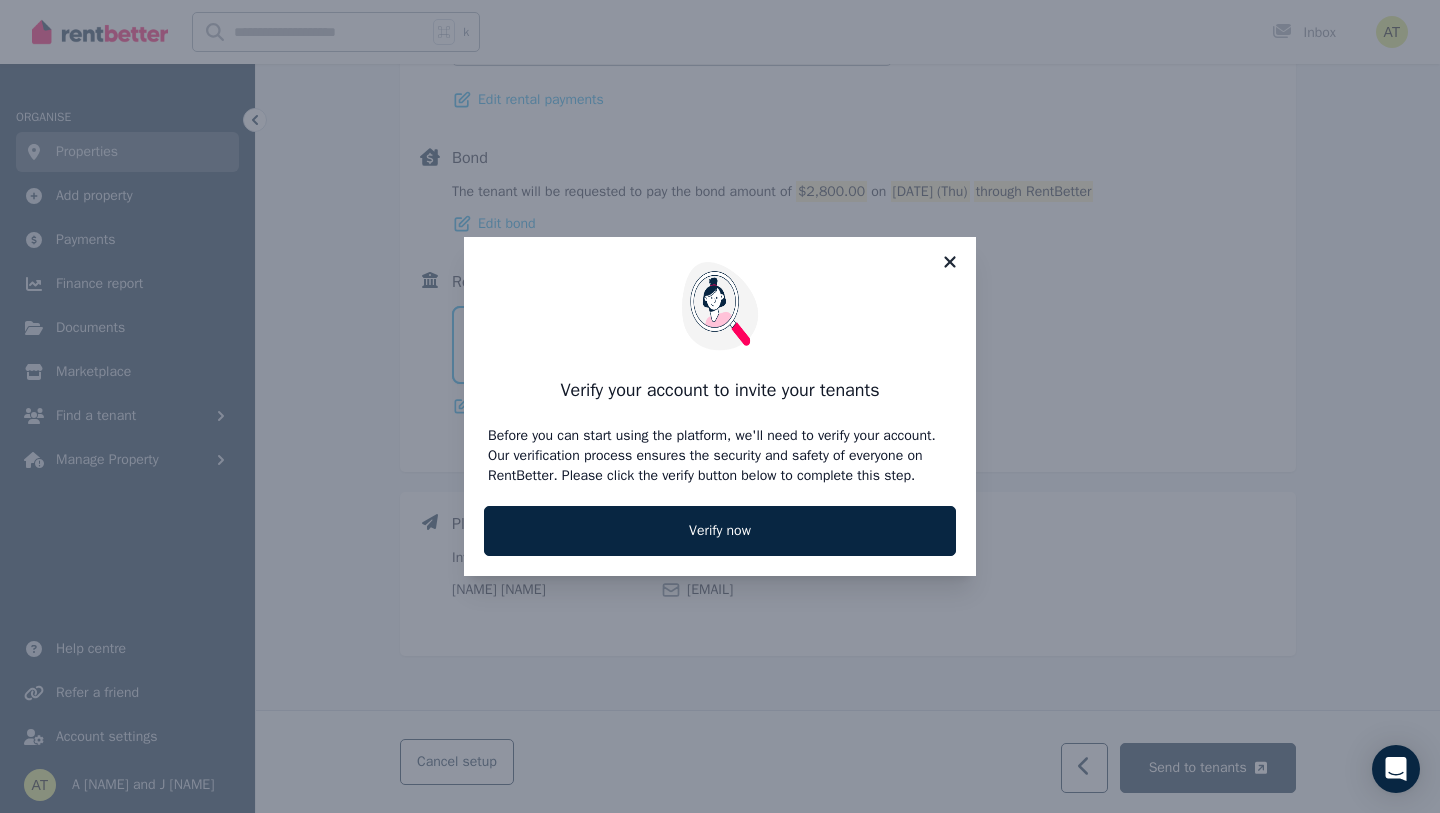 click 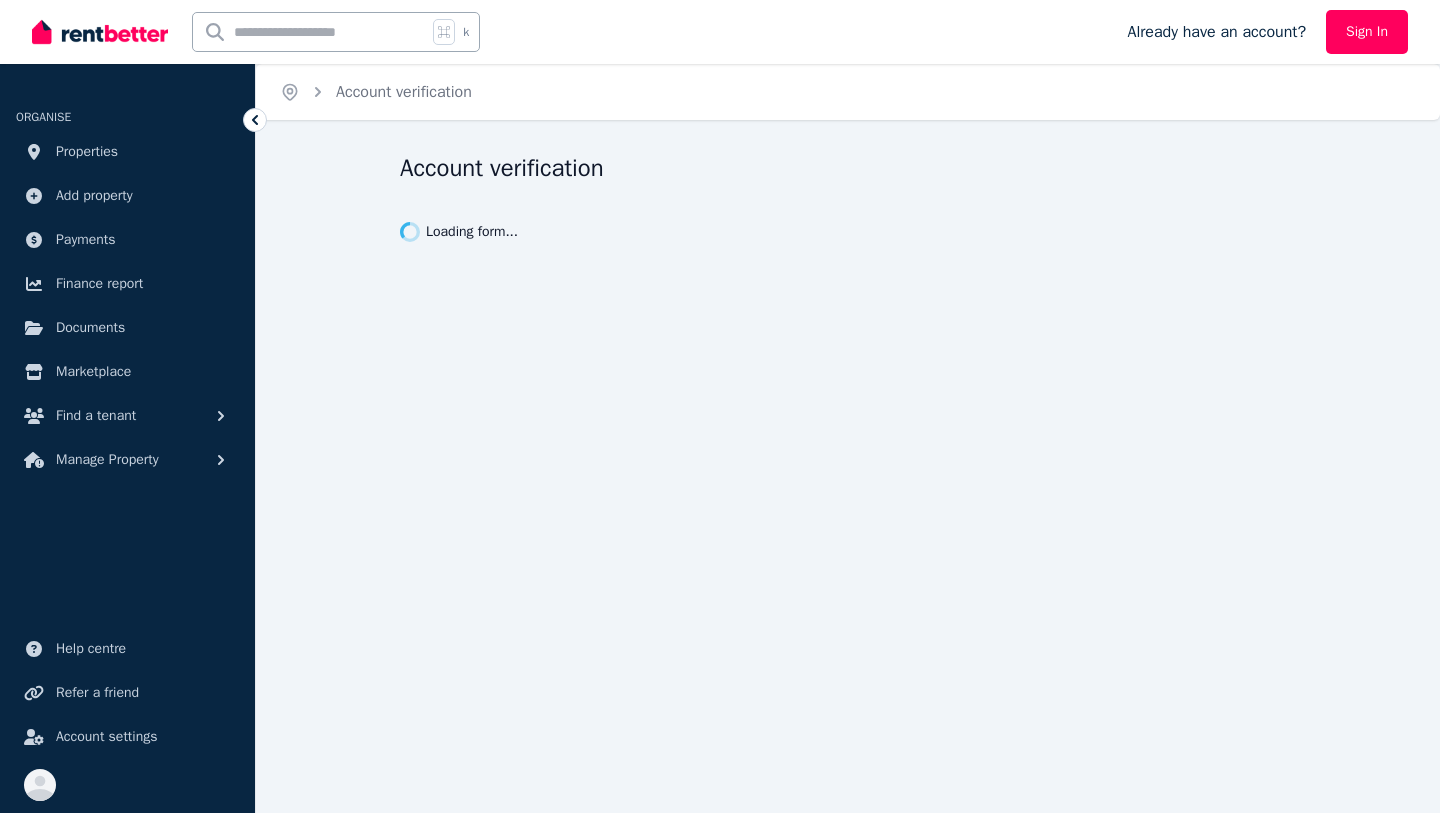 scroll, scrollTop: 0, scrollLeft: 0, axis: both 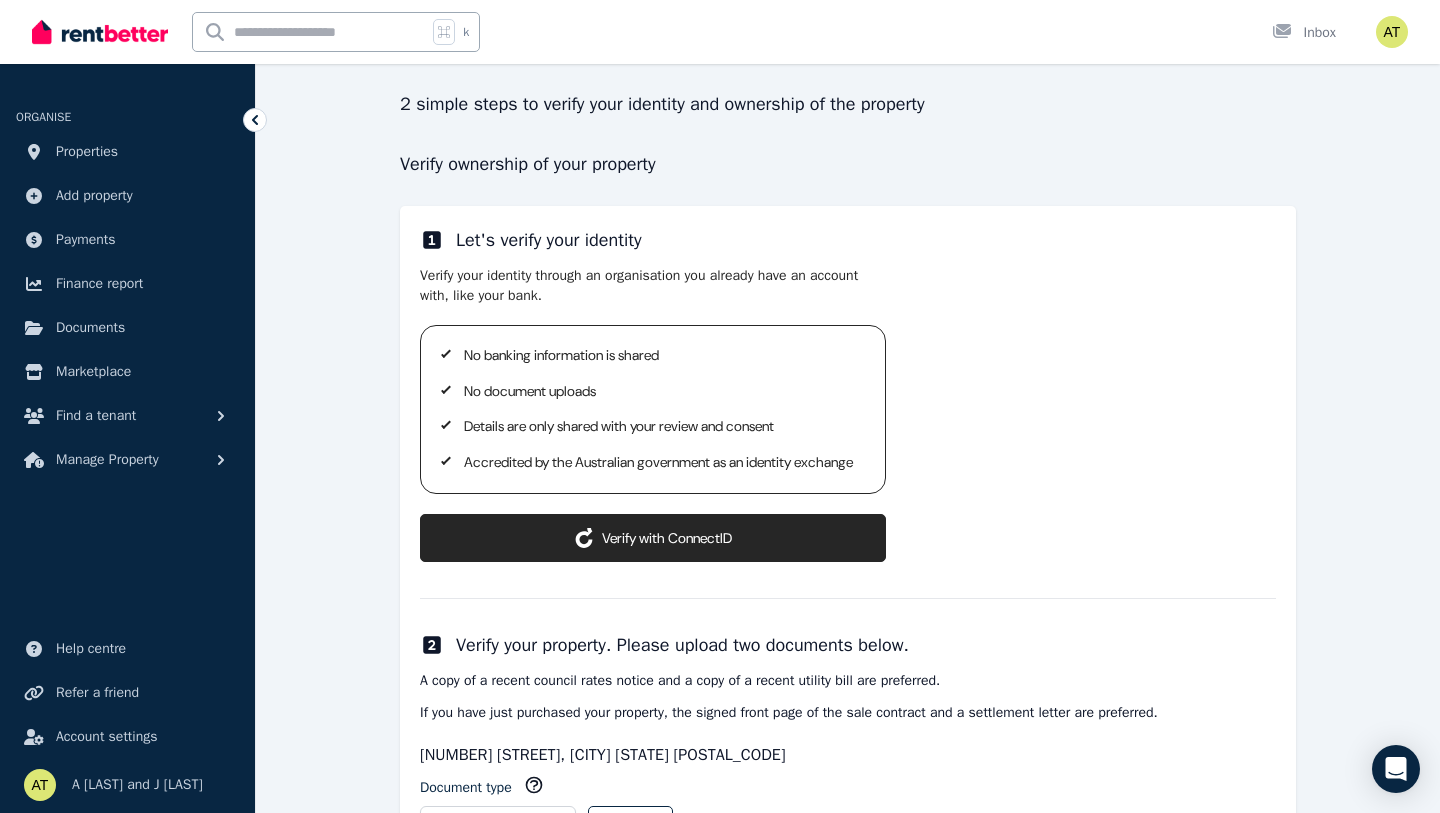 click on "ConnectID logo  Verify with ConnectID" at bounding box center [653, 538] 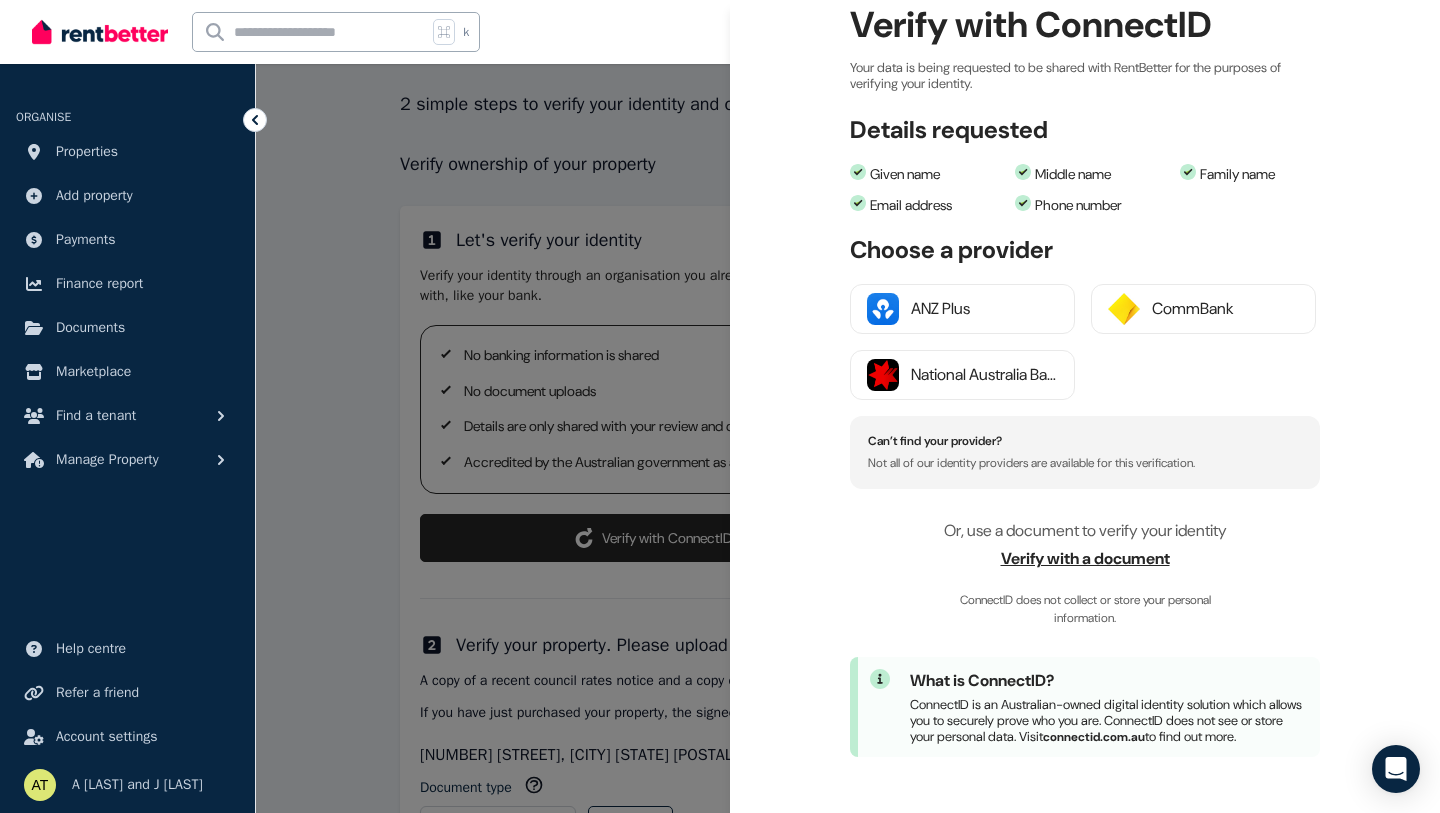 scroll, scrollTop: 162, scrollLeft: 0, axis: vertical 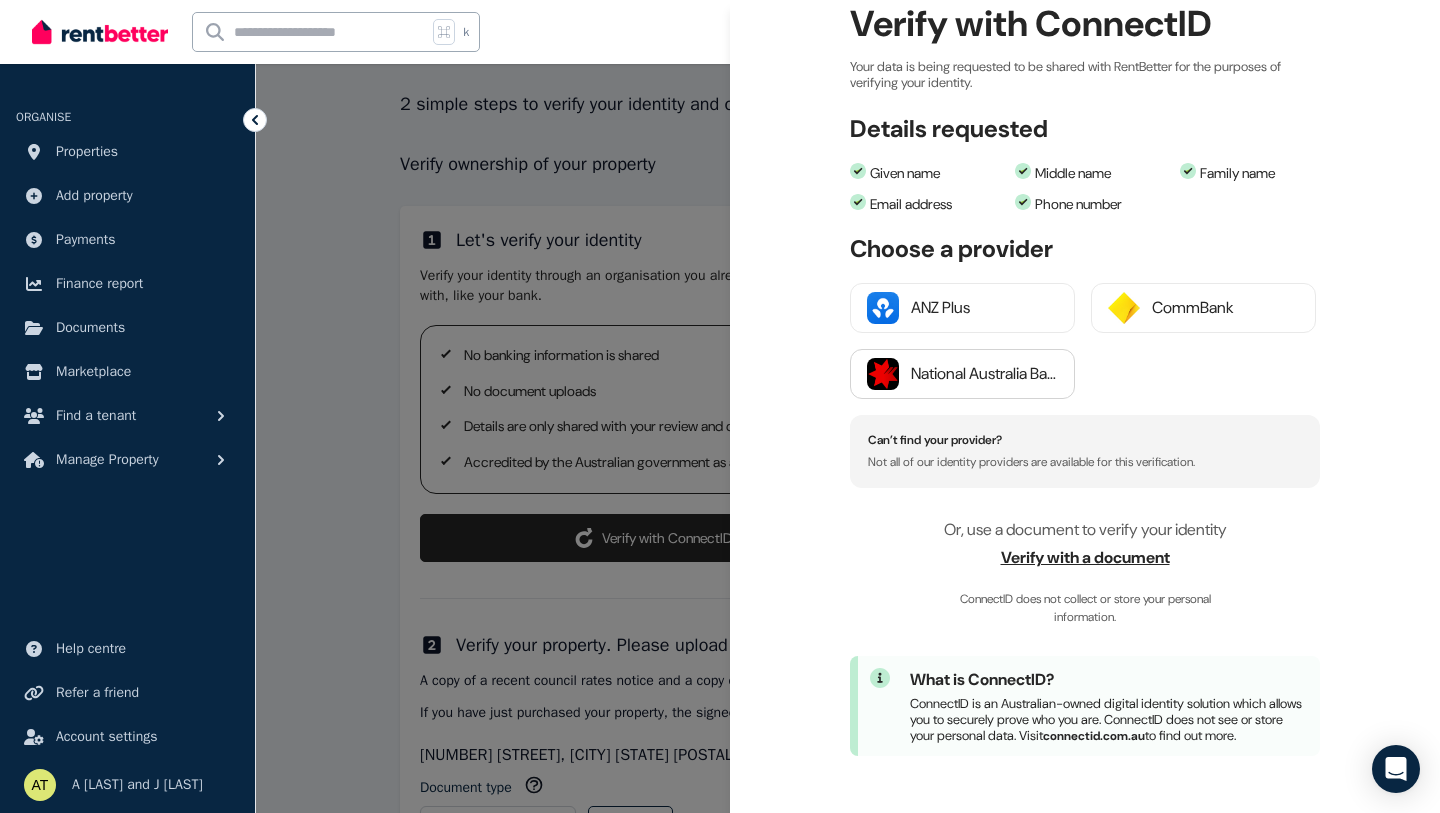 click on "National Australia Bank" at bounding box center (984, 374) 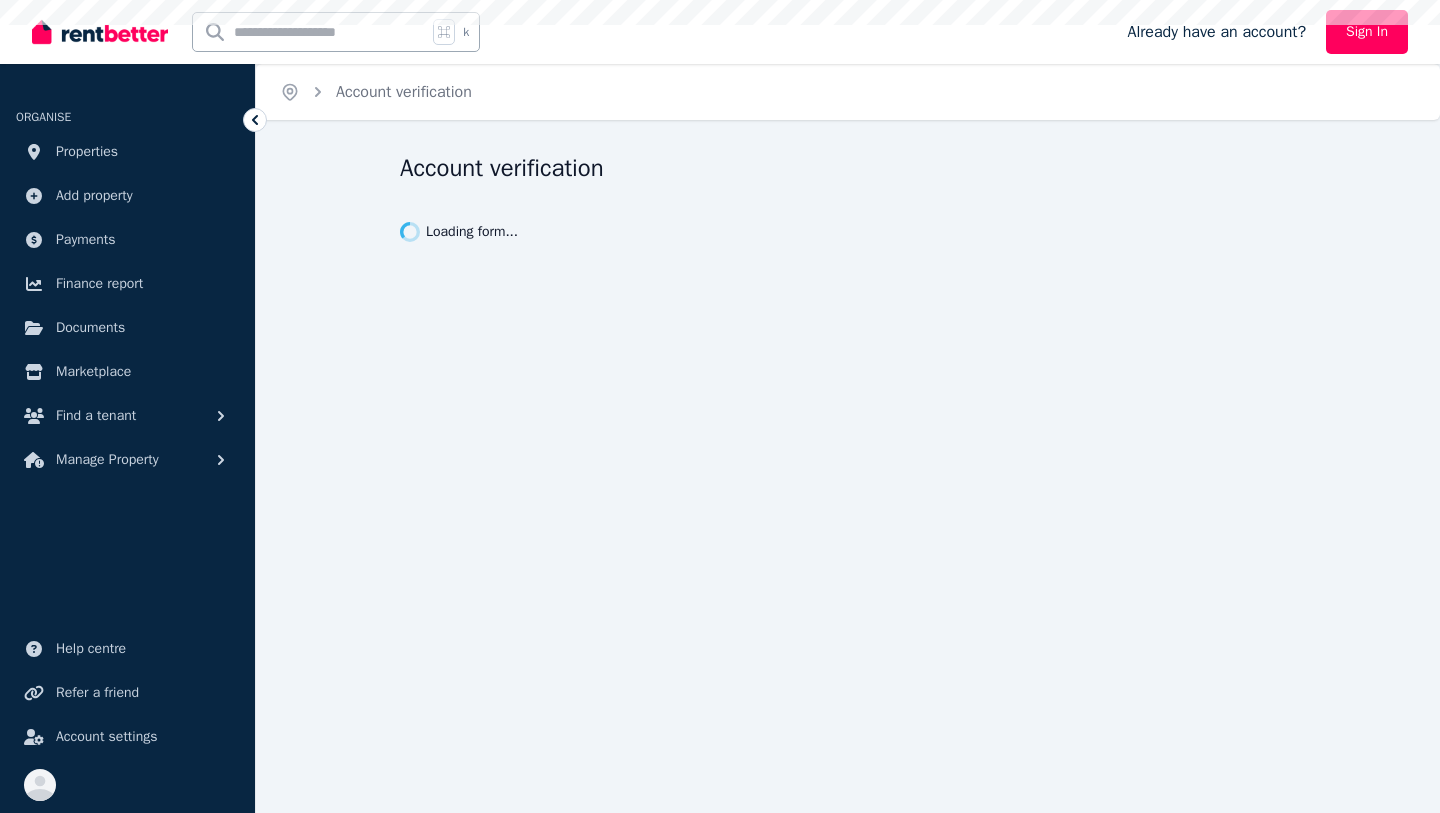 scroll, scrollTop: 0, scrollLeft: 0, axis: both 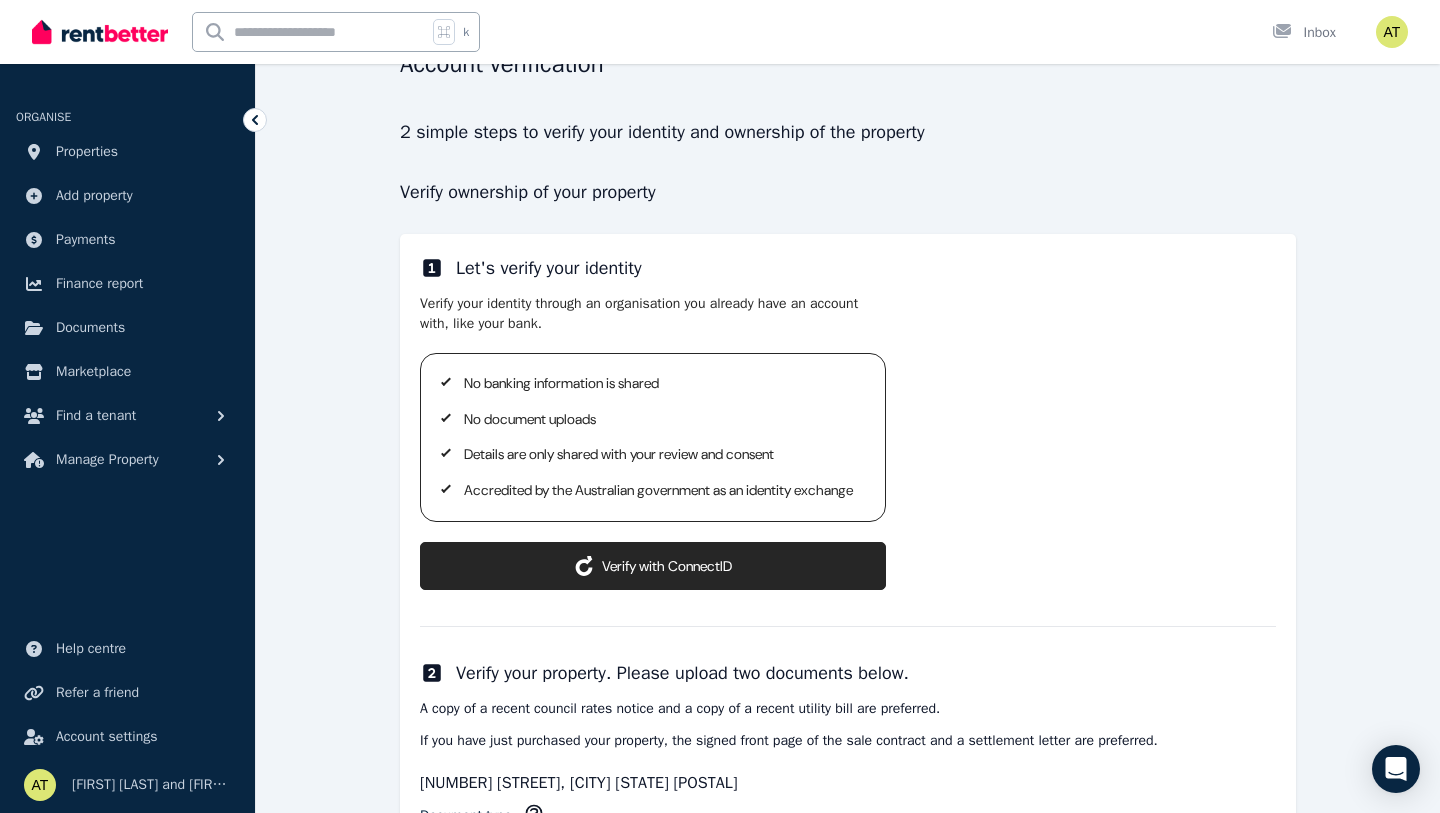 click on "ConnectID logo  Verify with ConnectID" at bounding box center (653, 566) 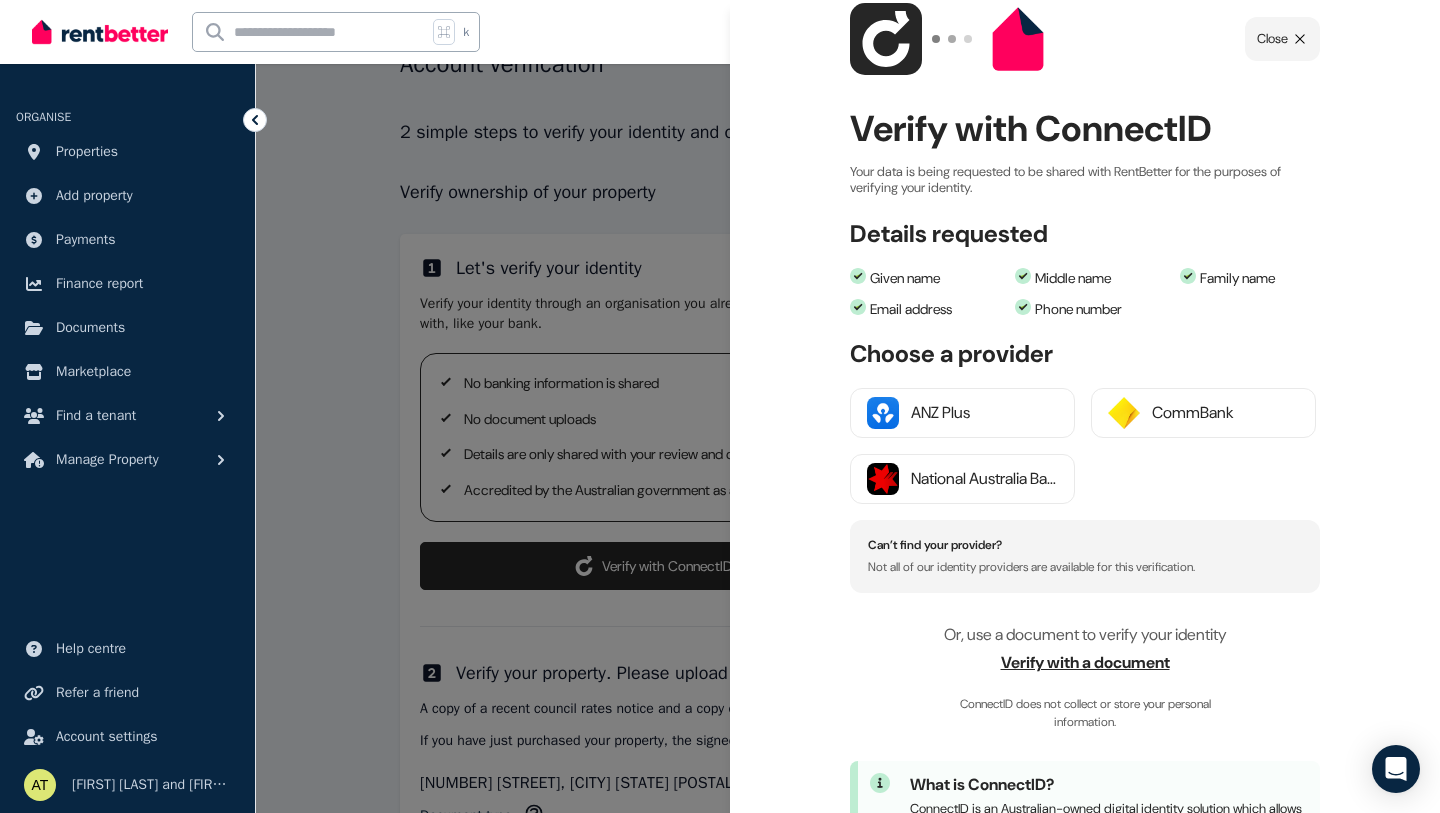 scroll, scrollTop: 0, scrollLeft: 0, axis: both 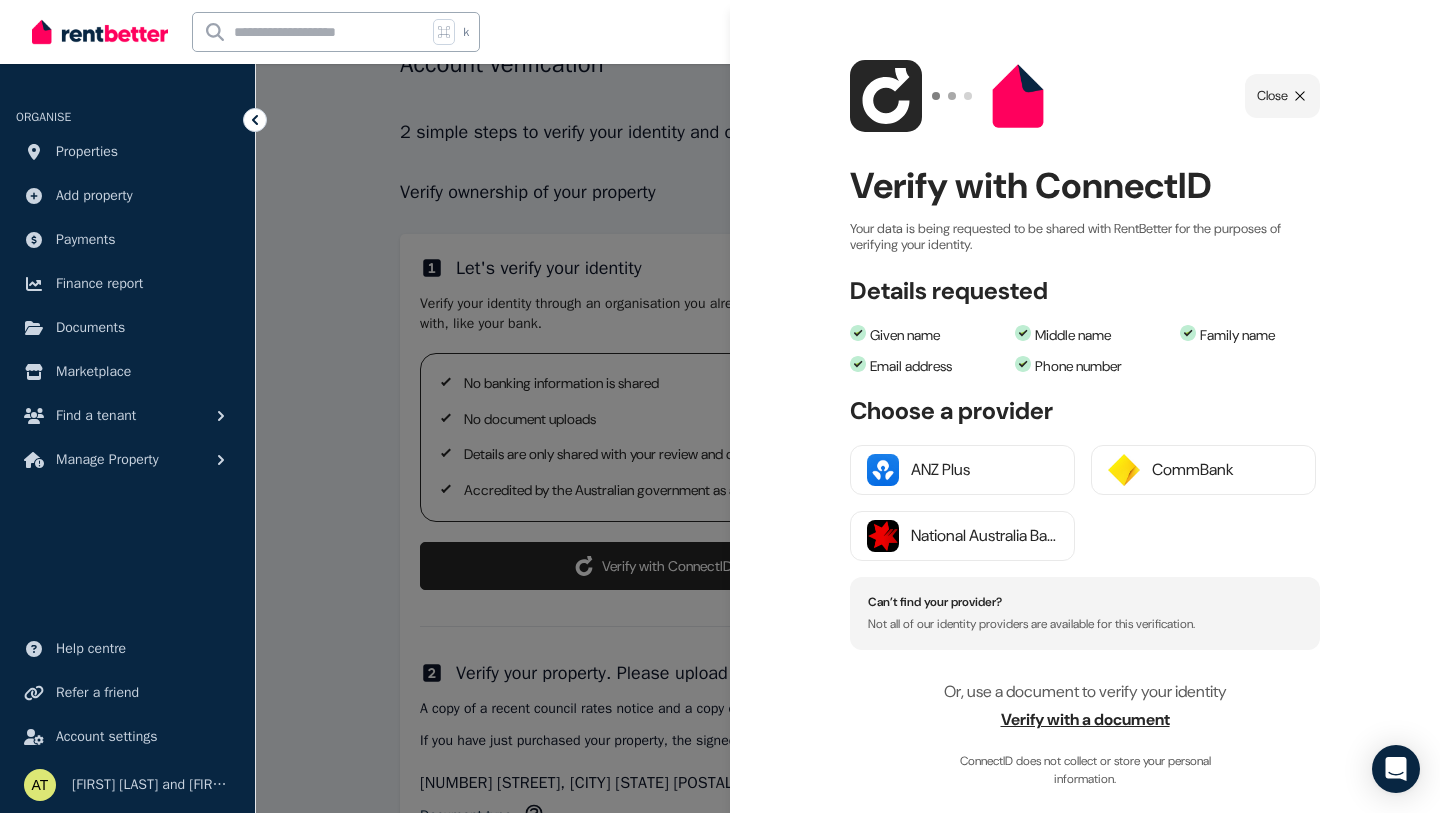 drag, startPoint x: 1269, startPoint y: 83, endPoint x: 1193, endPoint y: 48, distance: 83.67198 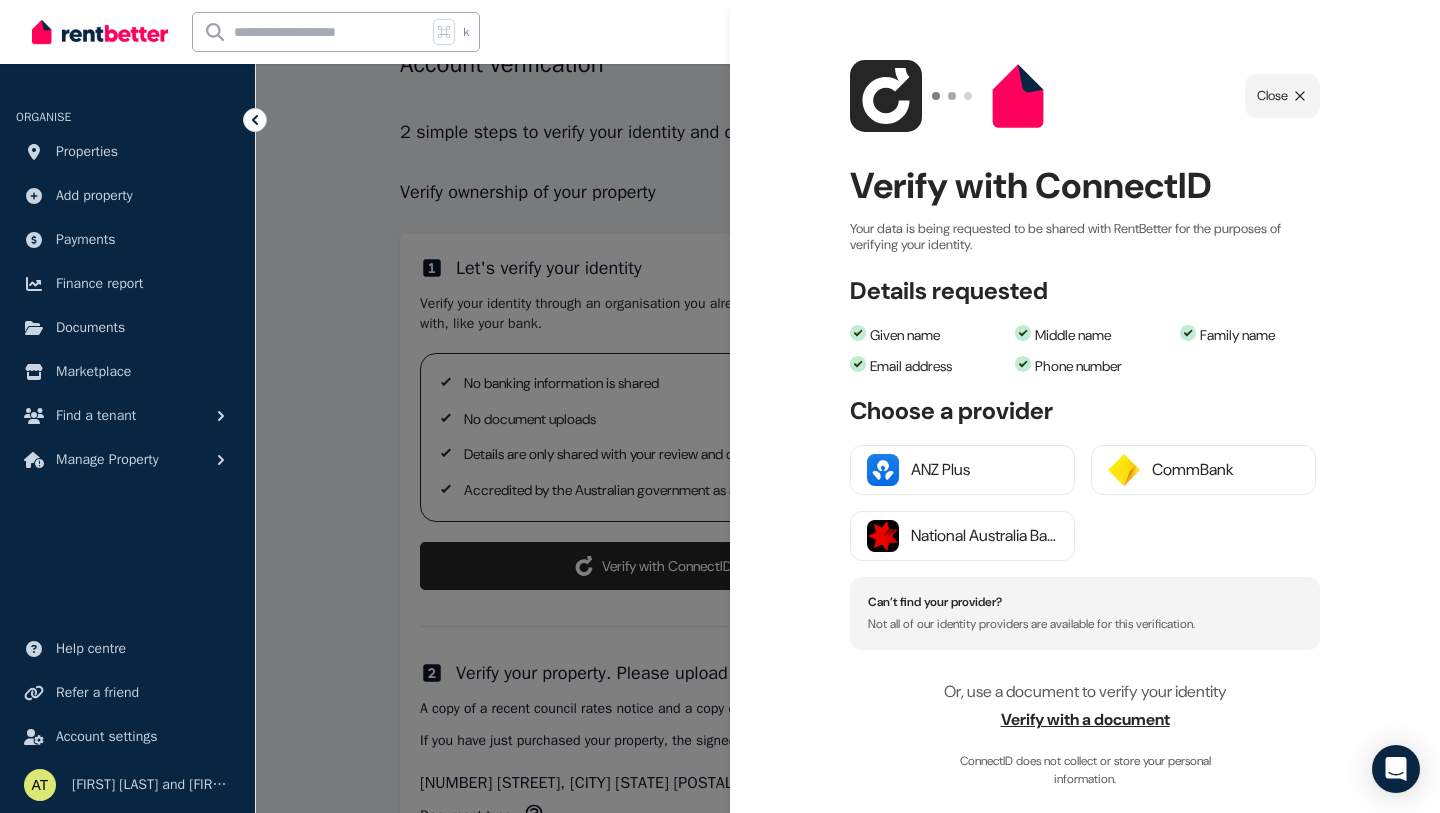click on "ConnectID logo
Close
Verify with ConnectID
Your data is being requested to be shared with RentBetter for the purposes of verifying your identity.
Details requested
Tick
Given name
Tick
Middle name
Tick
Family name
Tick
Email address
Tick
Phone number
Details requested
Tick
Given name" at bounding box center (1085, 406) 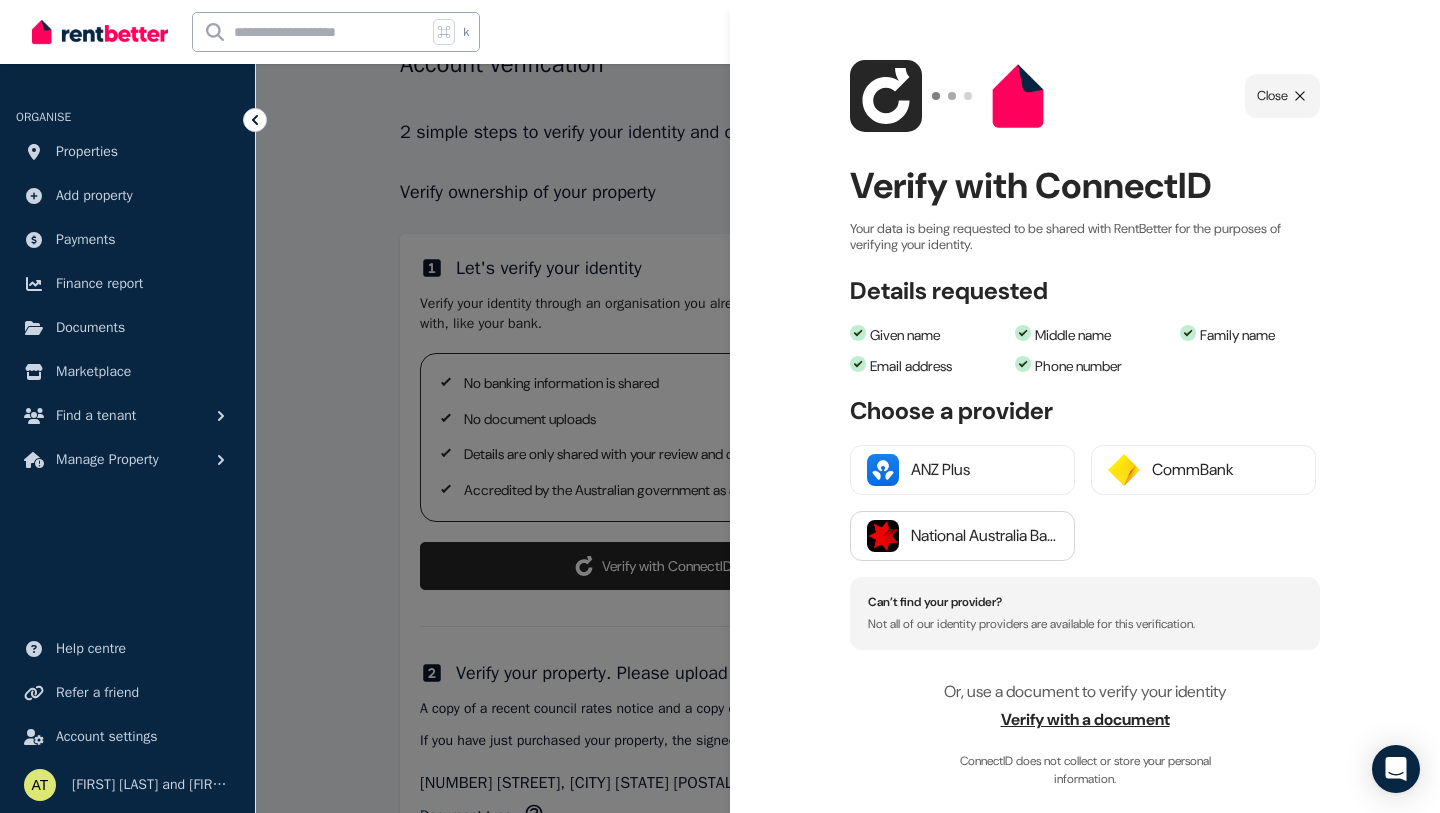 click on "National Australia Bank" at bounding box center [984, 536] 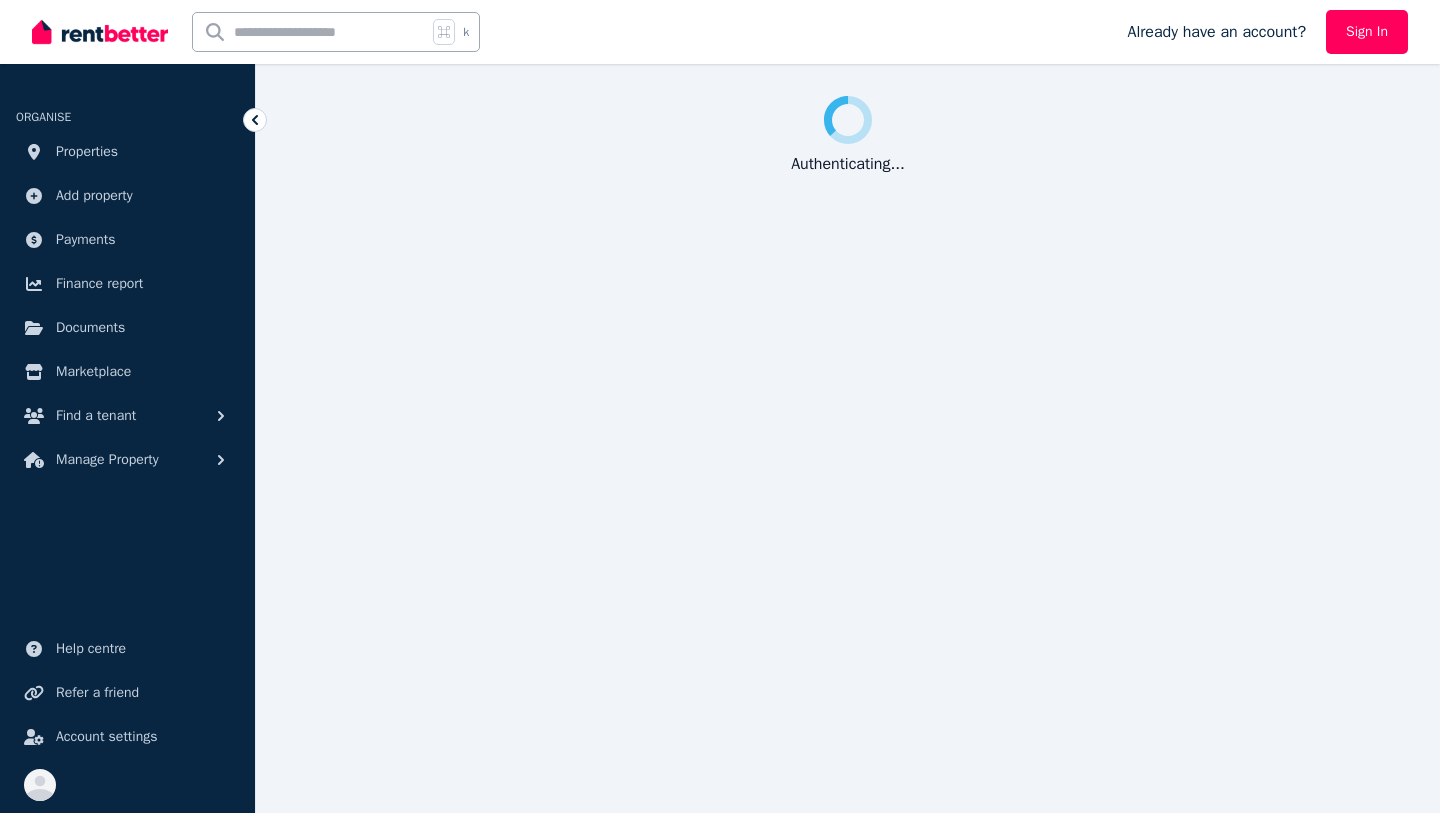 scroll, scrollTop: 0, scrollLeft: 0, axis: both 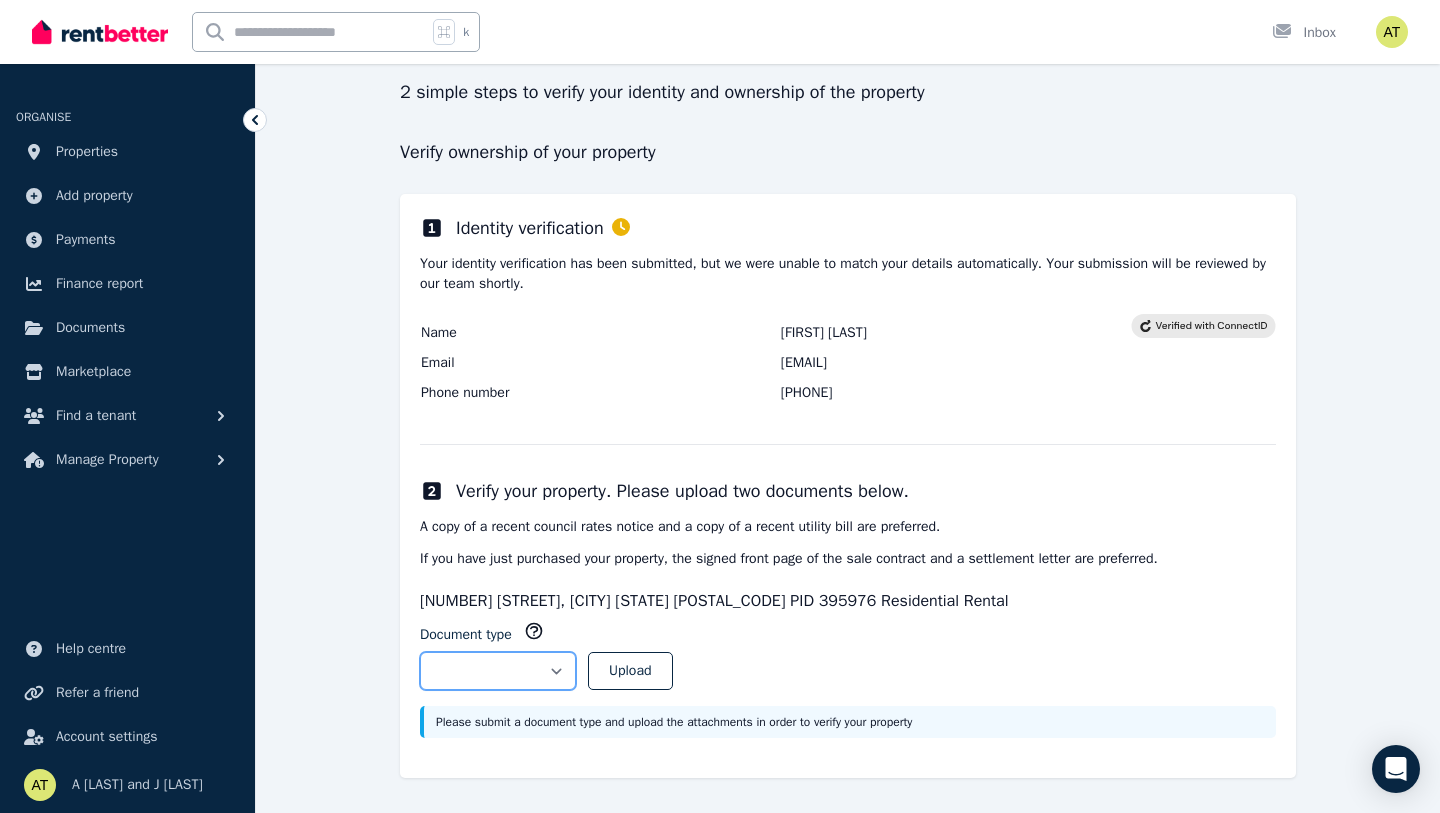click on "**********" at bounding box center (498, 671) 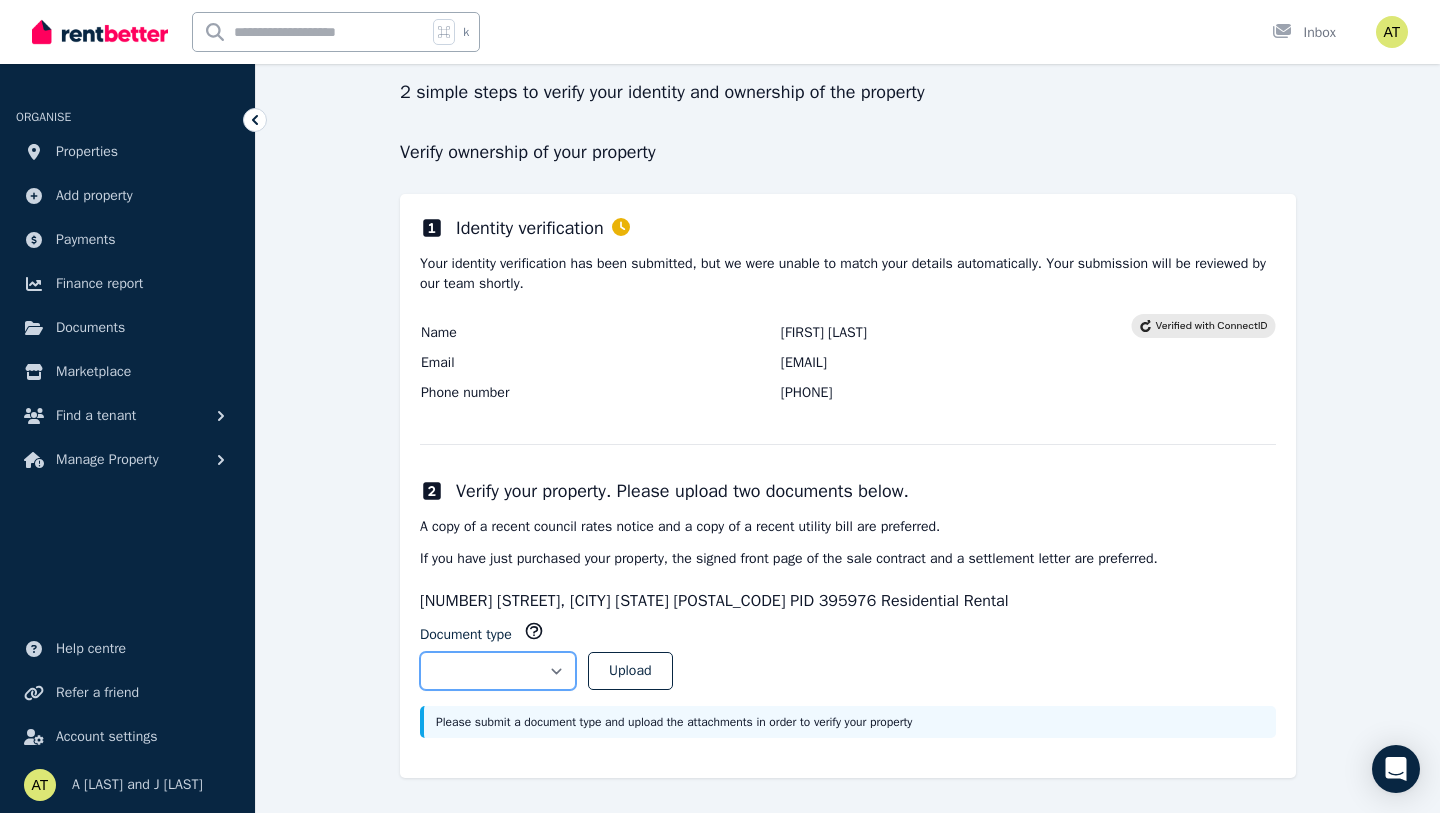 select on "**********" 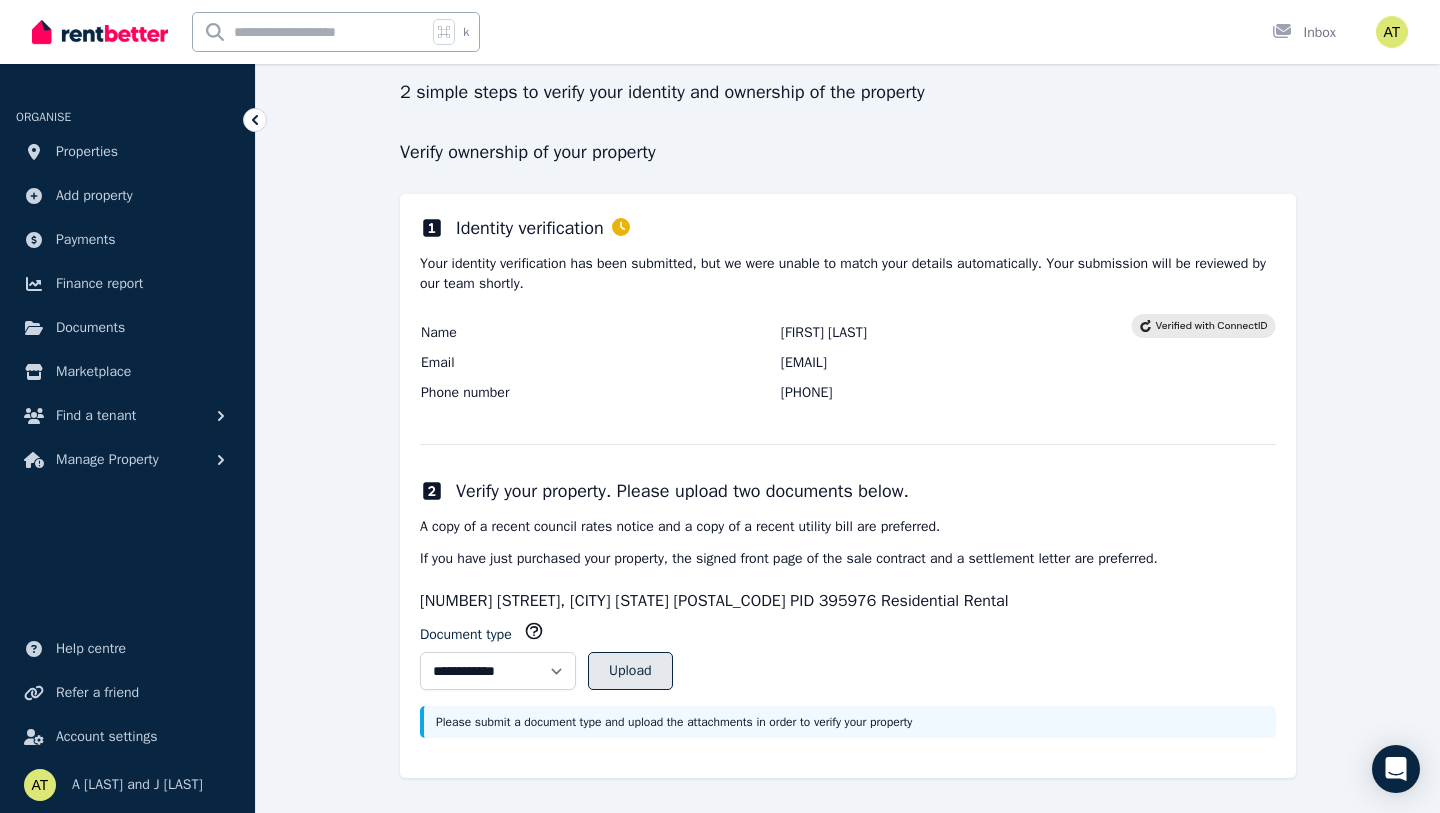 click on "Upload" at bounding box center (630, 671) 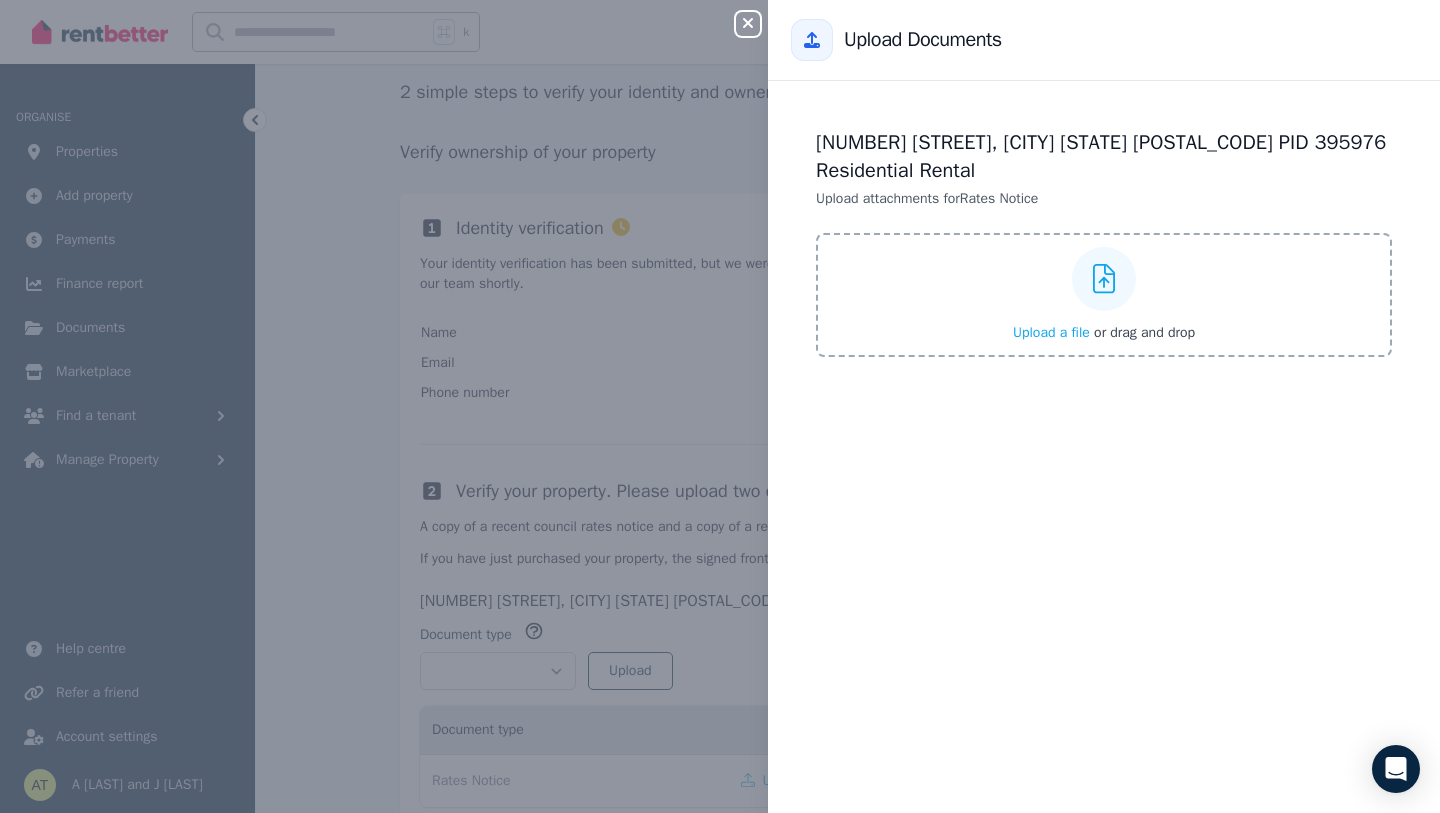 click on "Upload a file" at bounding box center (1051, 332) 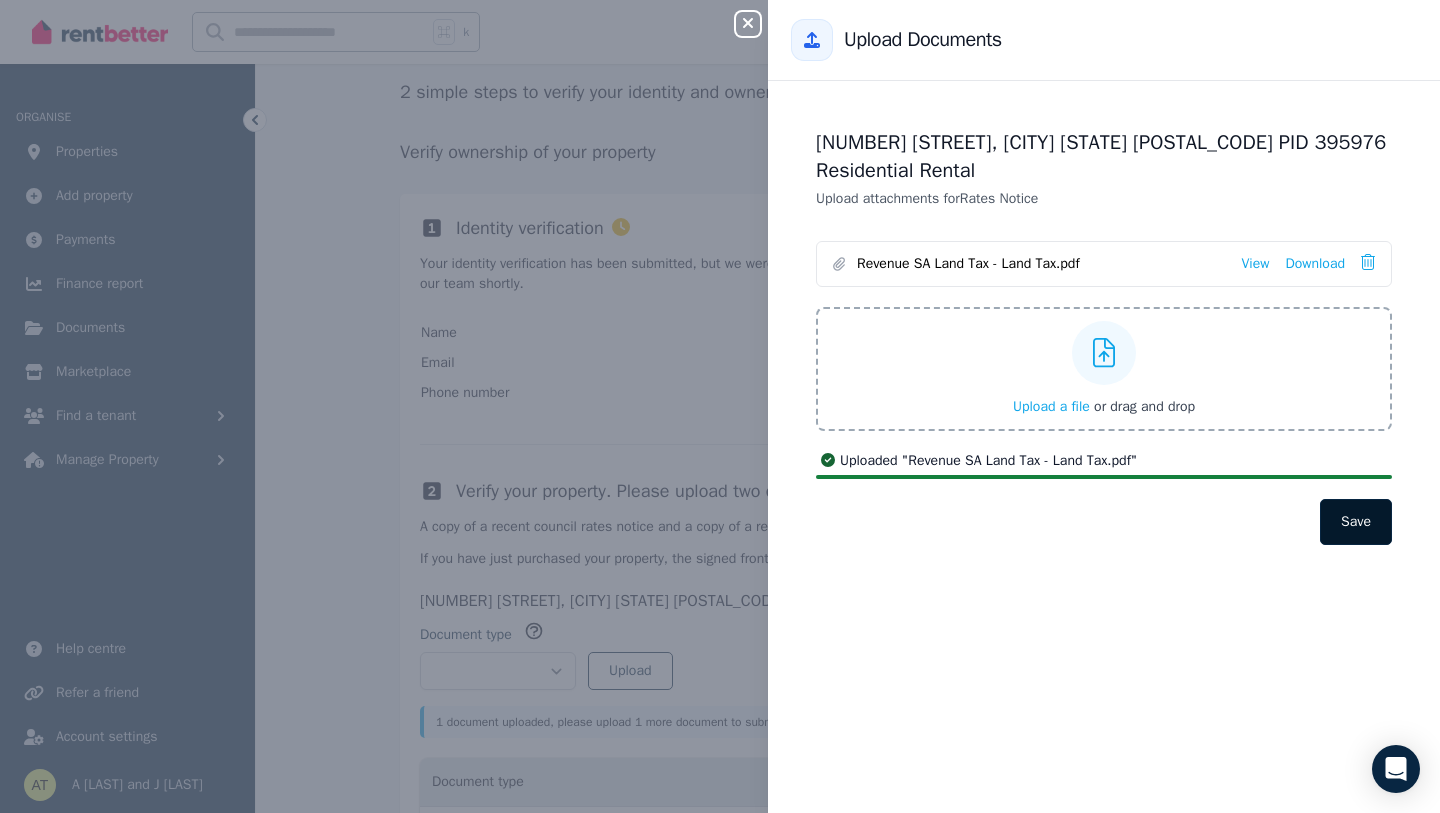 click on "Save" at bounding box center [1356, 522] 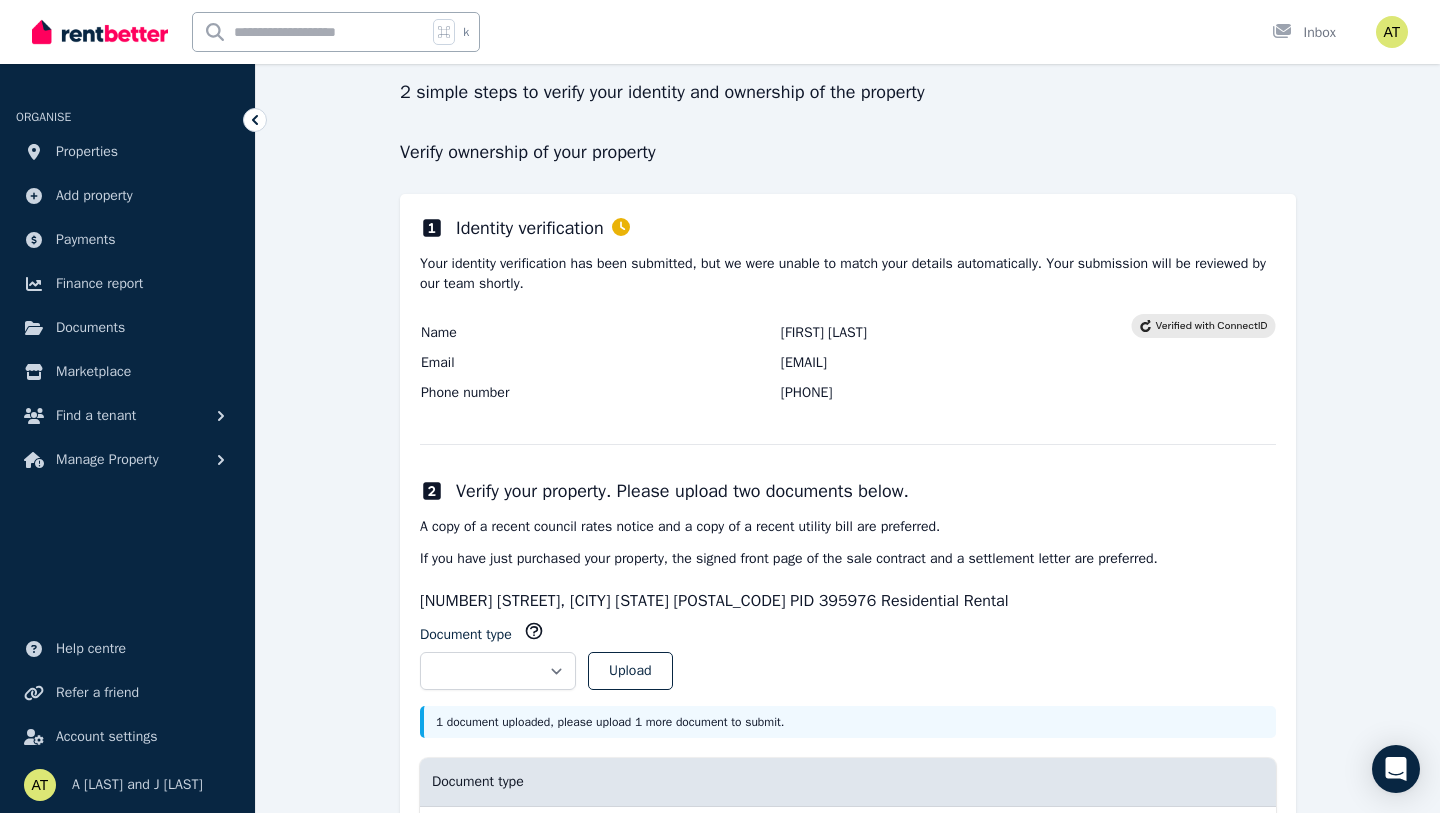 scroll, scrollTop: 265, scrollLeft: 0, axis: vertical 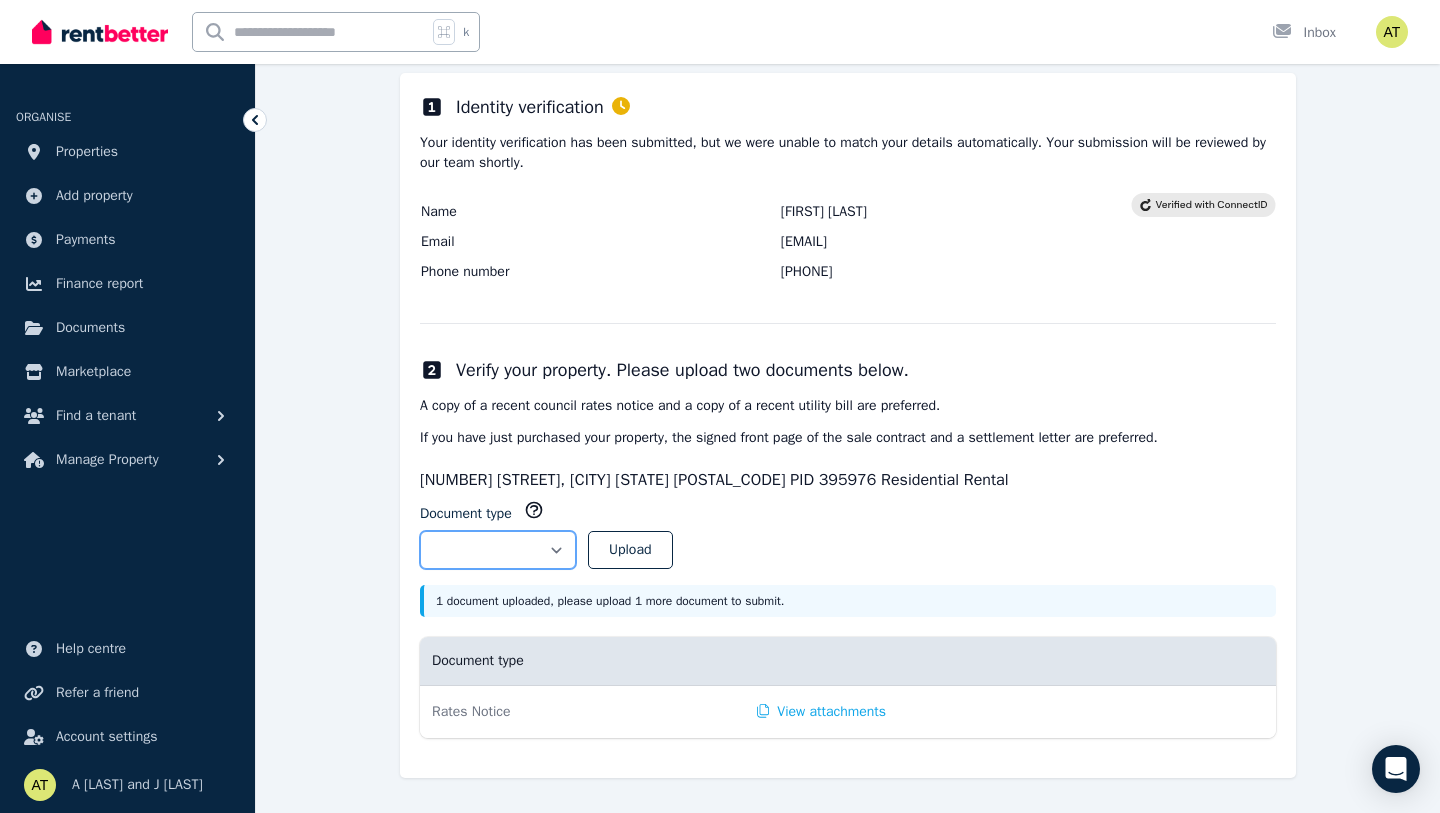 click on "**********" at bounding box center [498, 550] 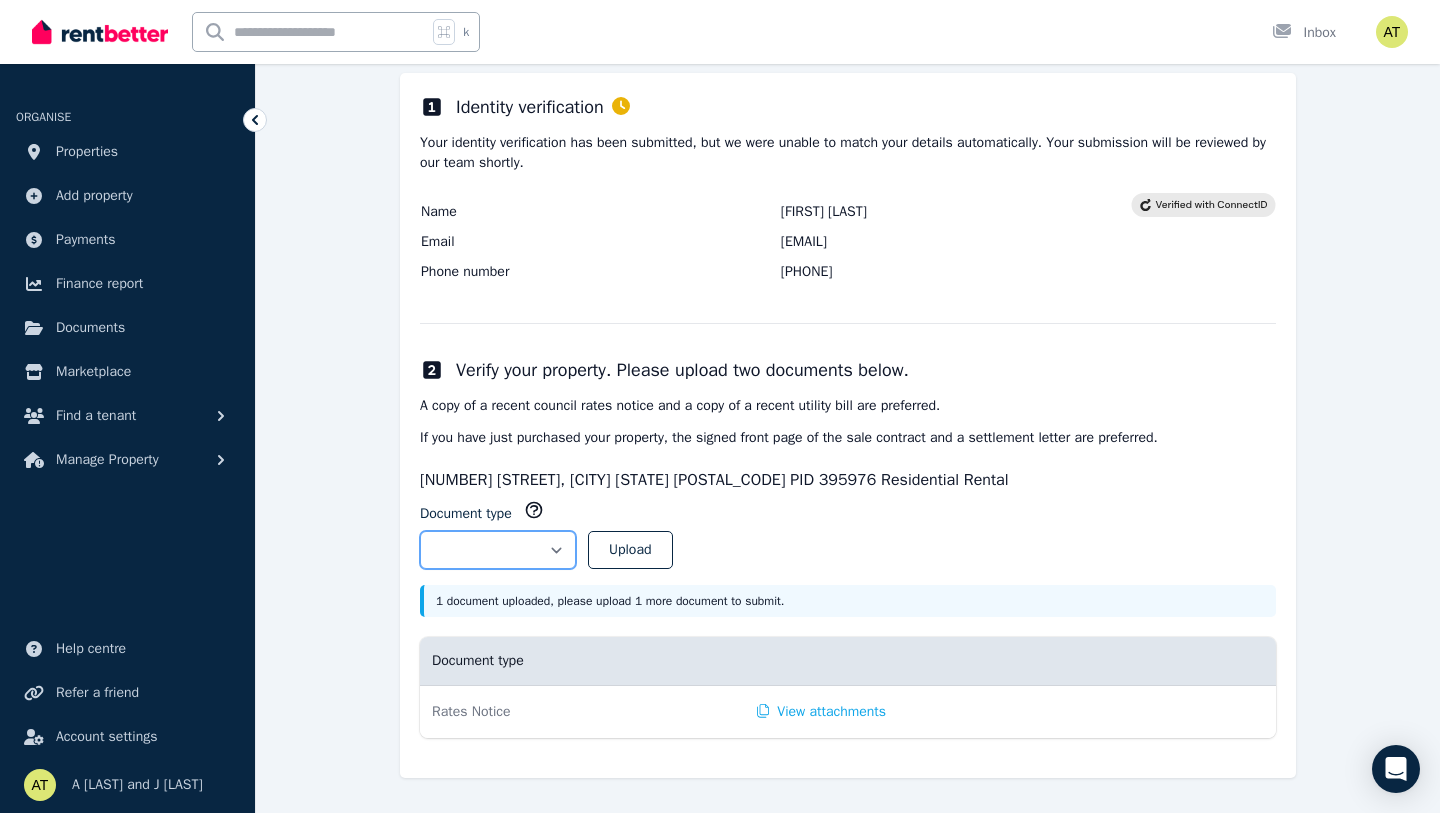 select on "**********" 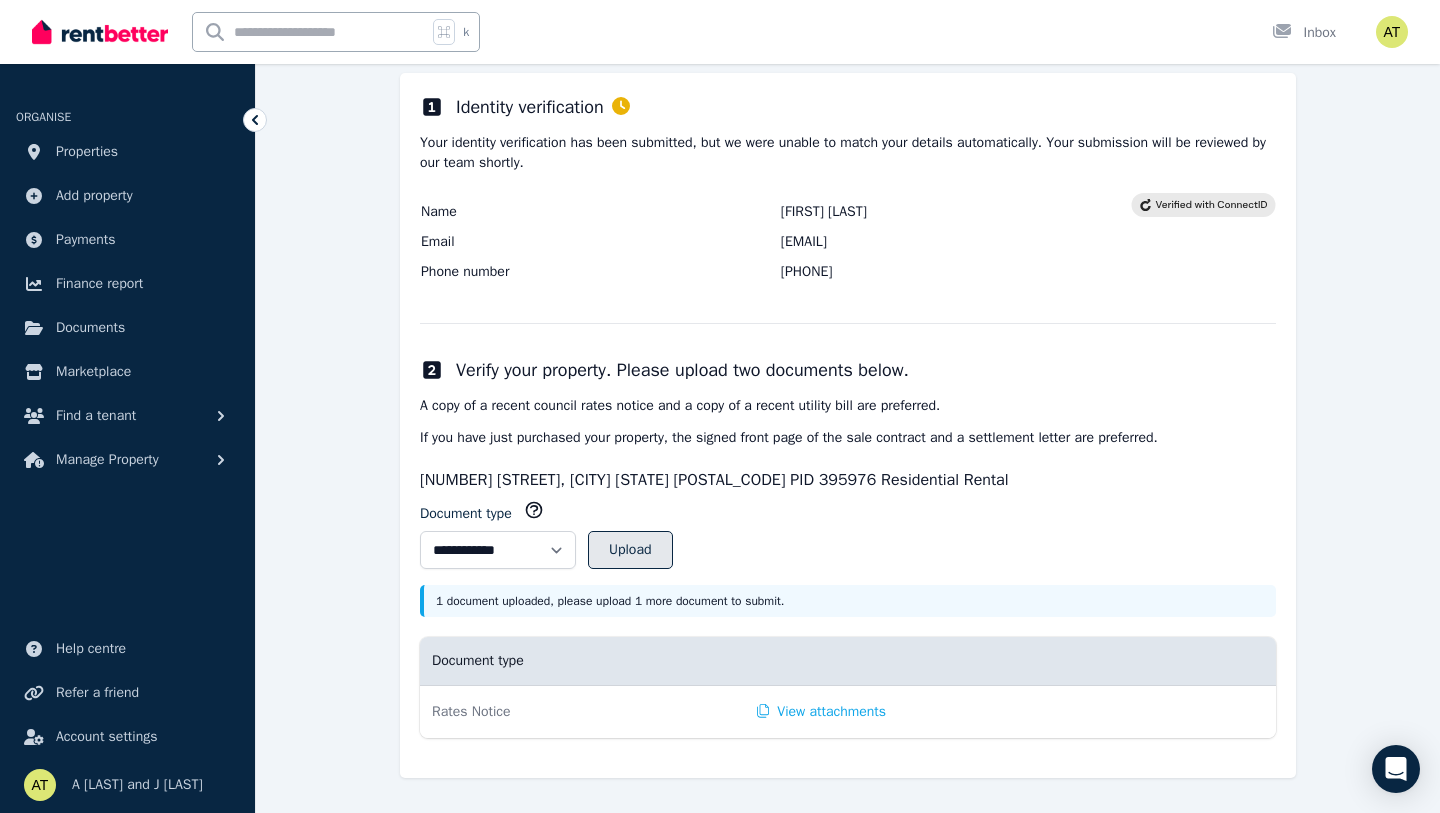 click on "Upload" at bounding box center [630, 550] 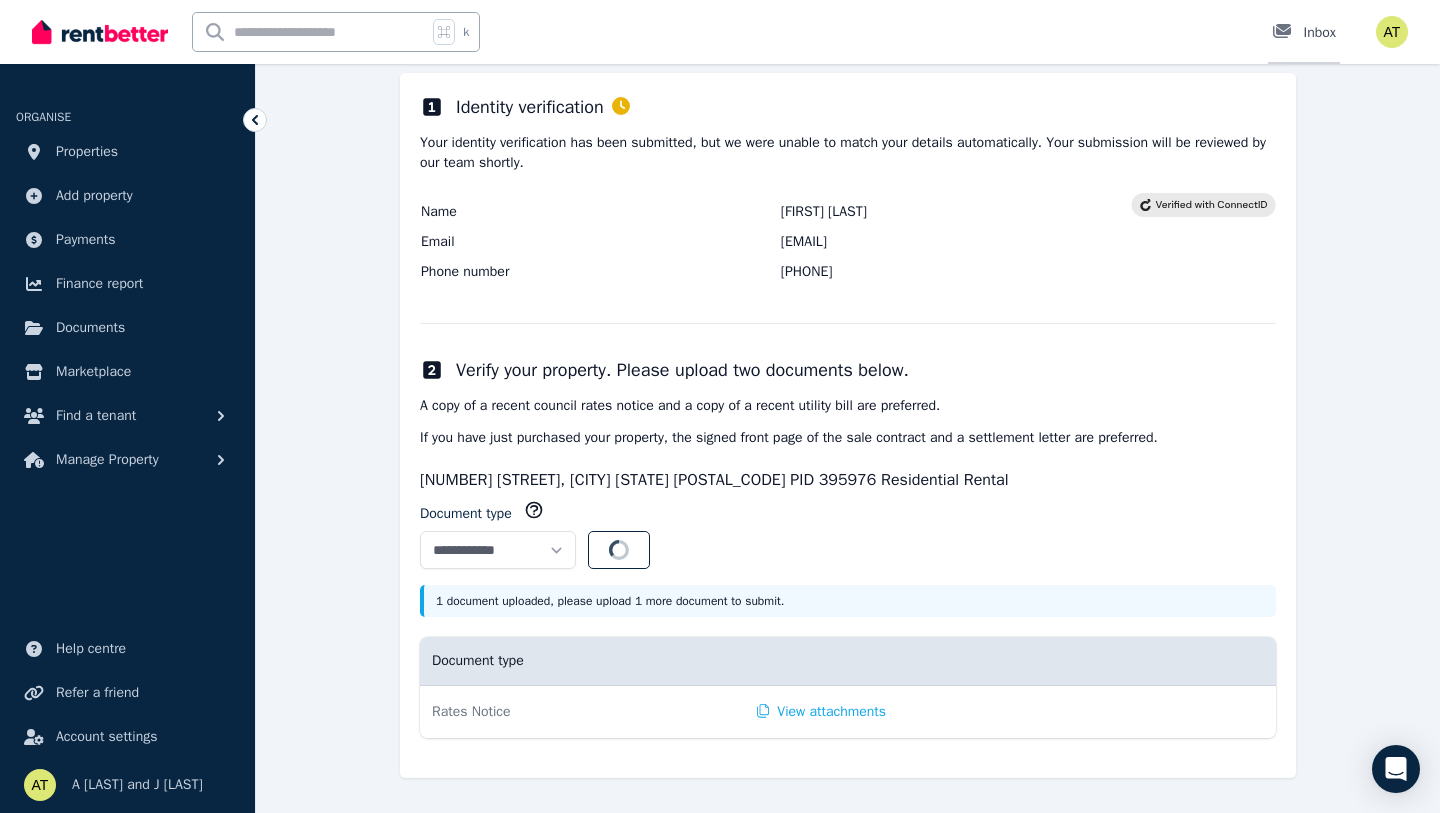 select 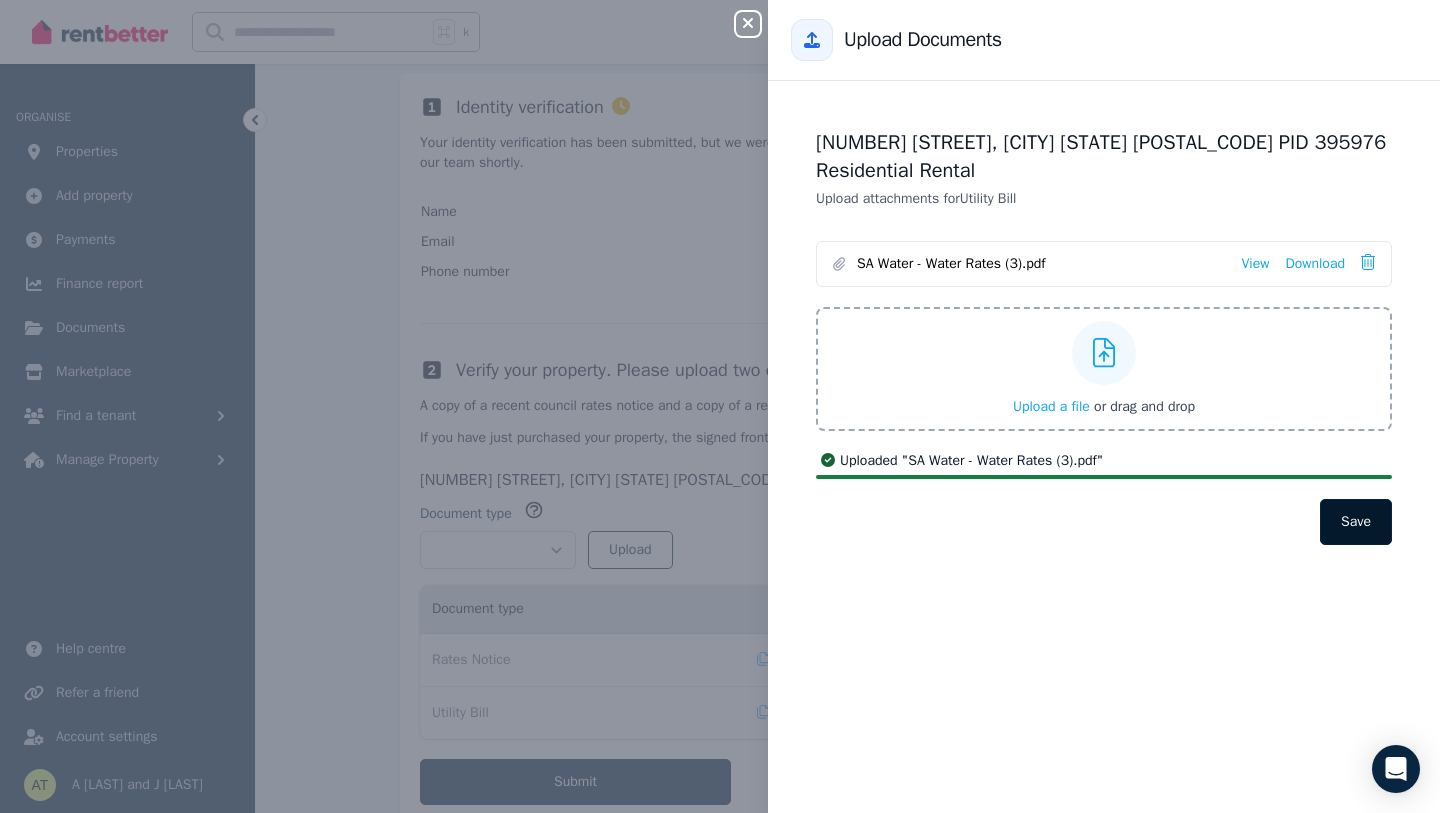 click on "Save" at bounding box center (1356, 522) 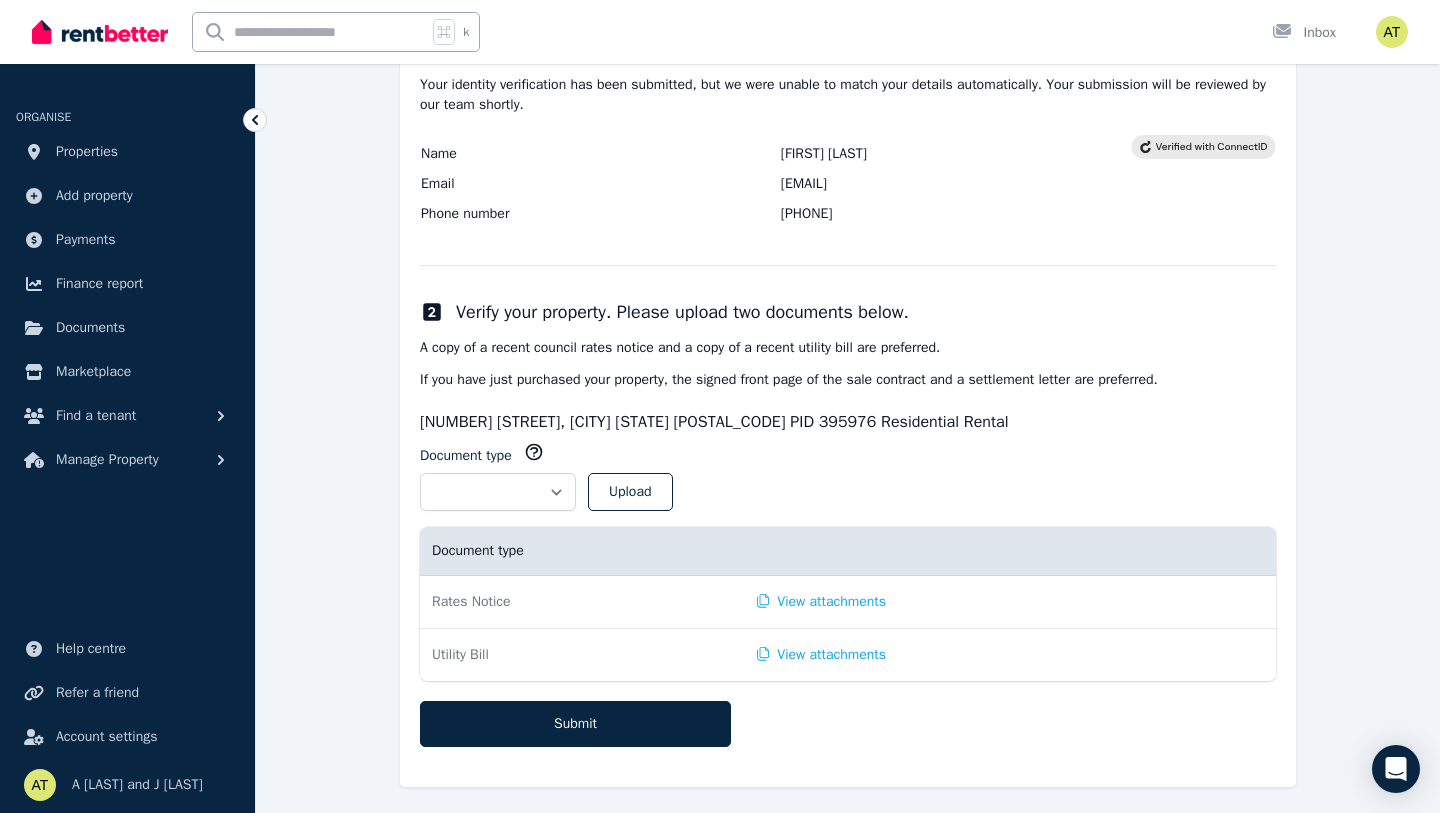 scroll, scrollTop: 332, scrollLeft: 0, axis: vertical 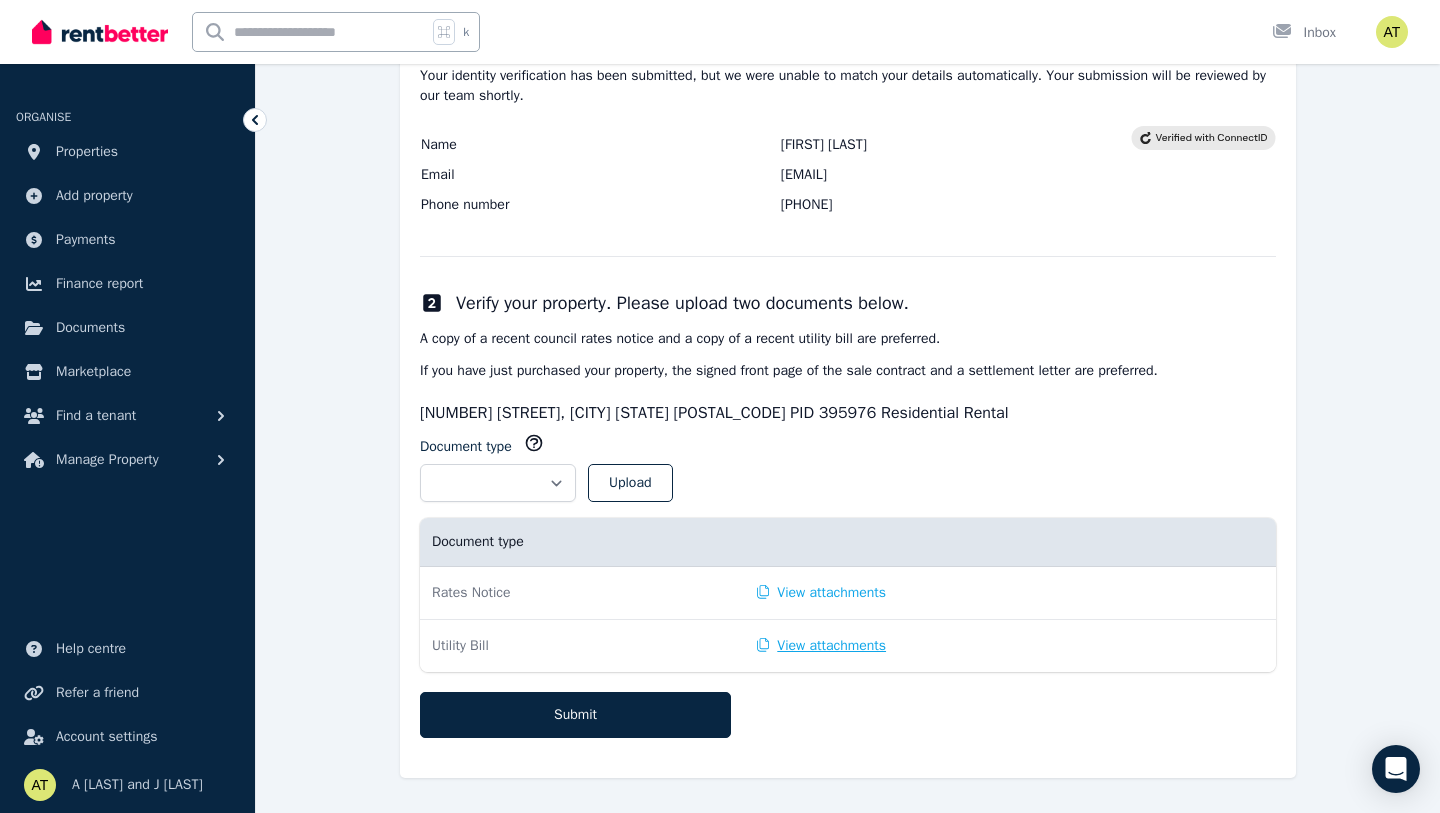 click on "View attachments" at bounding box center [821, 646] 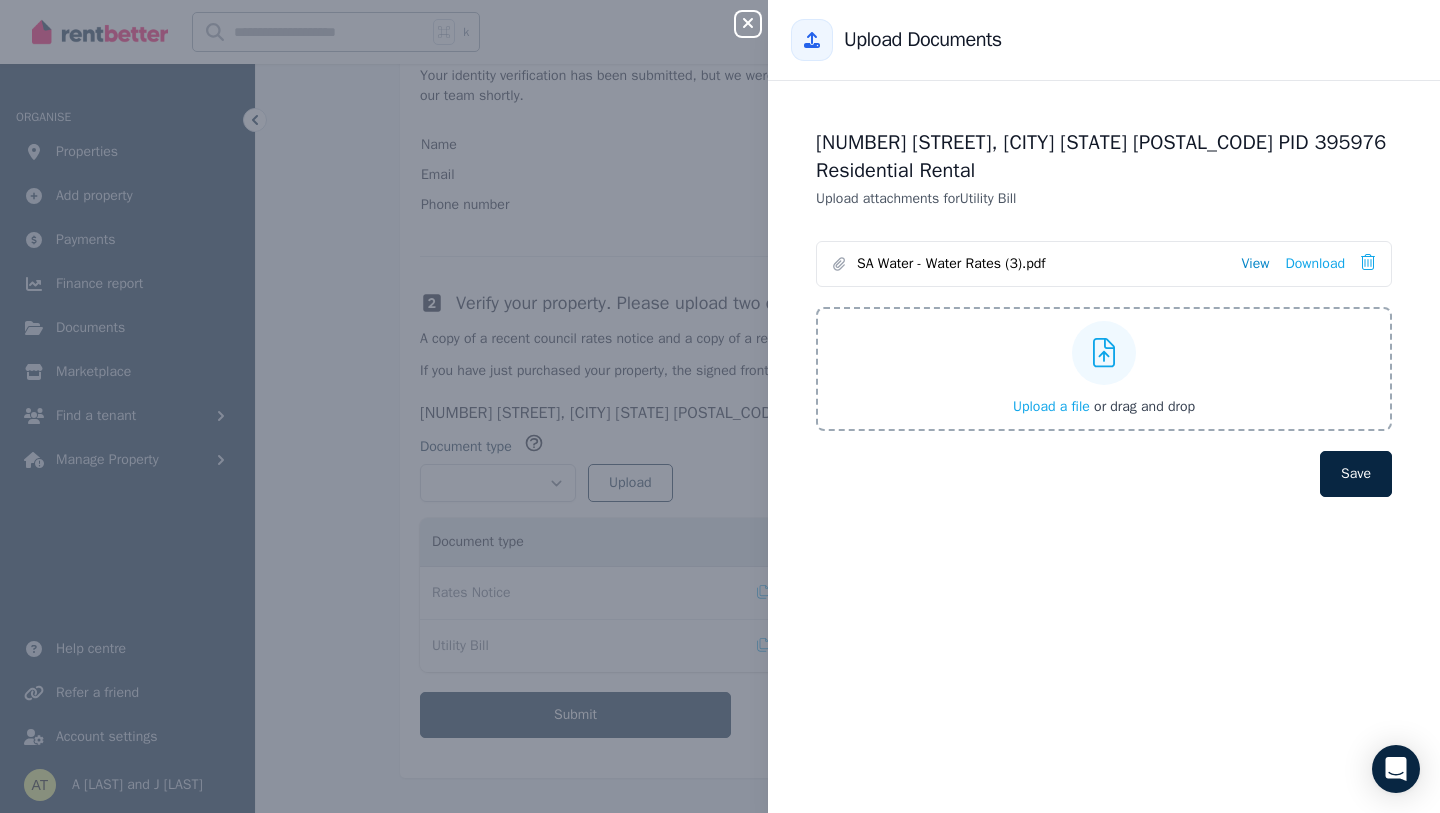 click on "View" at bounding box center (1255, 264) 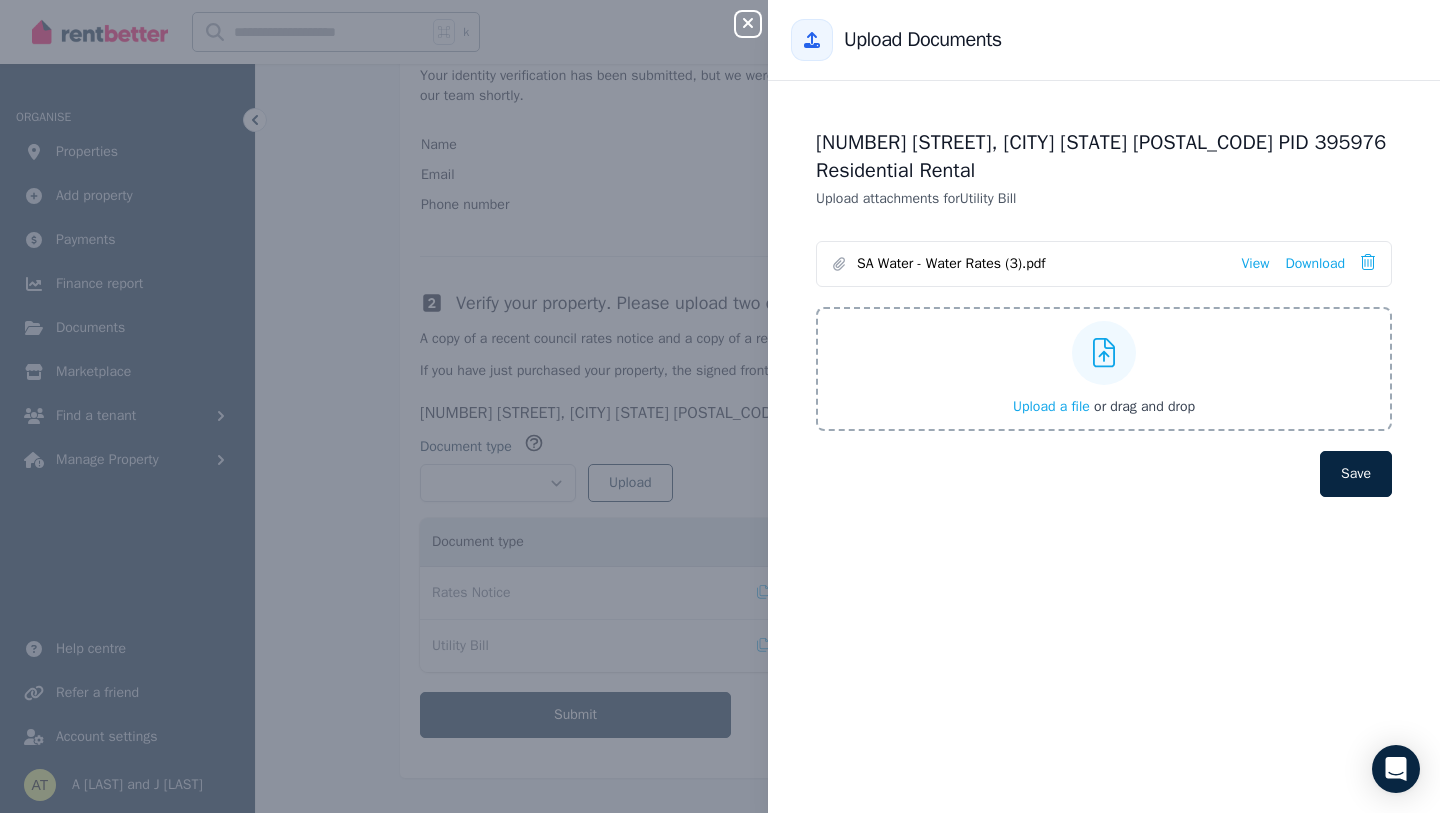 click on "Close panel Back to  Upload Documents 13 Eton St, Malvern SA 5061 Upload attachments for  Utility Bill SA Water - Water Rates (3).pdf View Download Upload a file   or drag and drop Save" at bounding box center [720, 406] 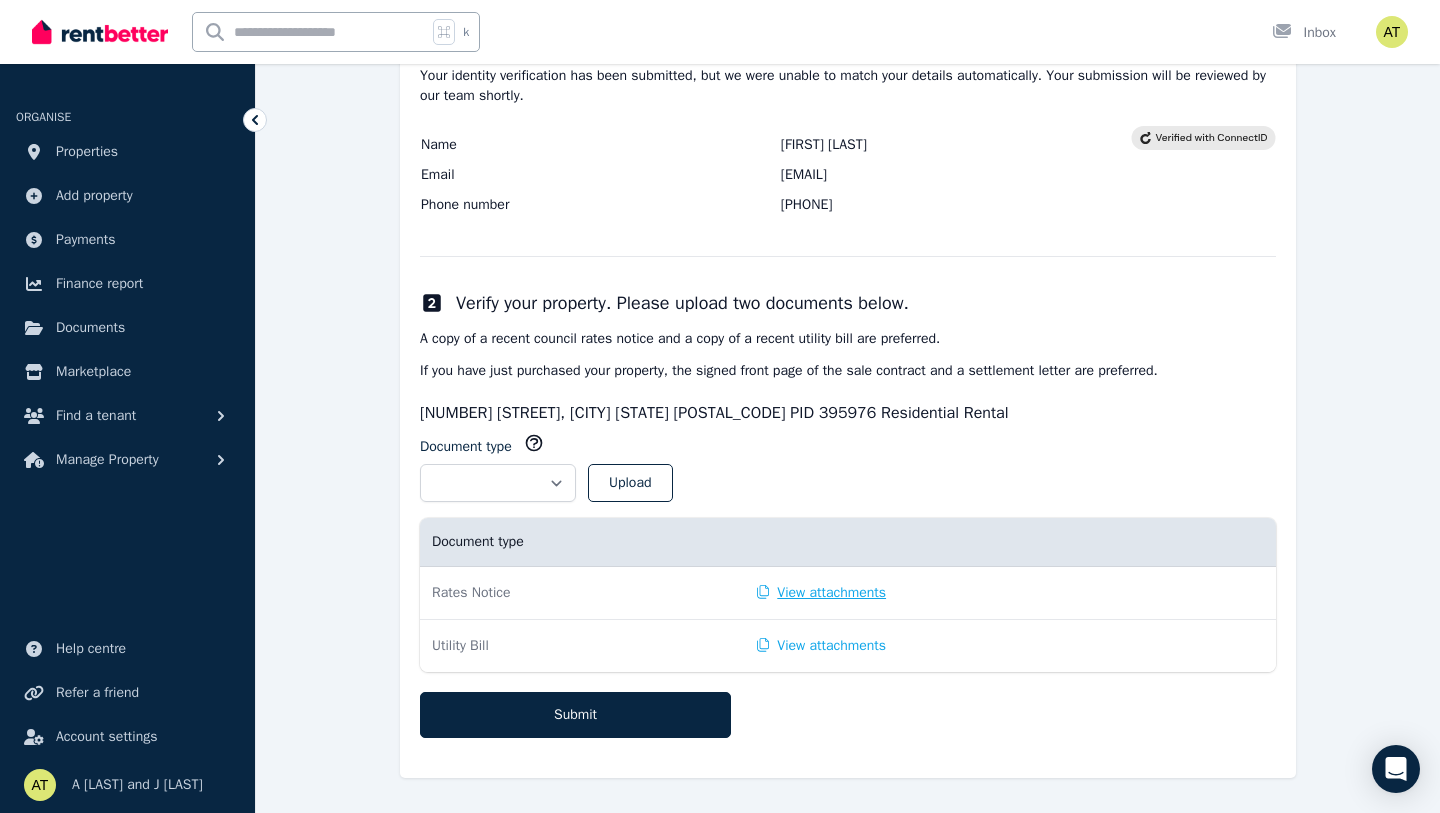 click on "View attachments" at bounding box center (821, 593) 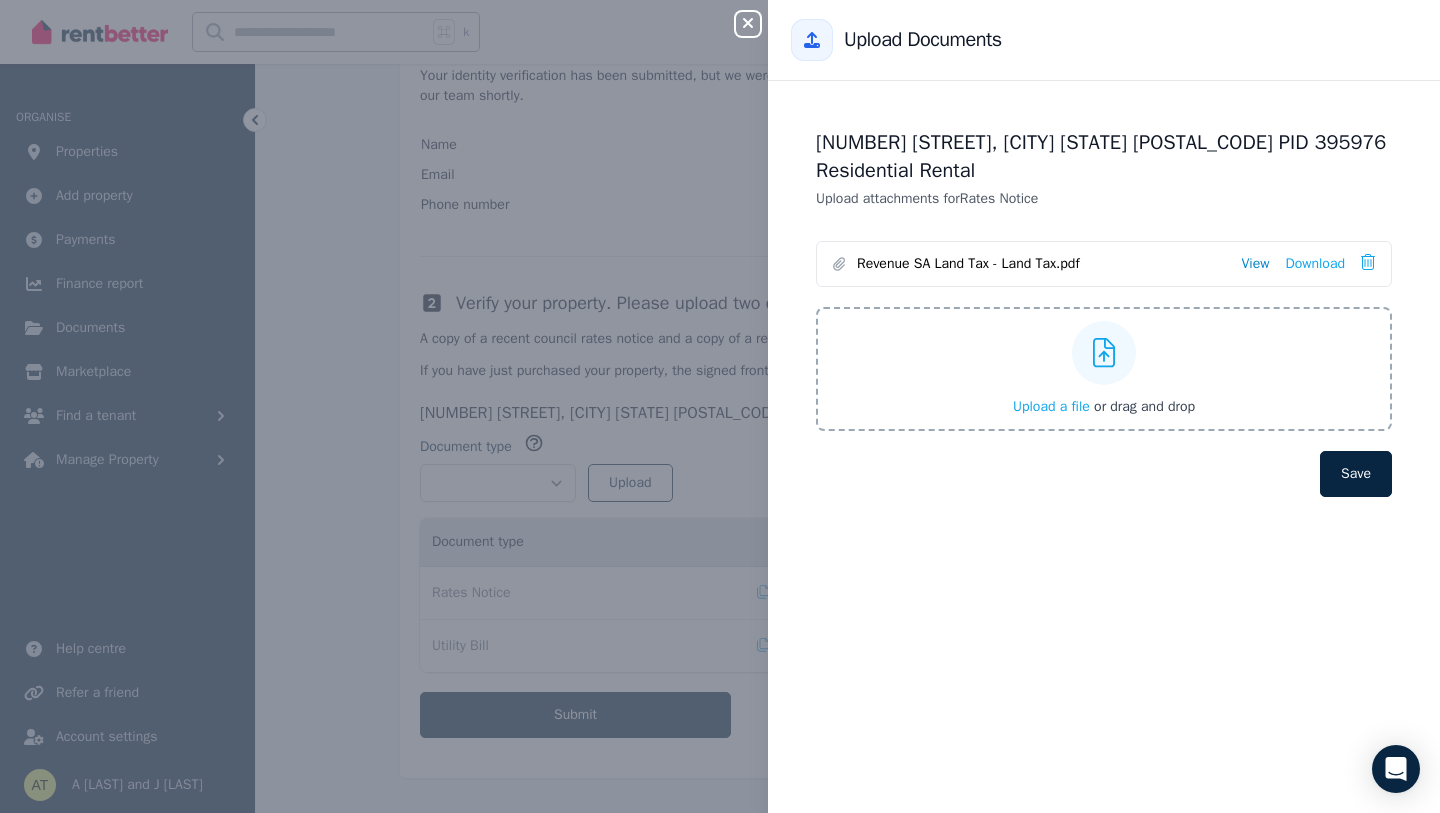 click on "View" at bounding box center [1255, 264] 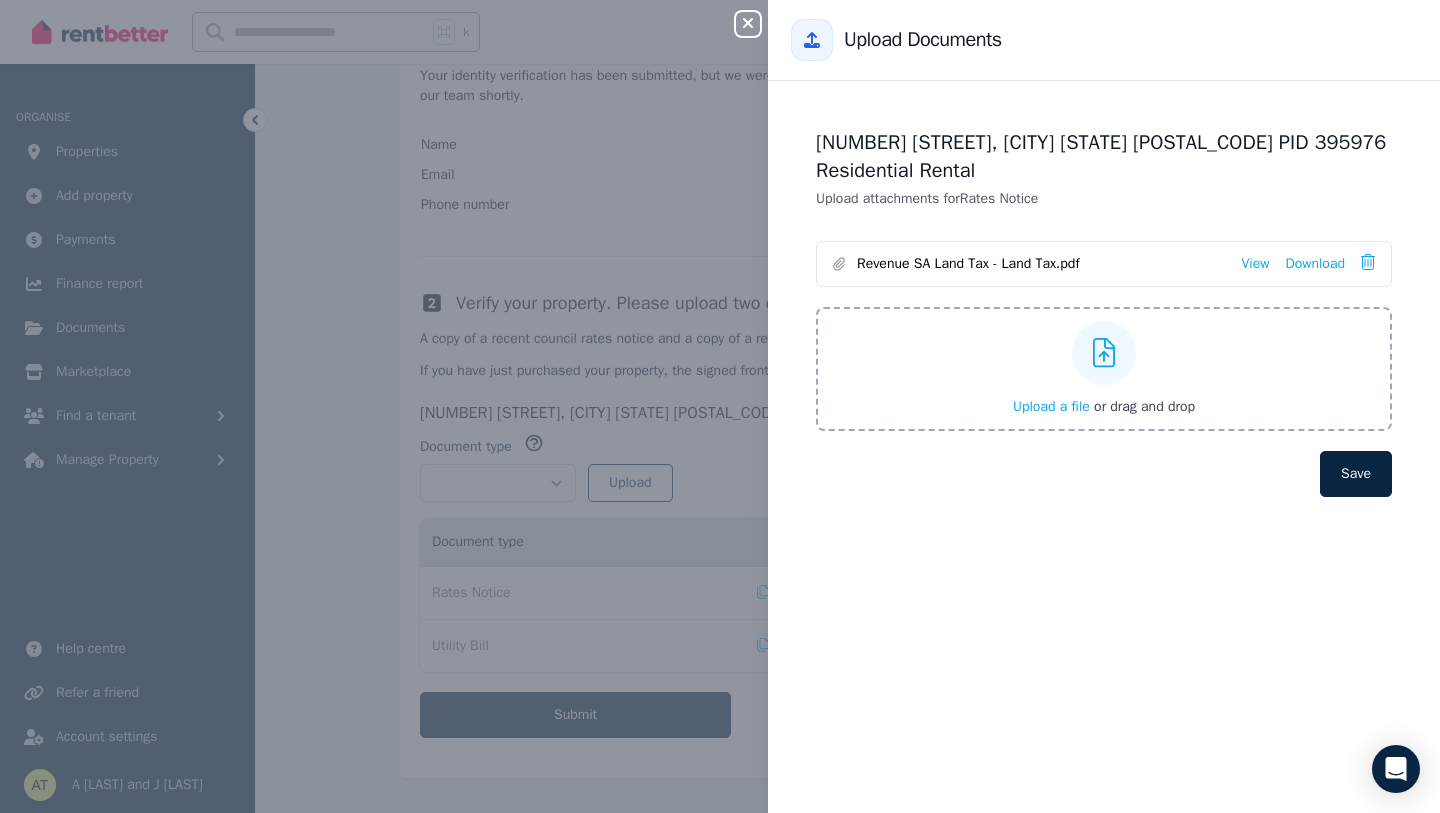 click on "Close panel Back to  Upload Documents 13 Eton St, Malvern SA 5061 Upload attachments for  Rates Notice Revenue SA Land Tax - Land Tax.pdf View Download Upload a file   or drag and drop Save" at bounding box center (720, 406) 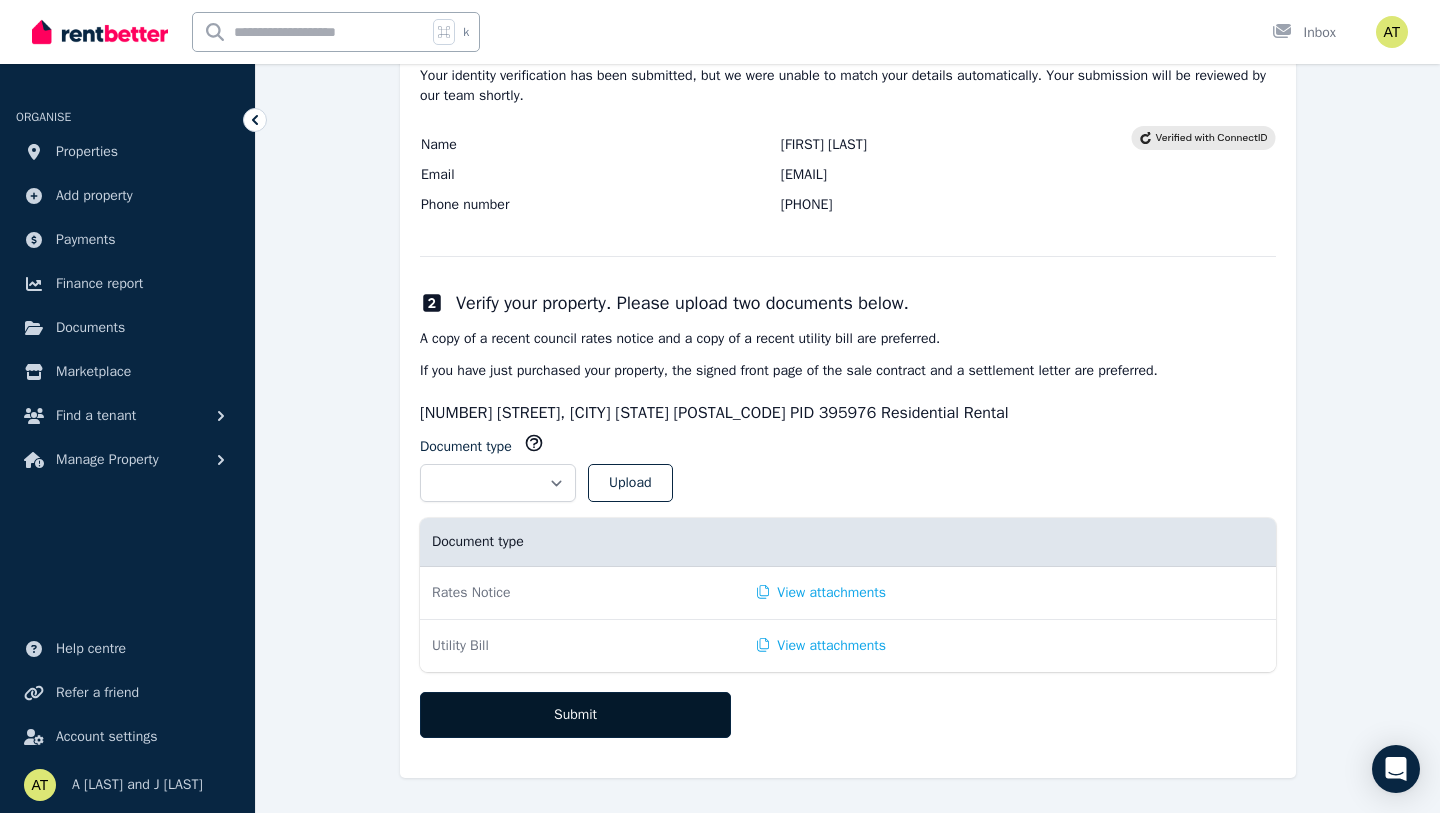 click on "Submit" at bounding box center (575, 715) 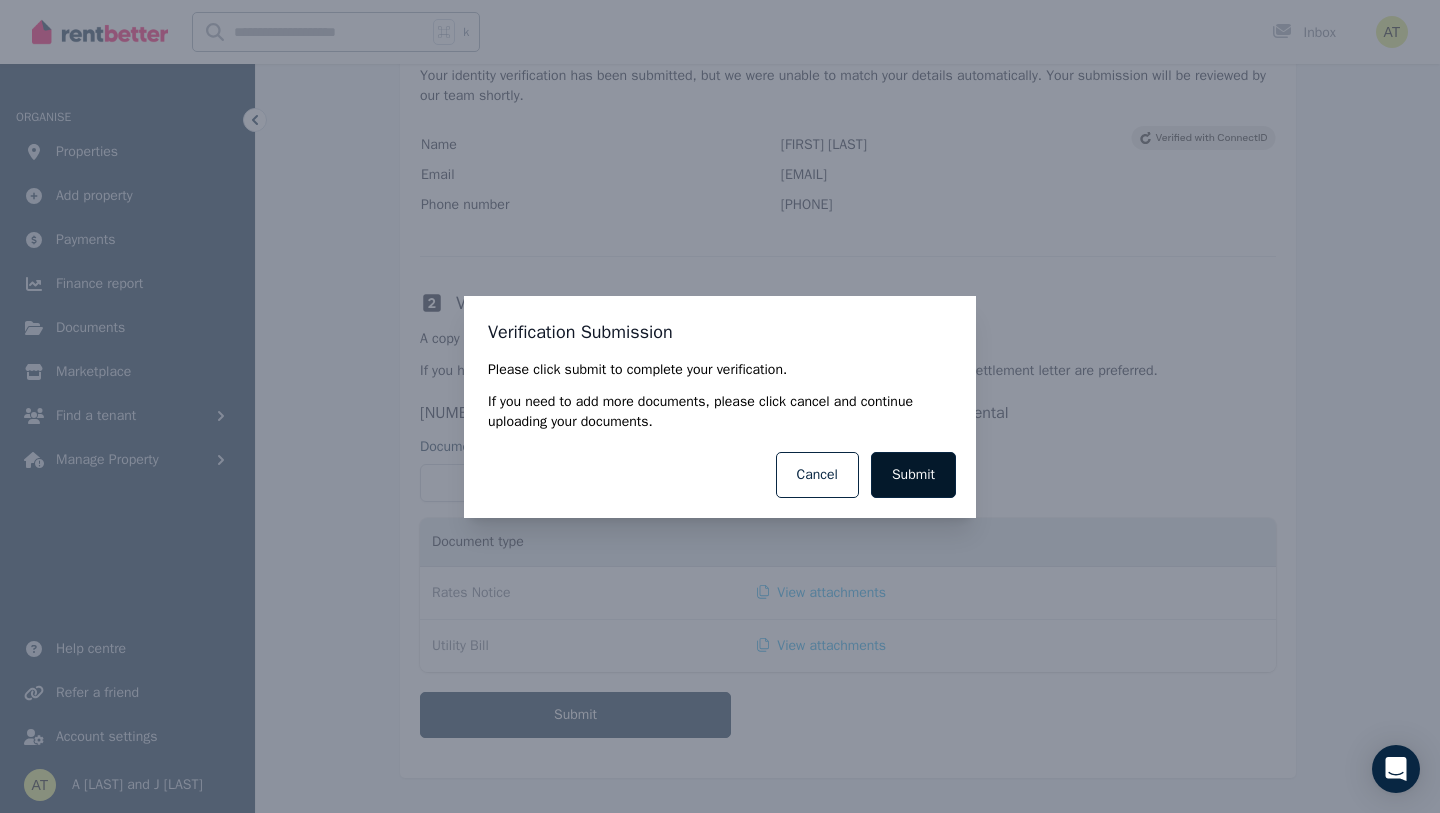 click on "Submit" at bounding box center (913, 475) 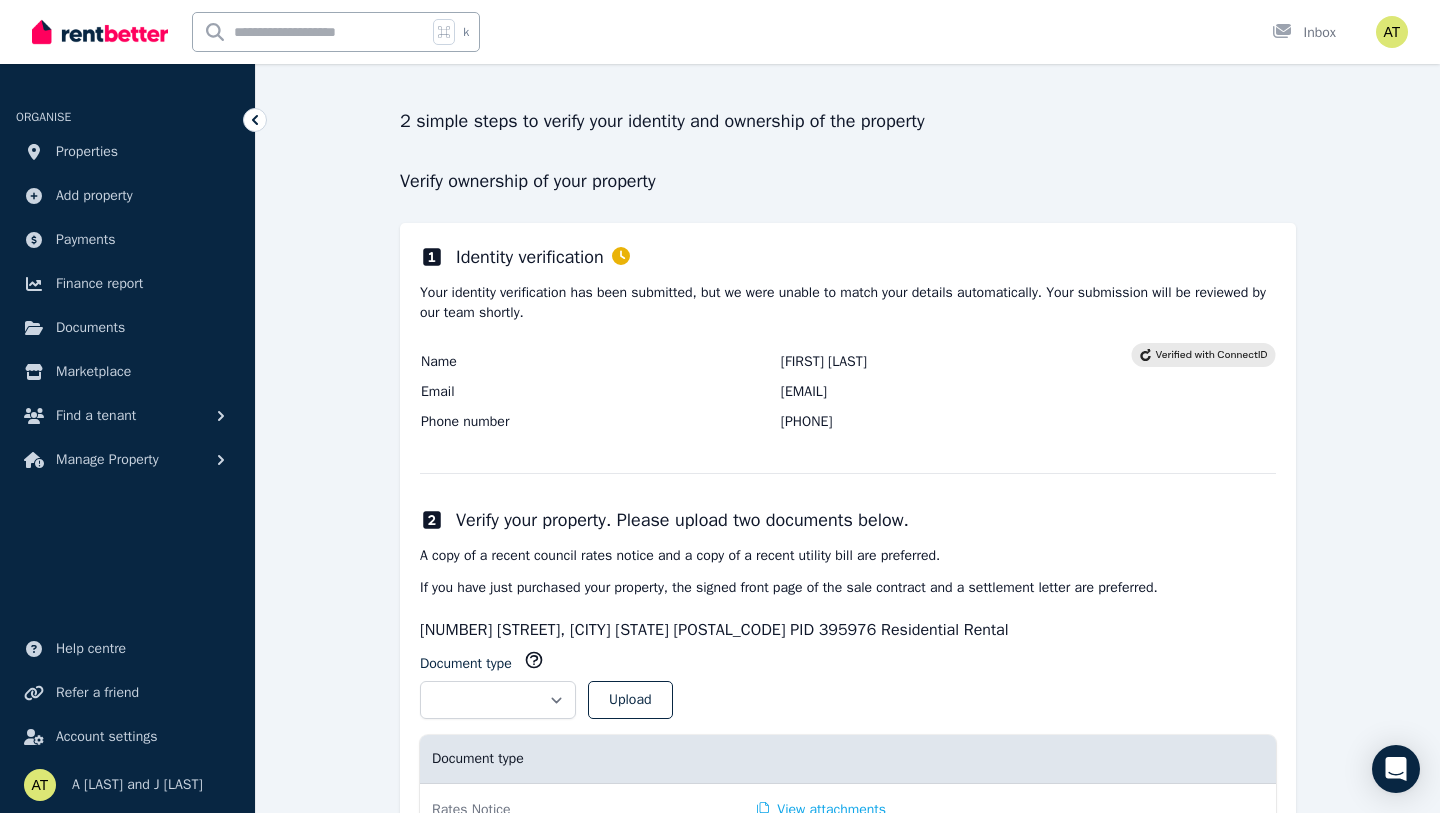 scroll, scrollTop: 332, scrollLeft: 0, axis: vertical 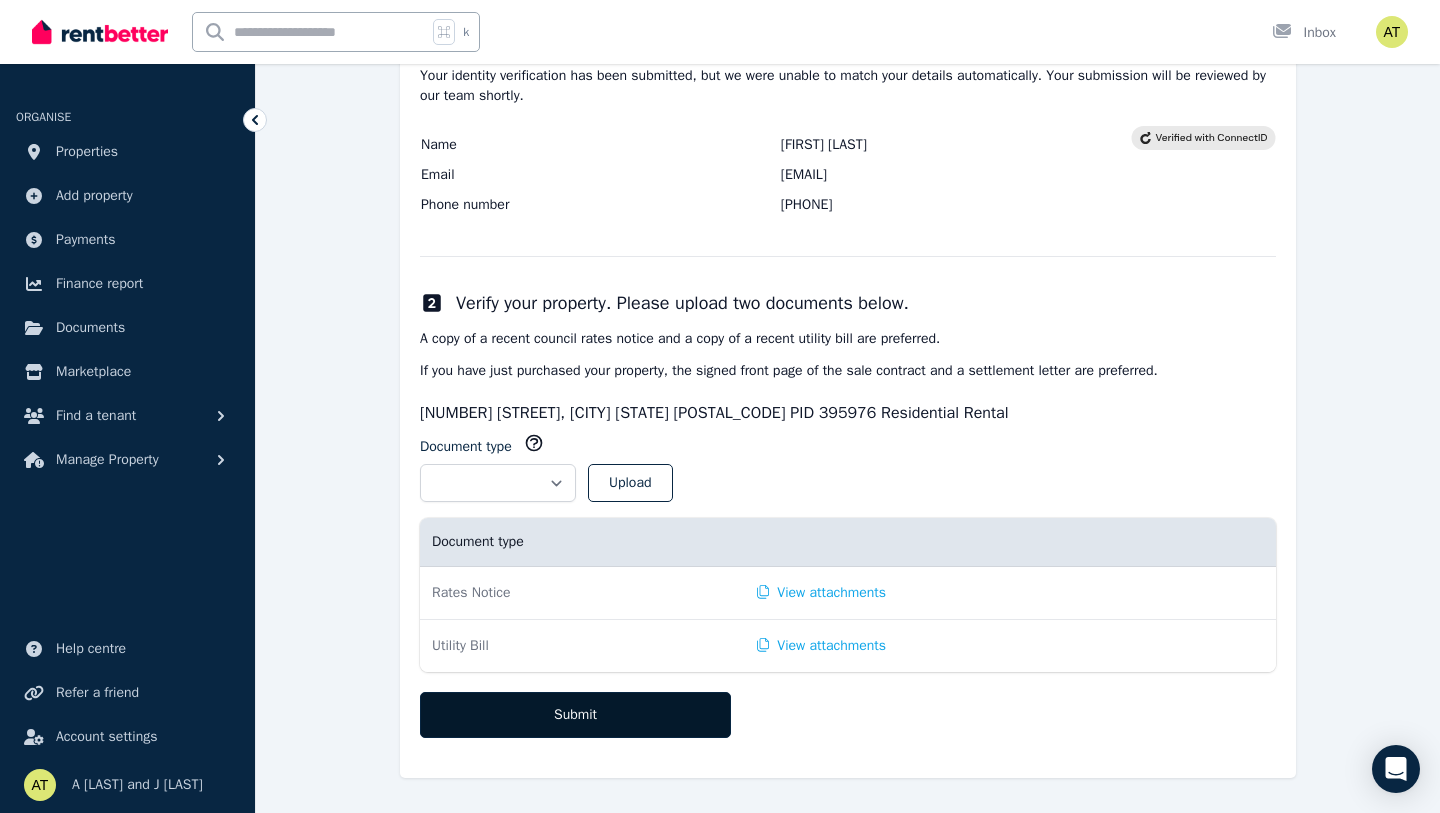 click on "Submit" at bounding box center (575, 715) 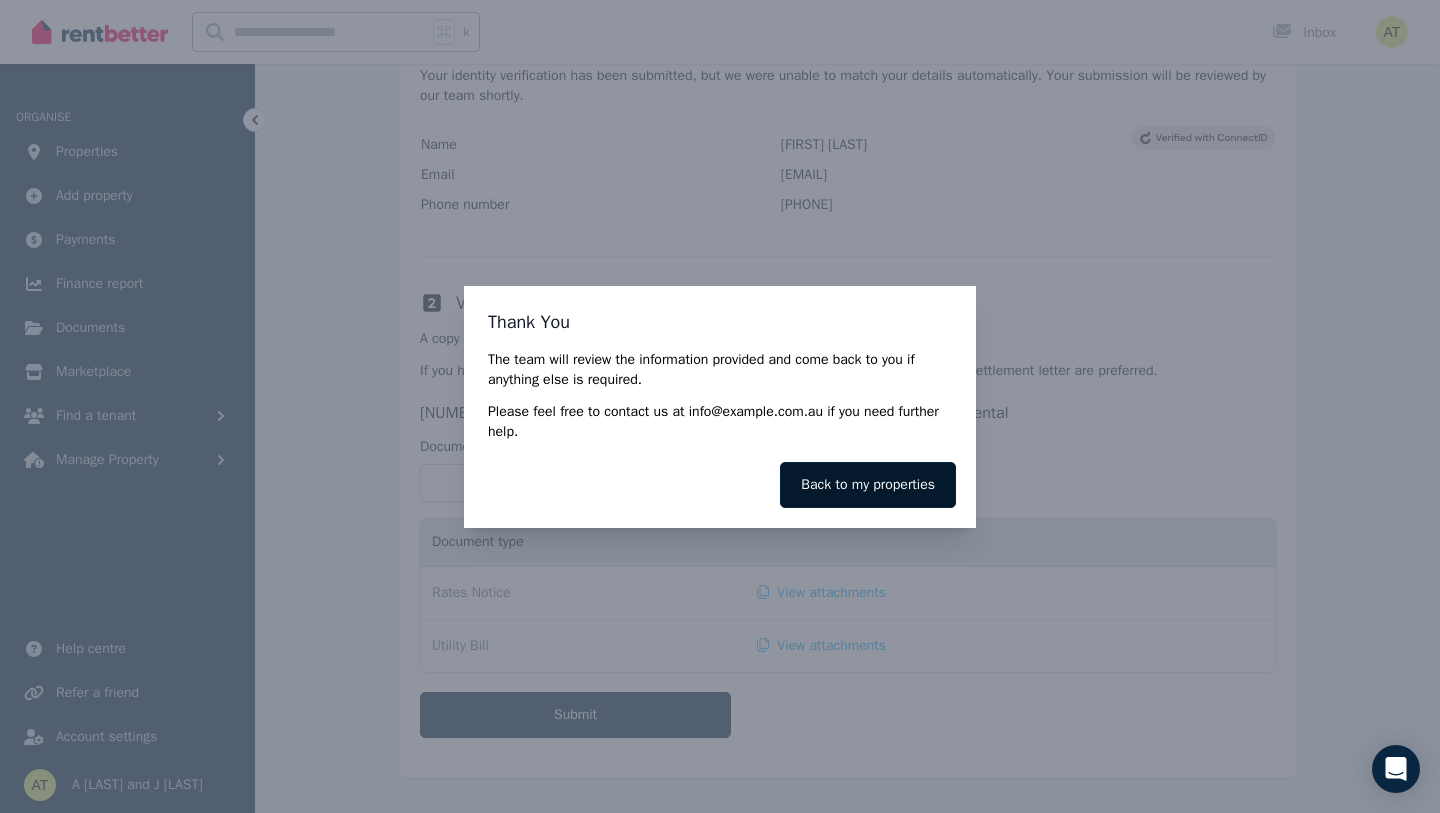 click on "Back to my properties" at bounding box center (868, 485) 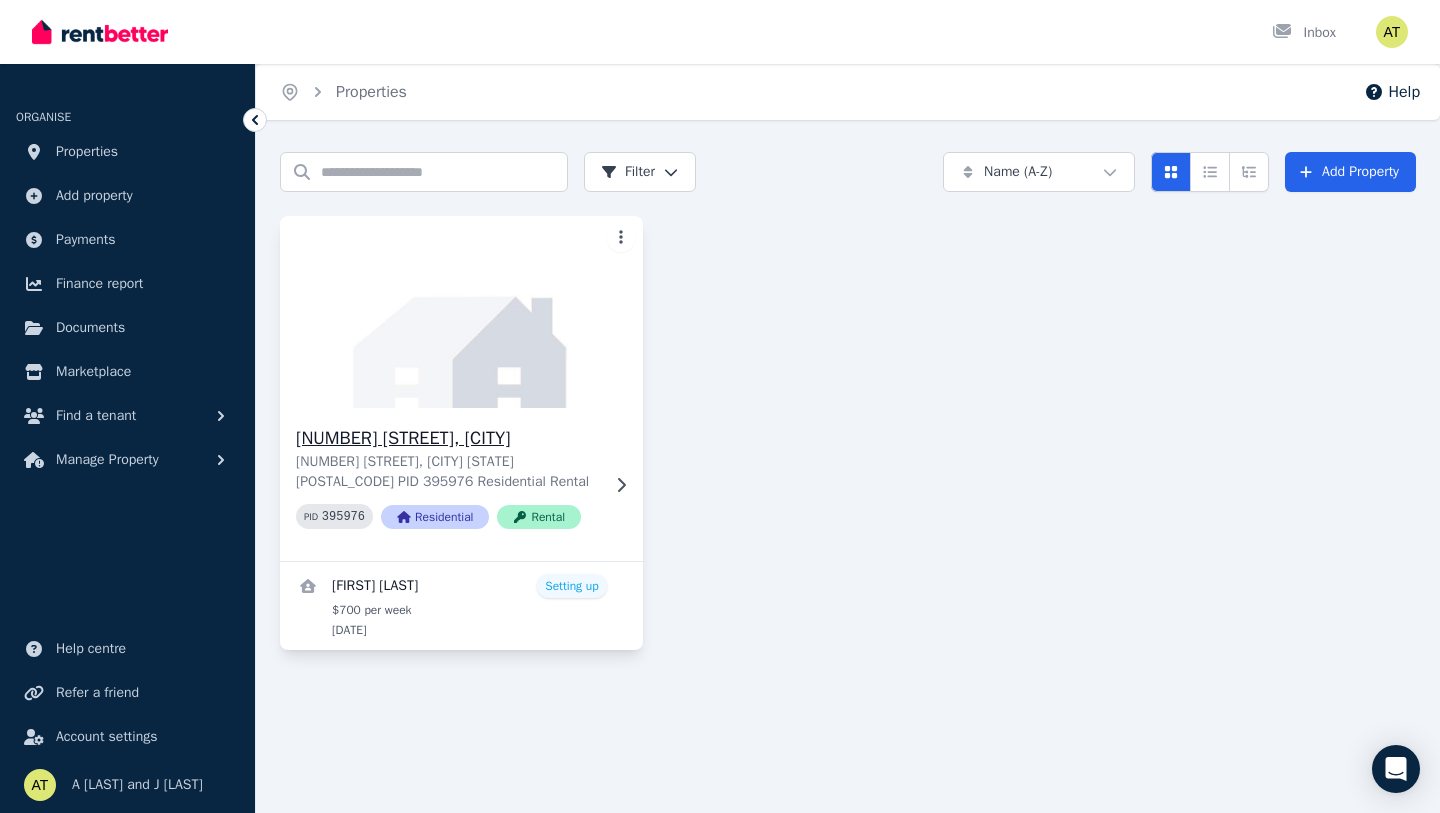 click 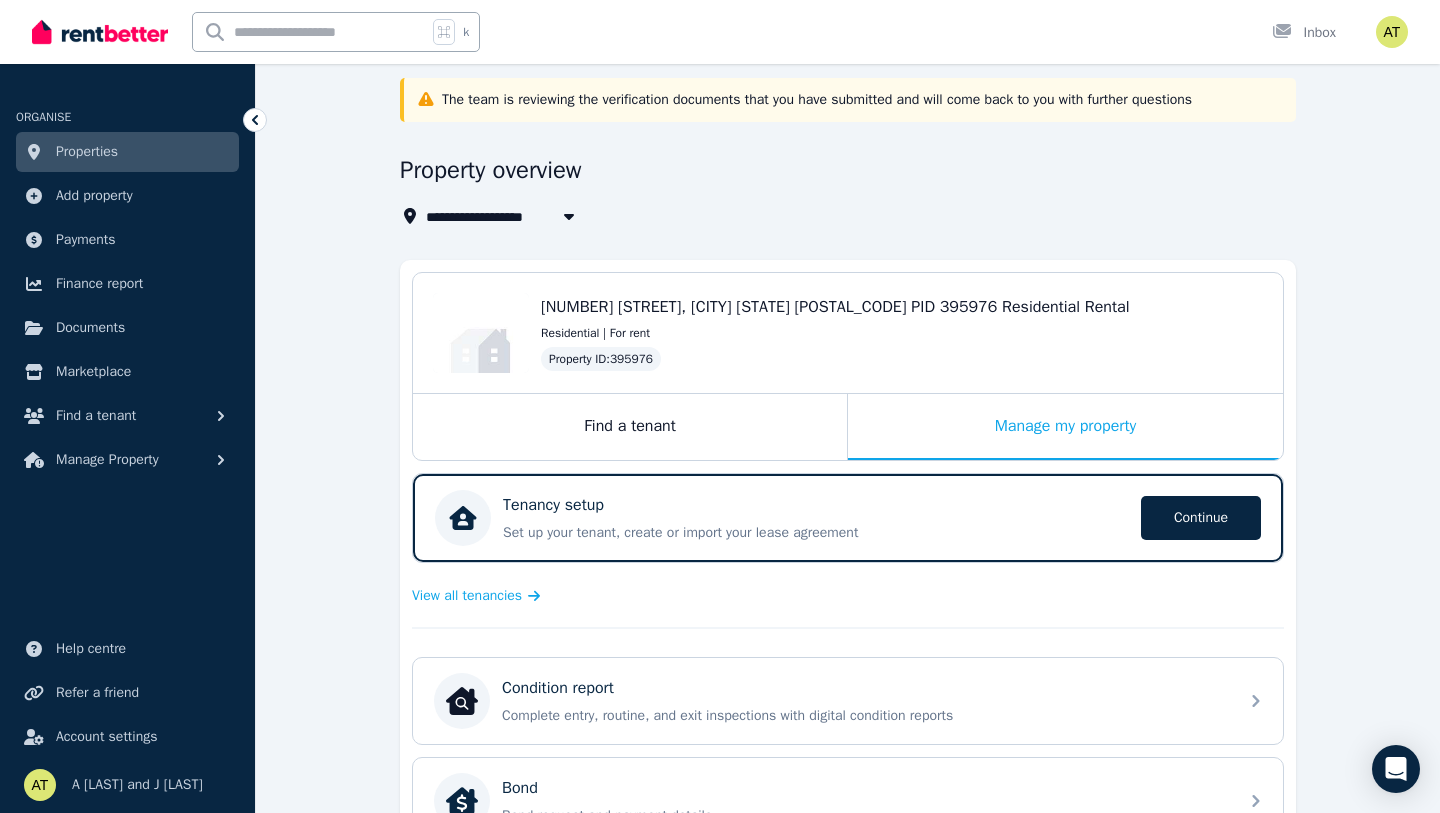 scroll, scrollTop: 0, scrollLeft: 0, axis: both 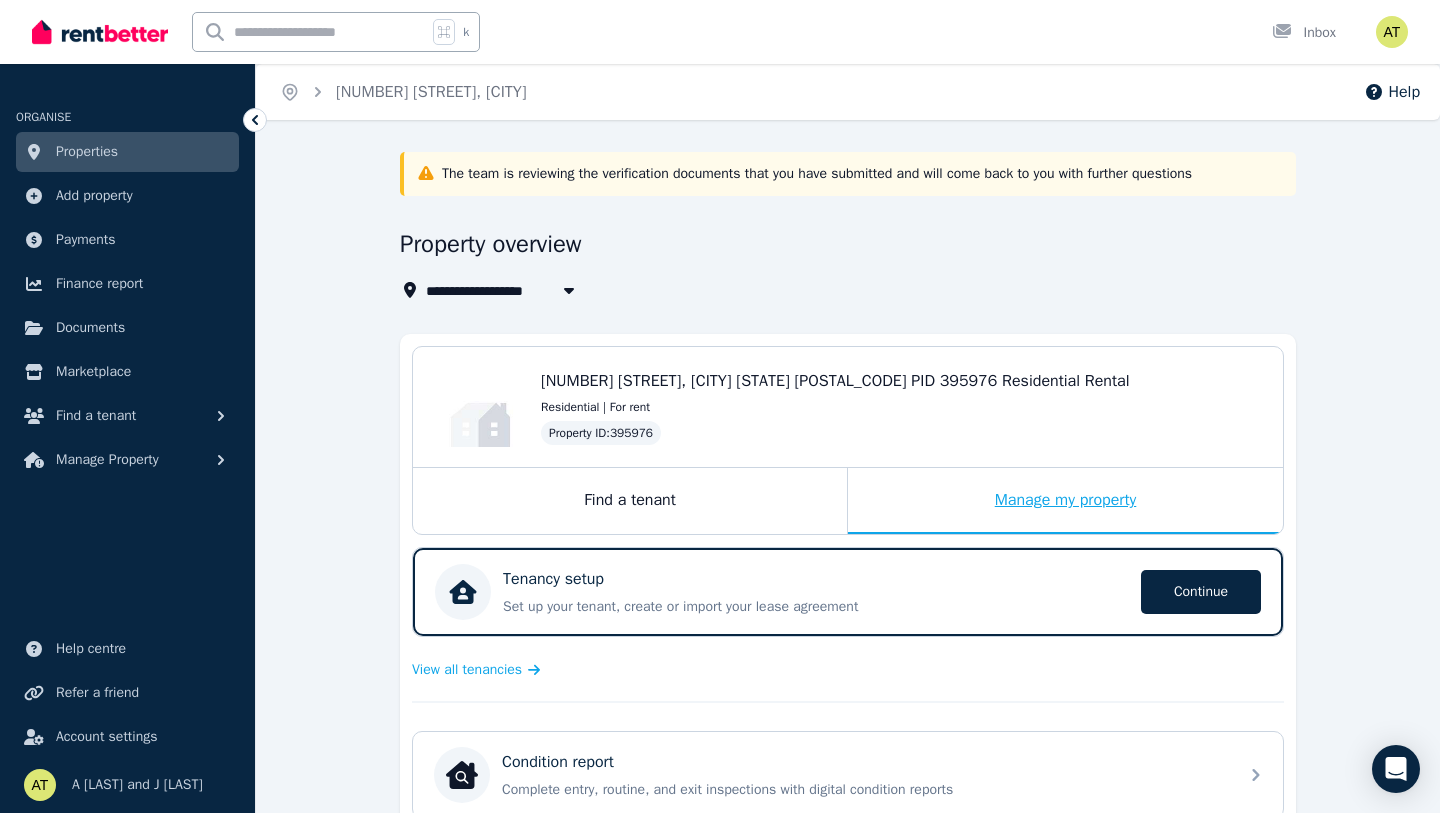 click on "Manage my property" at bounding box center (1065, 501) 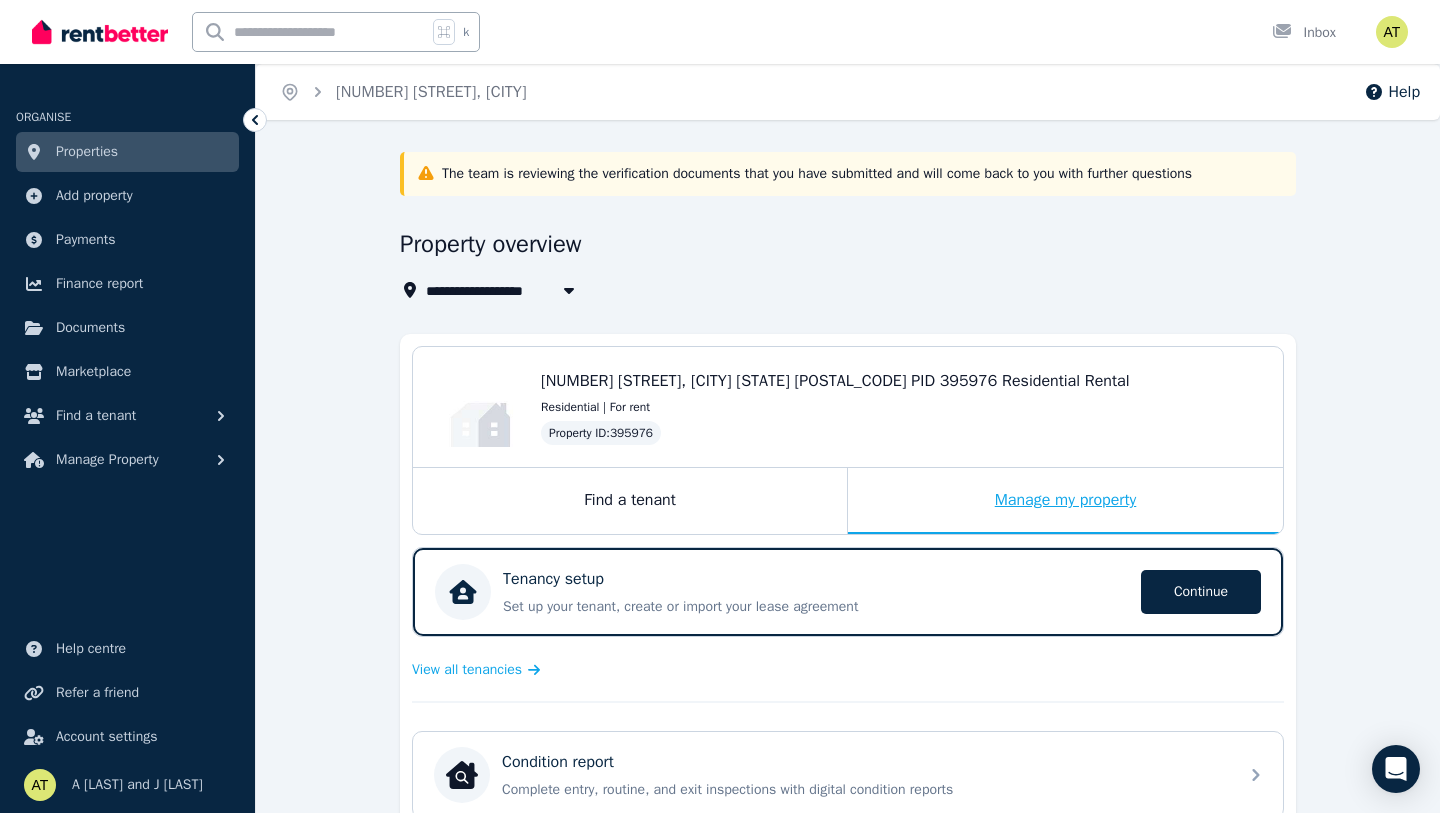 click on "Manage my property" at bounding box center (1065, 501) 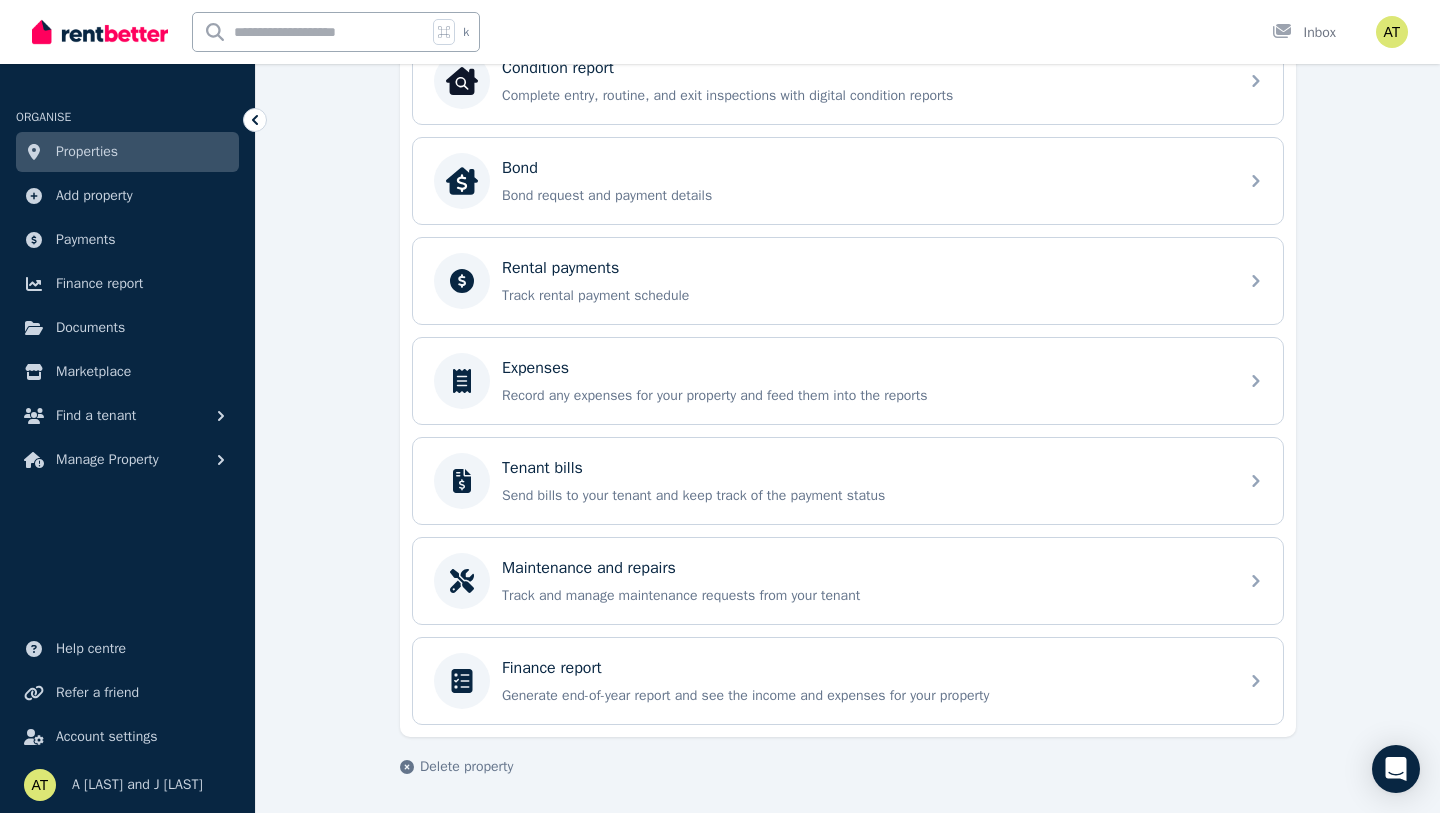 scroll, scrollTop: 0, scrollLeft: 0, axis: both 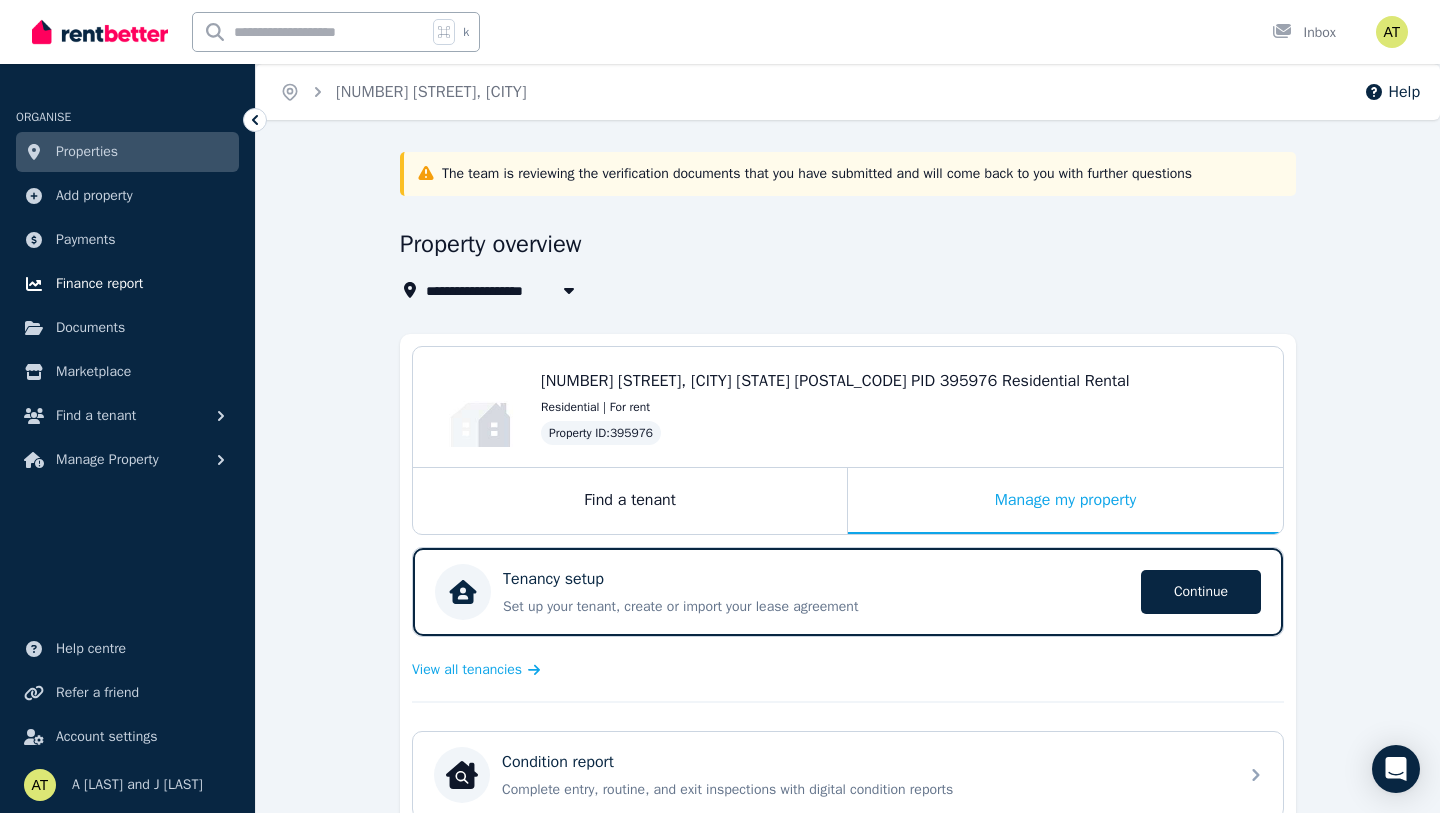click on "Finance report" at bounding box center (99, 284) 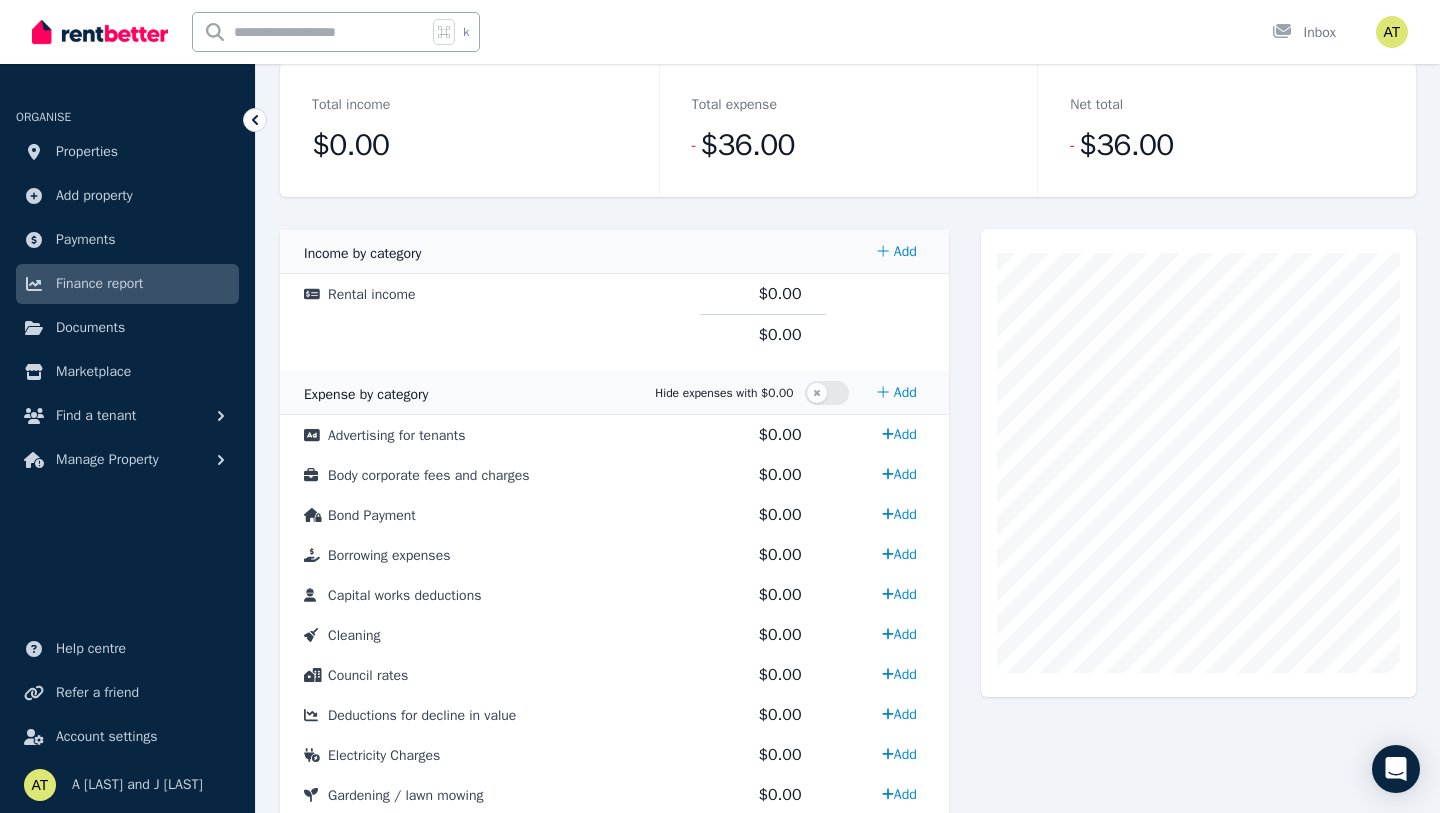 scroll, scrollTop: 263, scrollLeft: 0, axis: vertical 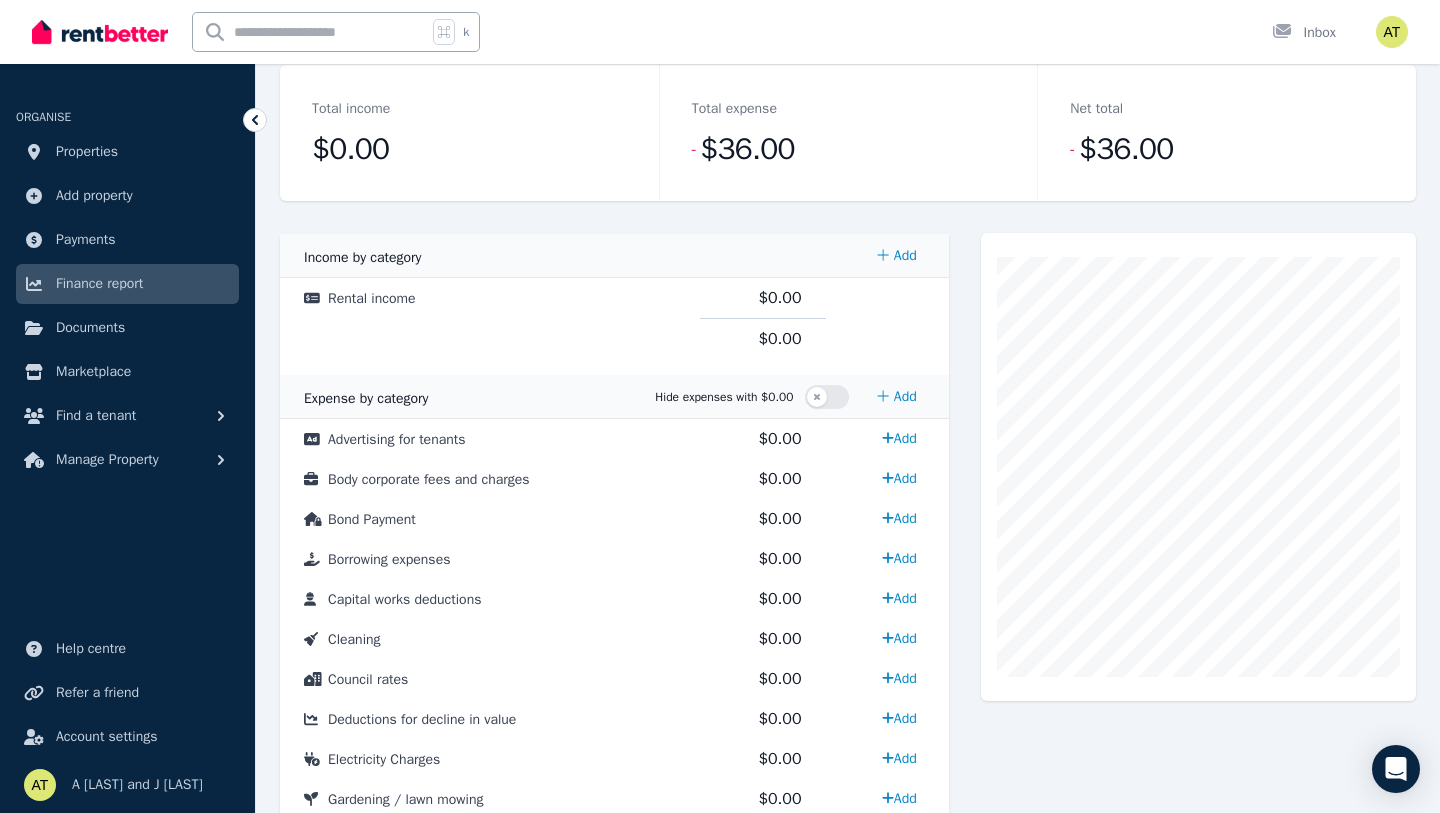click at bounding box center [1000, 256] 